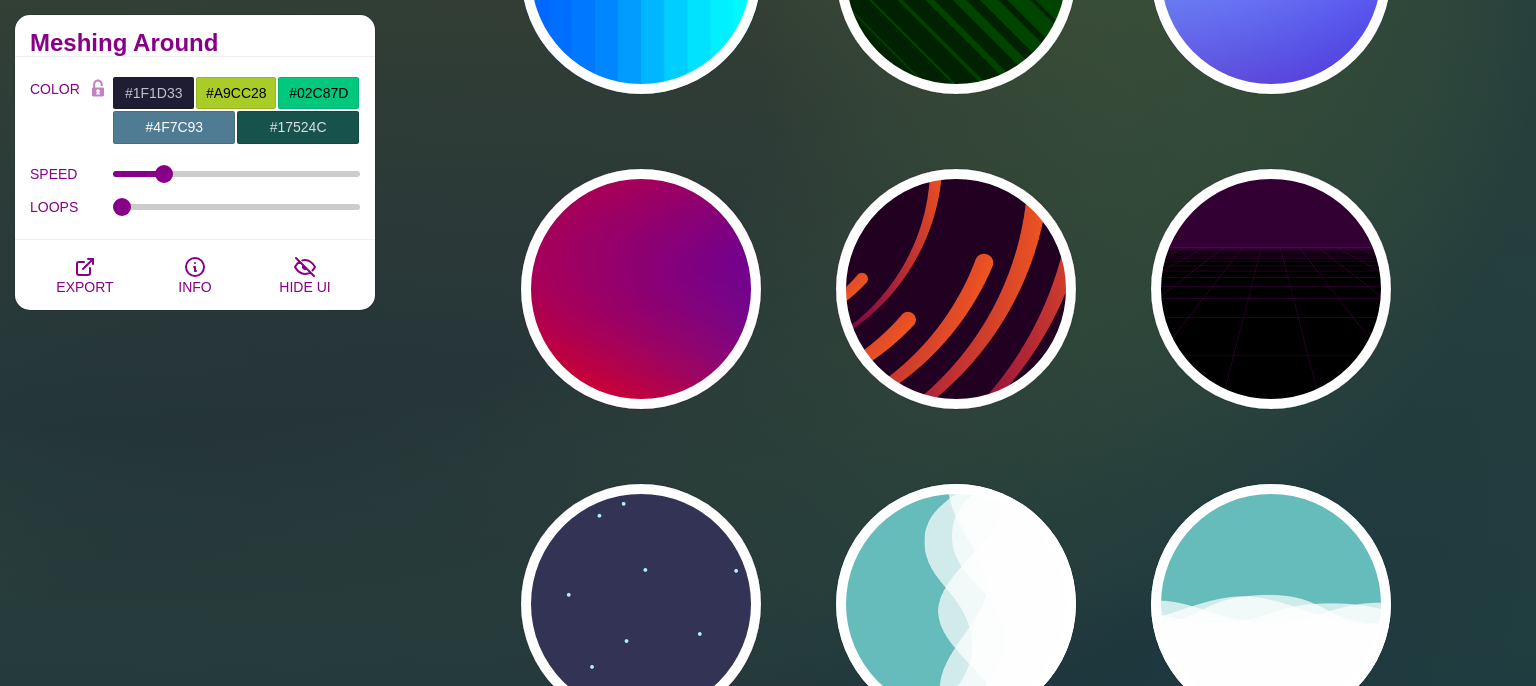 scroll, scrollTop: 739, scrollLeft: 0, axis: vertical 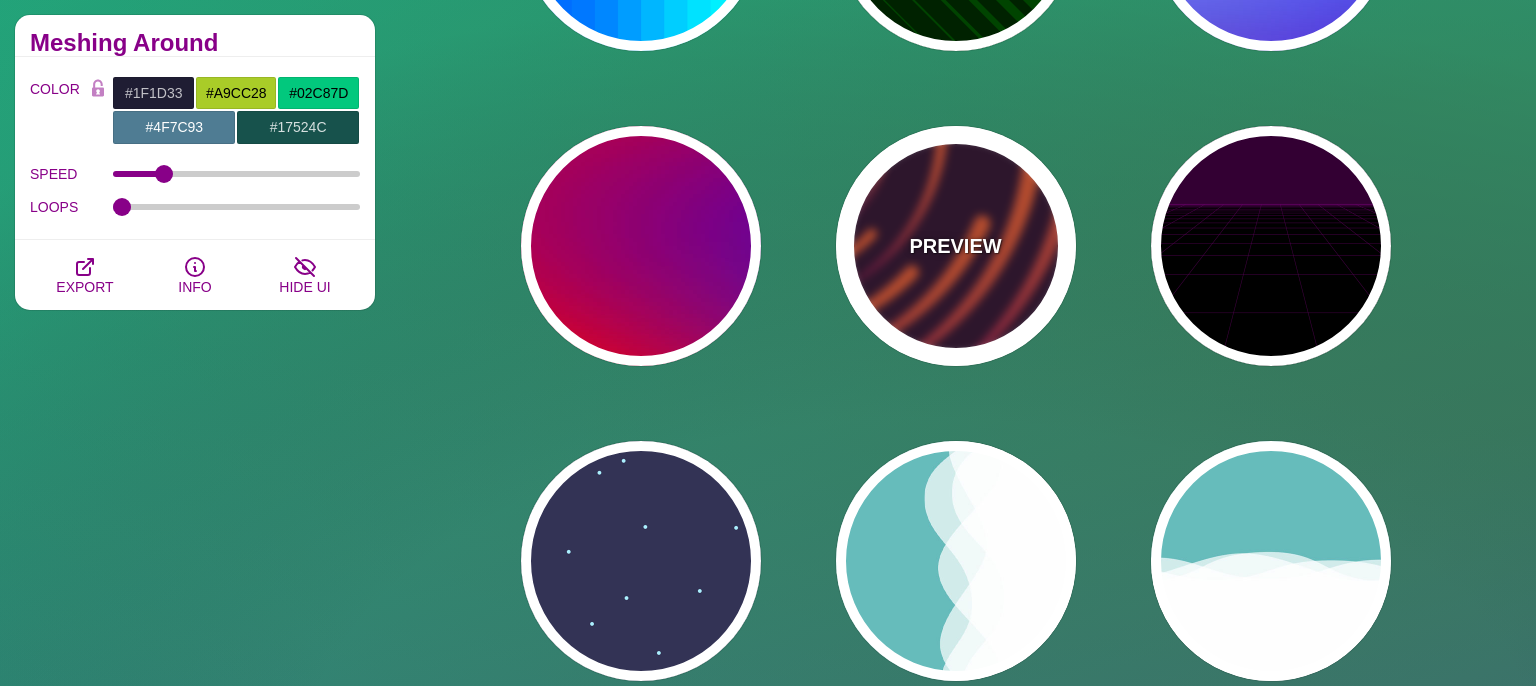 click on "PREVIEW" at bounding box center (955, 246) 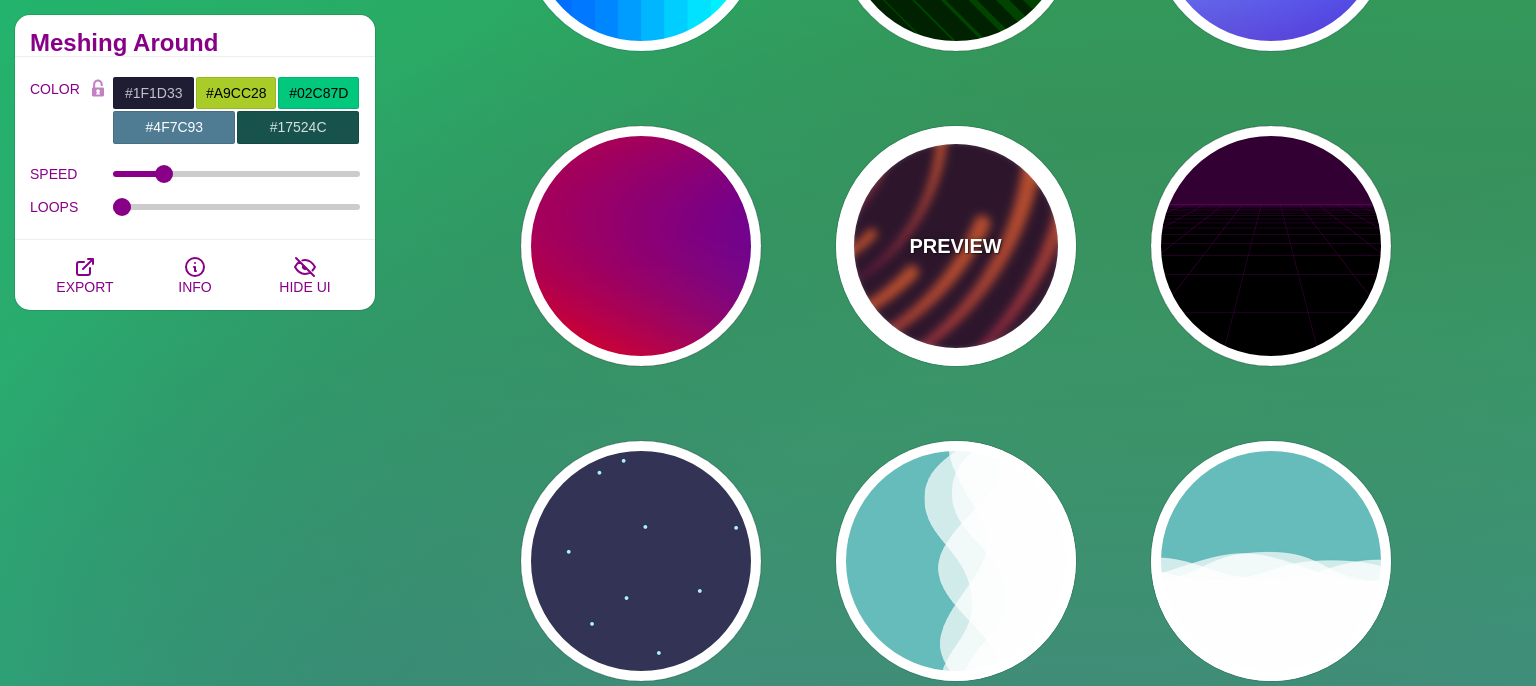 type on "#220022" 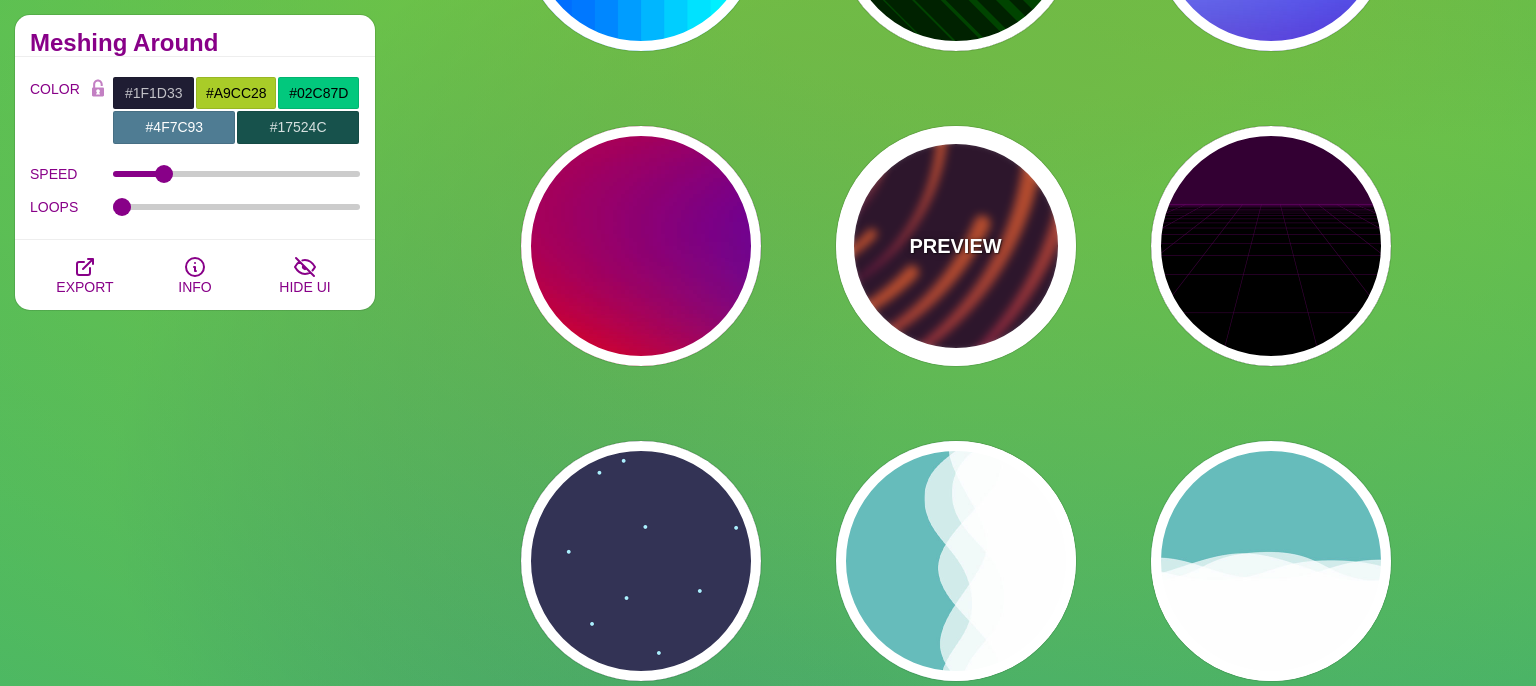 type on "#EE5522" 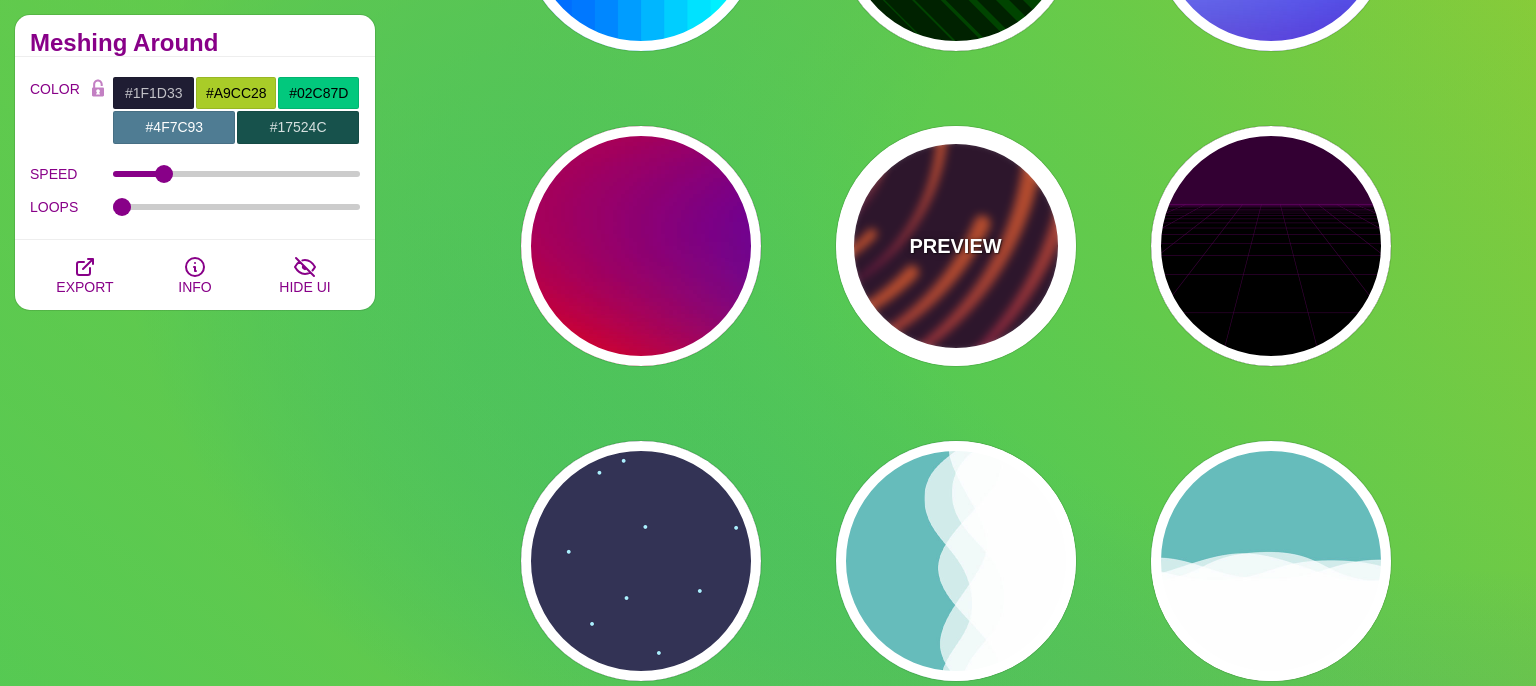 type on "#220022" 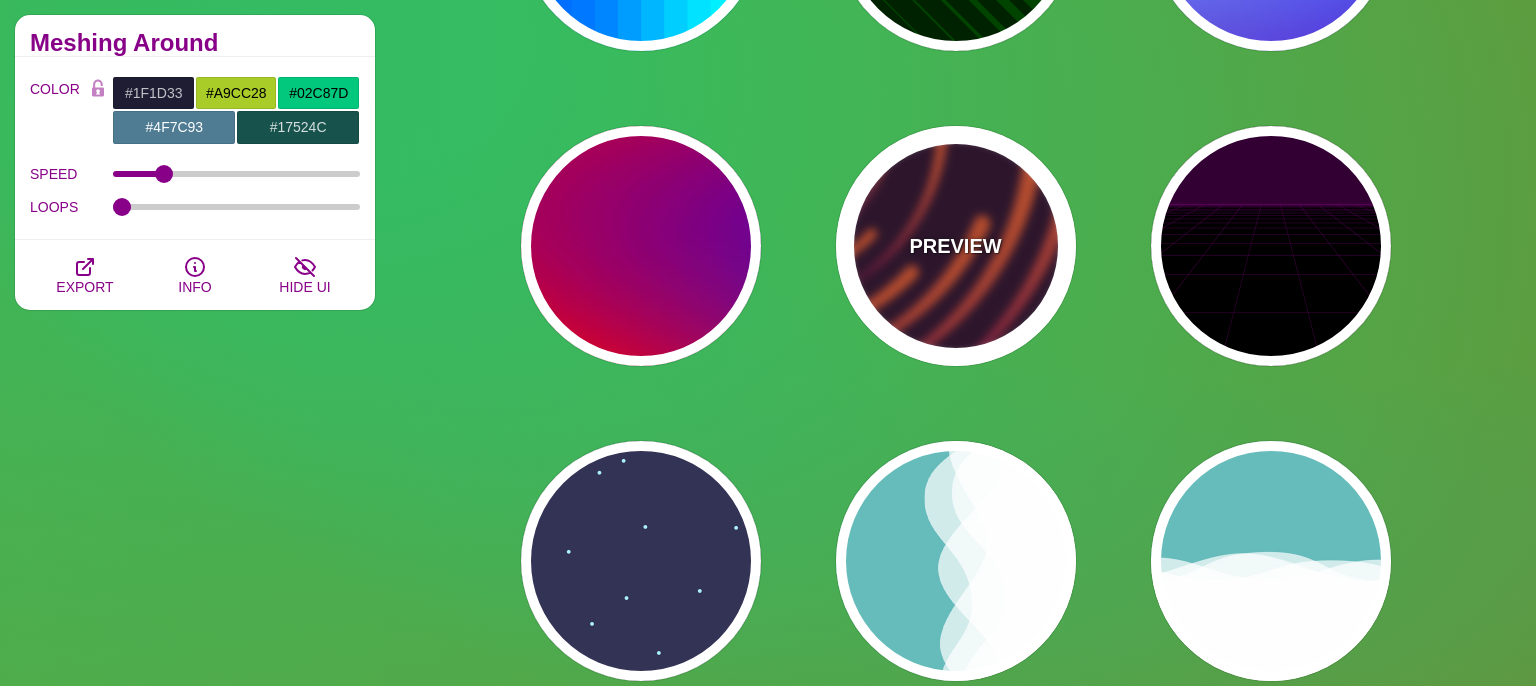 type on "50" 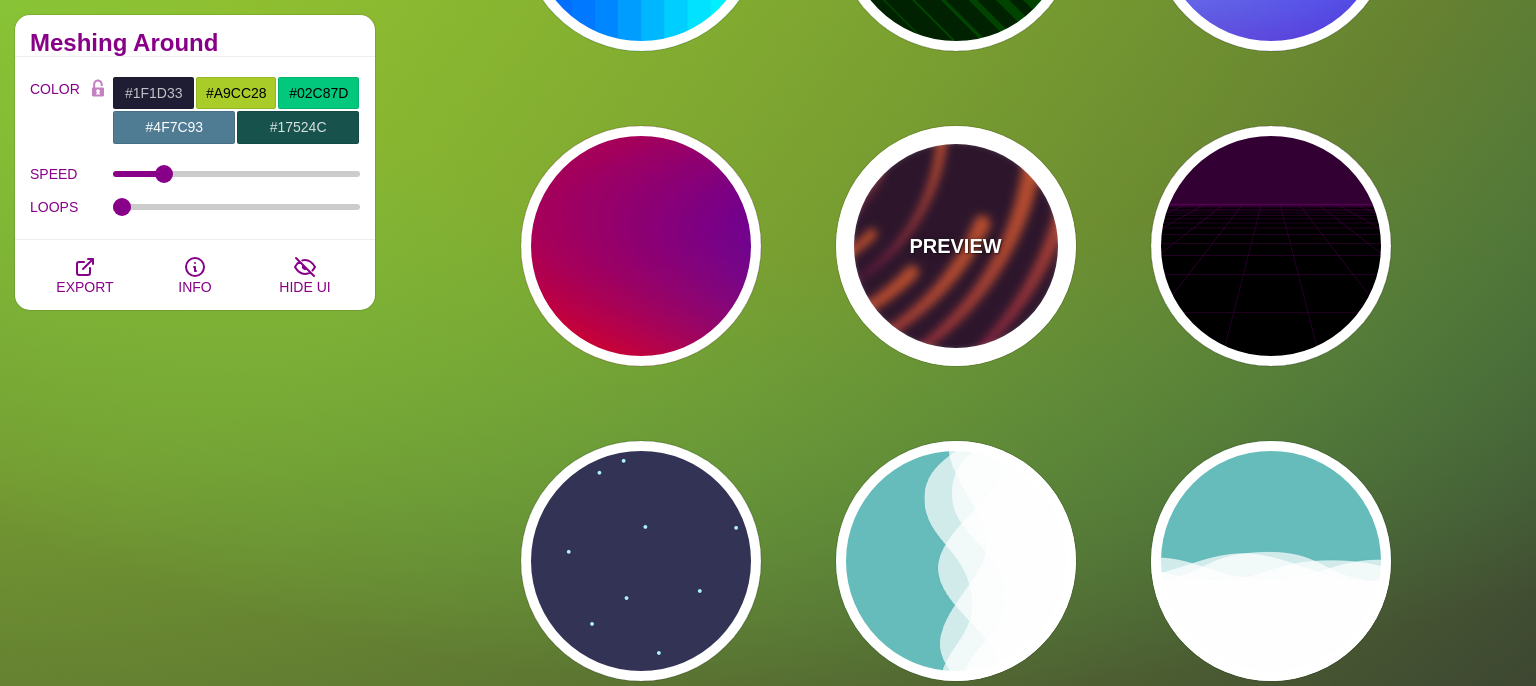 type on "99" 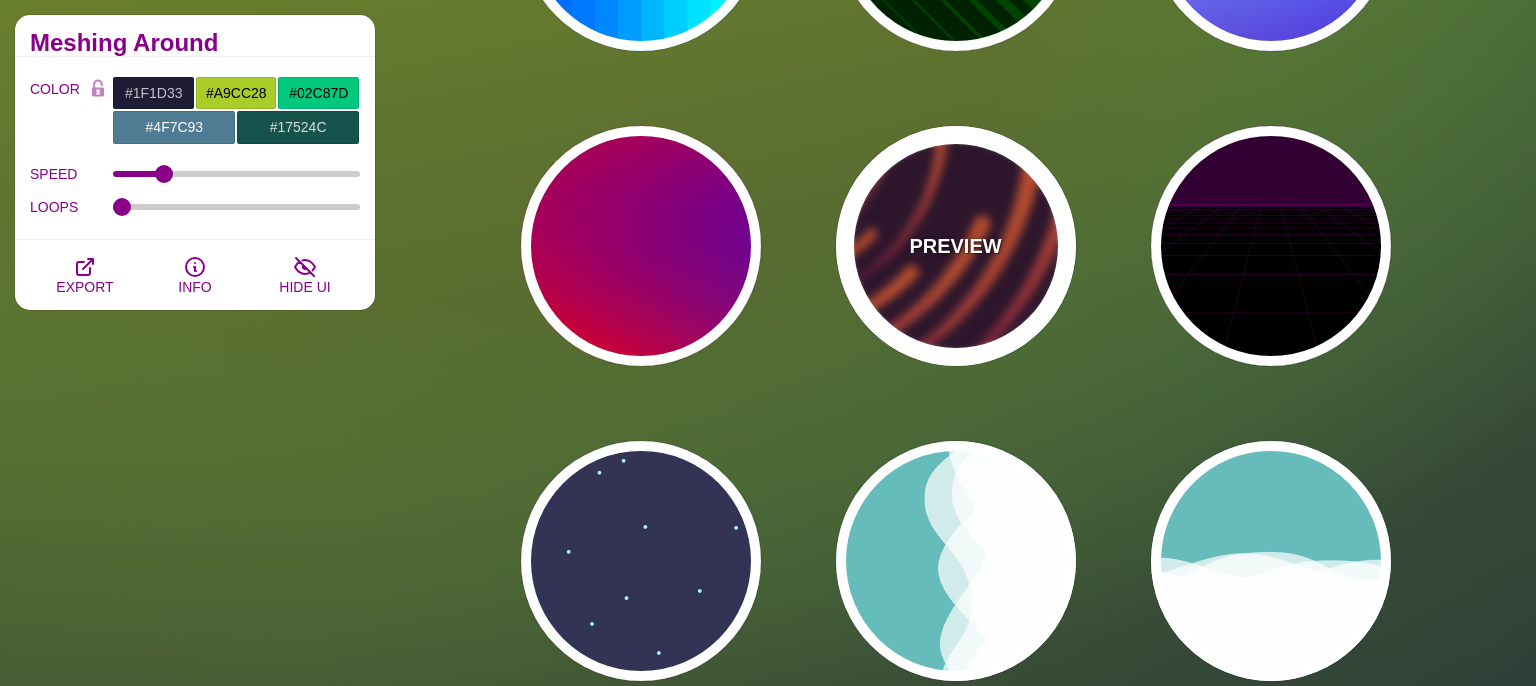 type on "0" 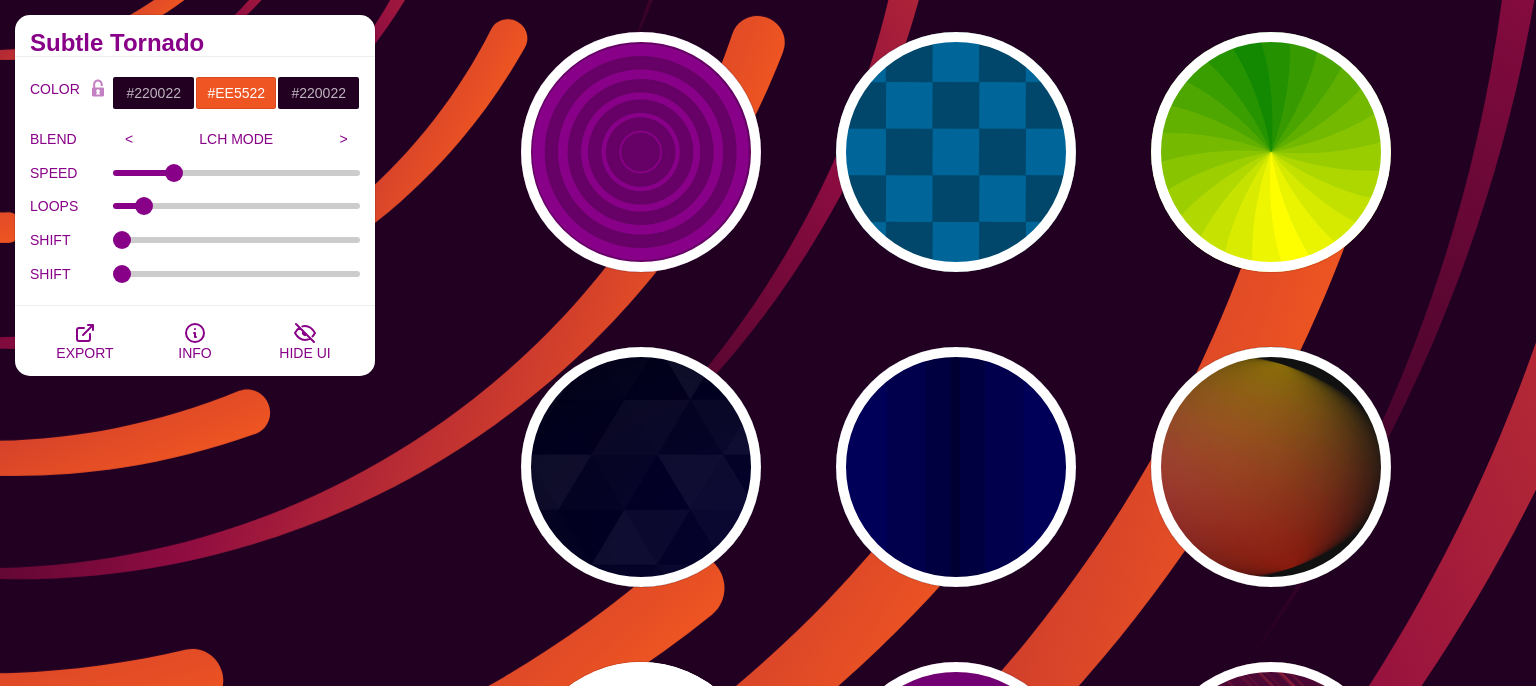 scroll, scrollTop: 1478, scrollLeft: 0, axis: vertical 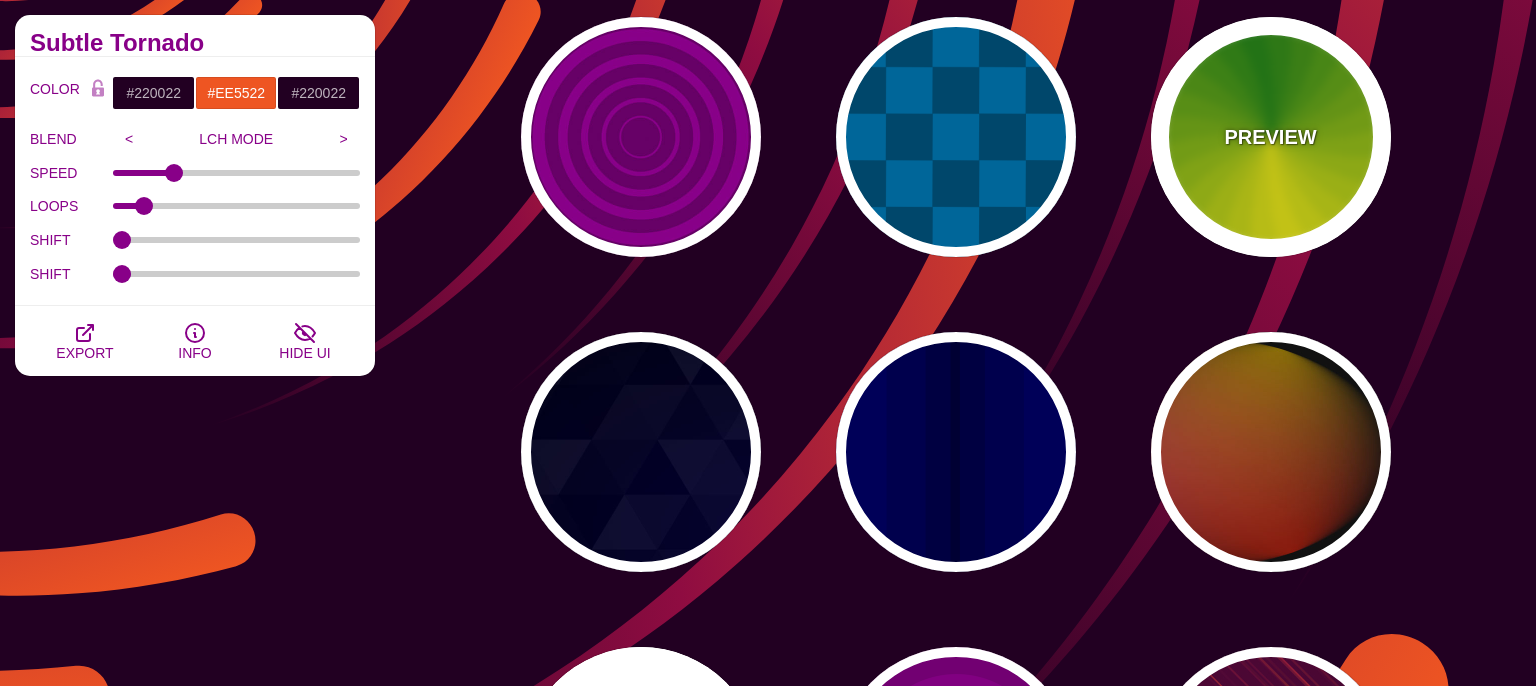 click on "PREVIEW" at bounding box center (1270, 137) 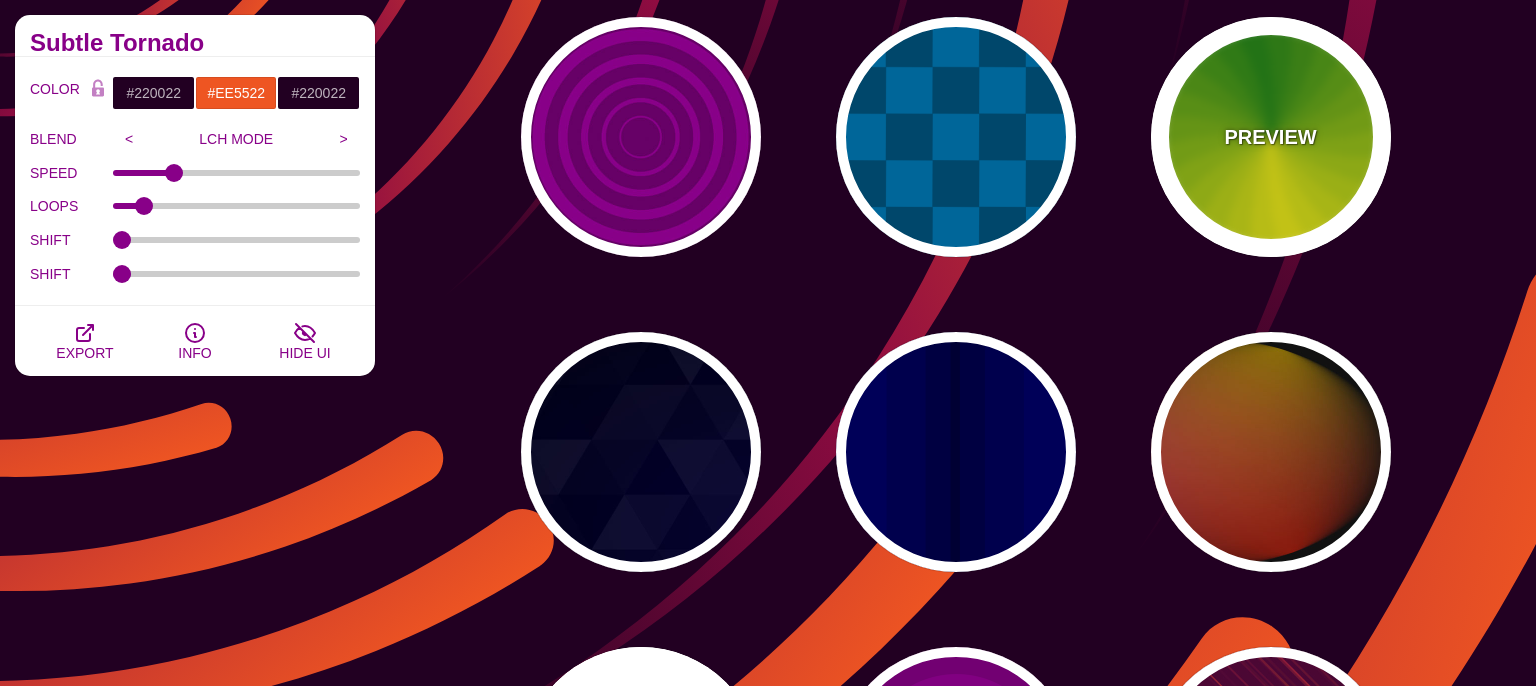 type on "#118800" 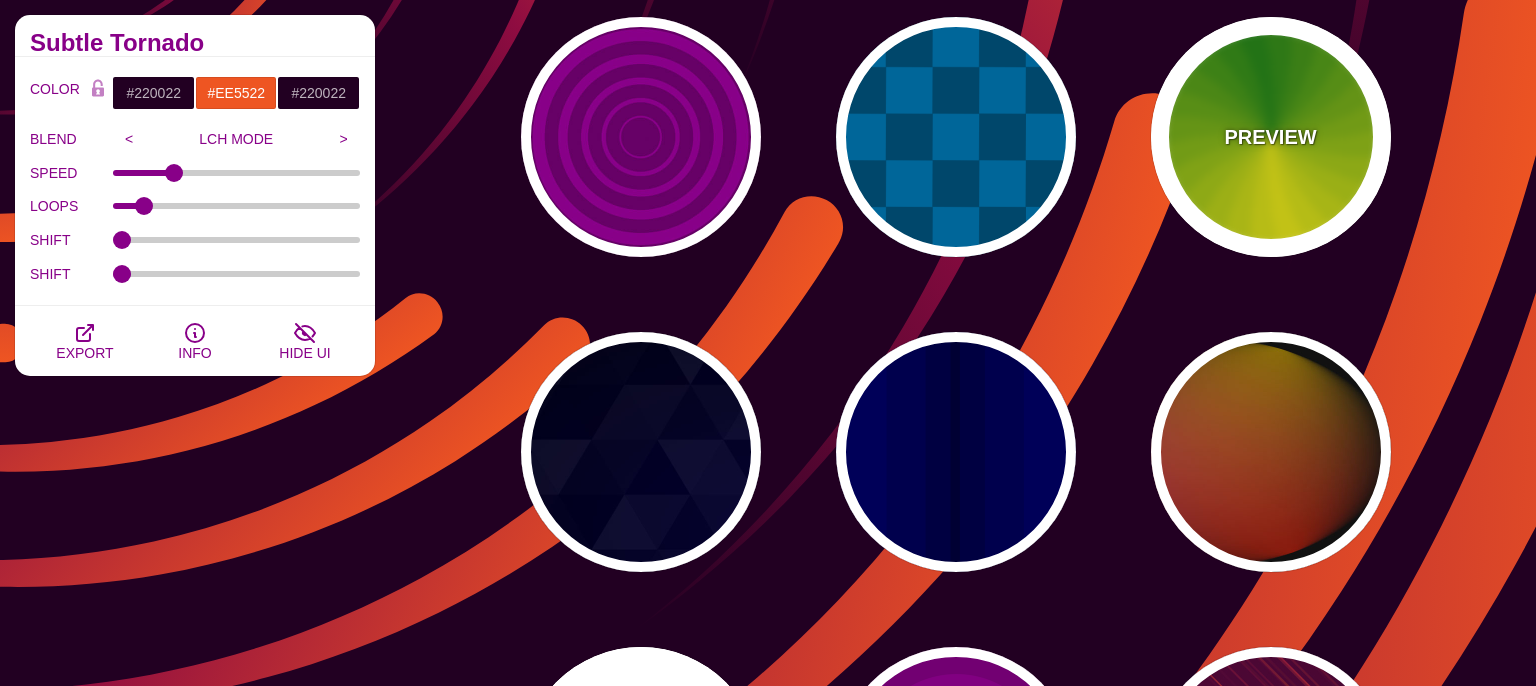 type on "#FFFF00" 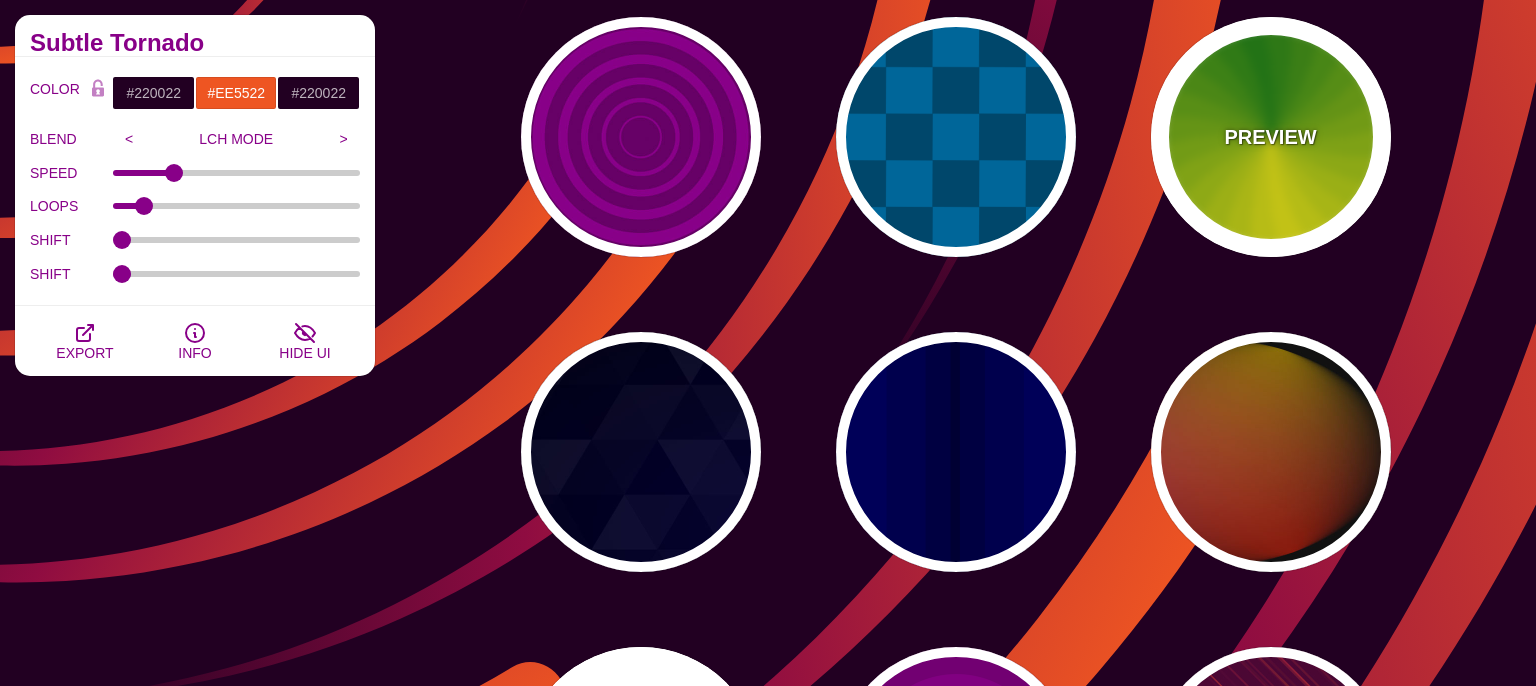 type on "4.8" 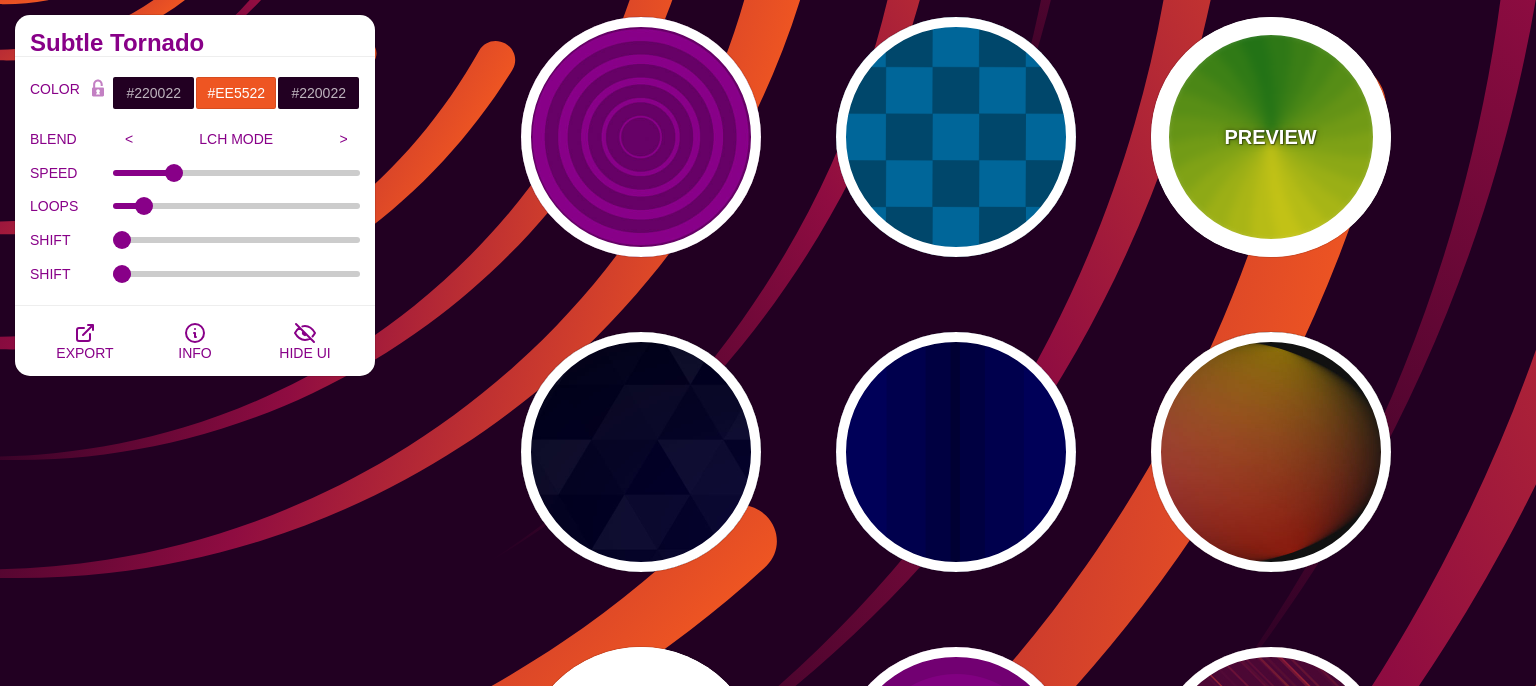 type on "0" 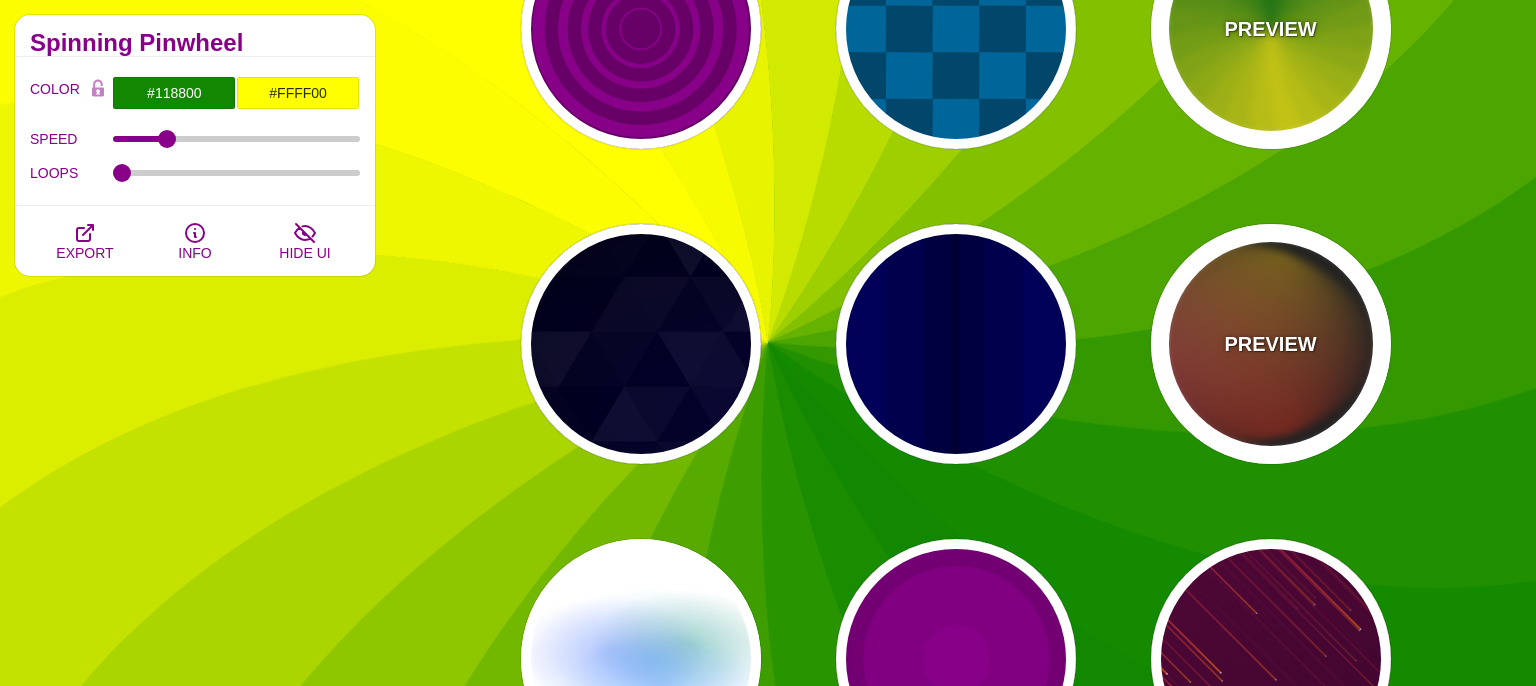 scroll, scrollTop: 1584, scrollLeft: 0, axis: vertical 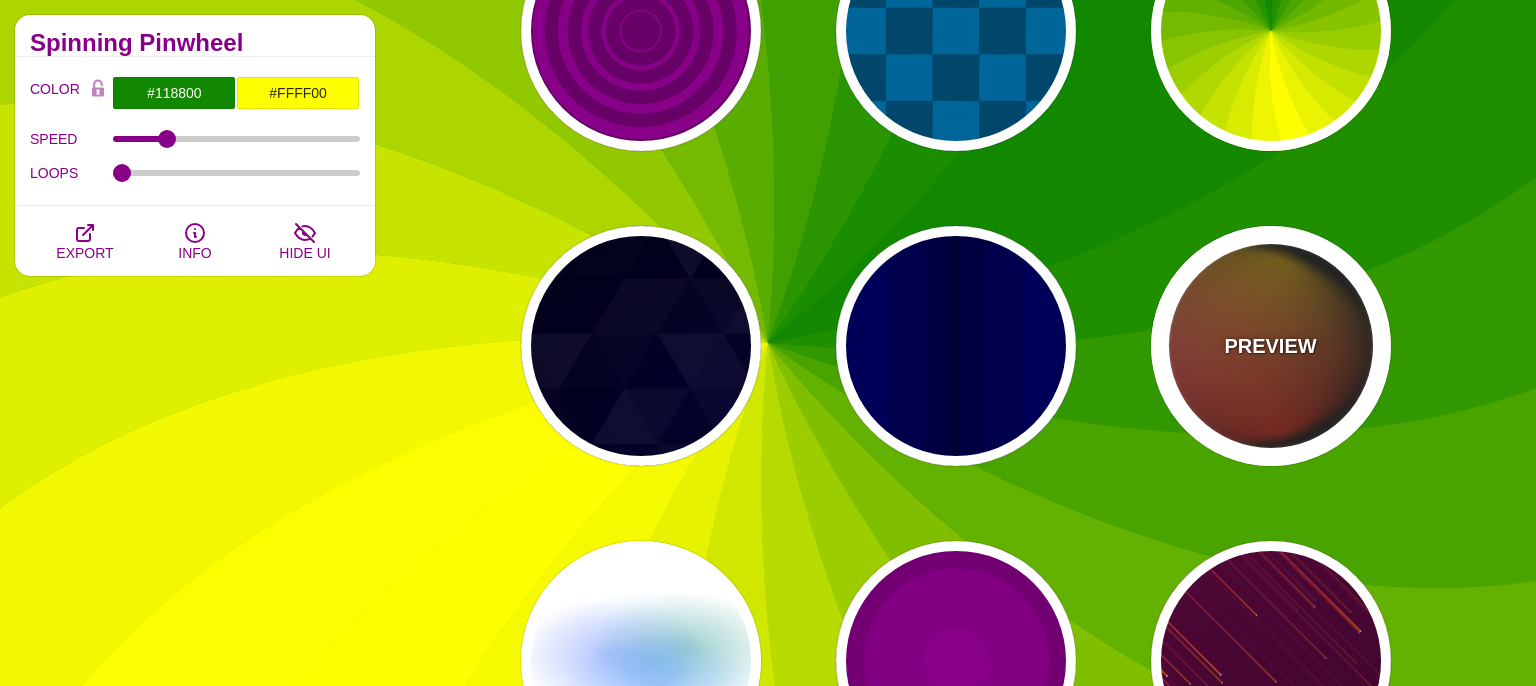 click on "PREVIEW" at bounding box center (1270, 346) 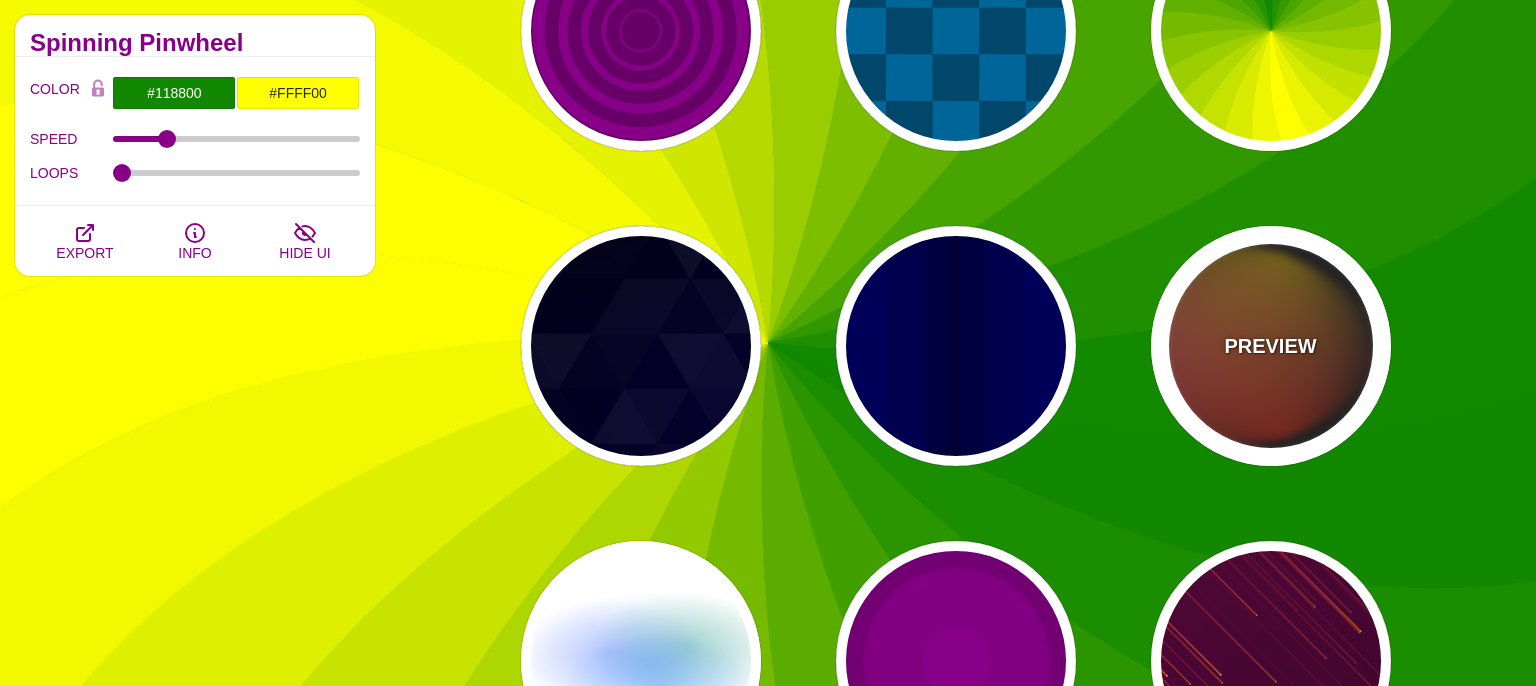 type on "#111111" 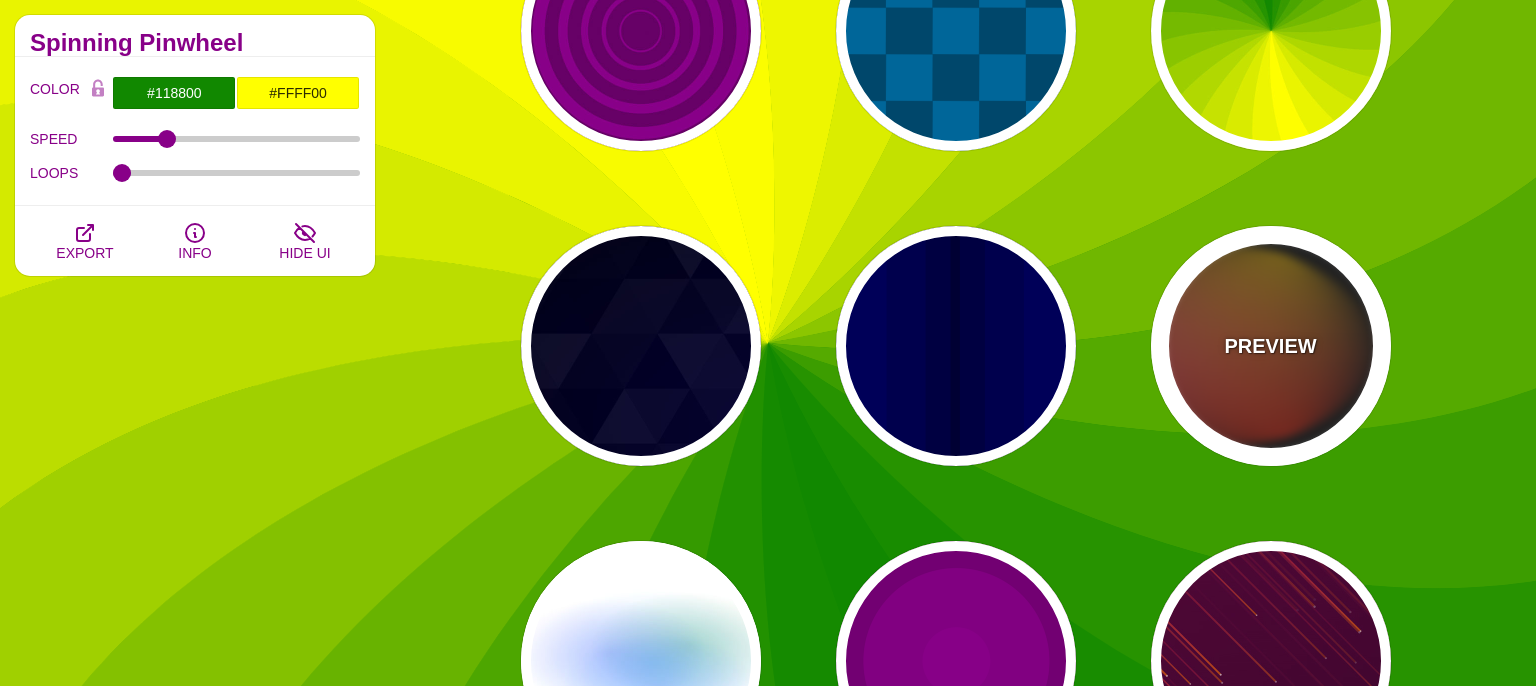 type on "#FF00FF" 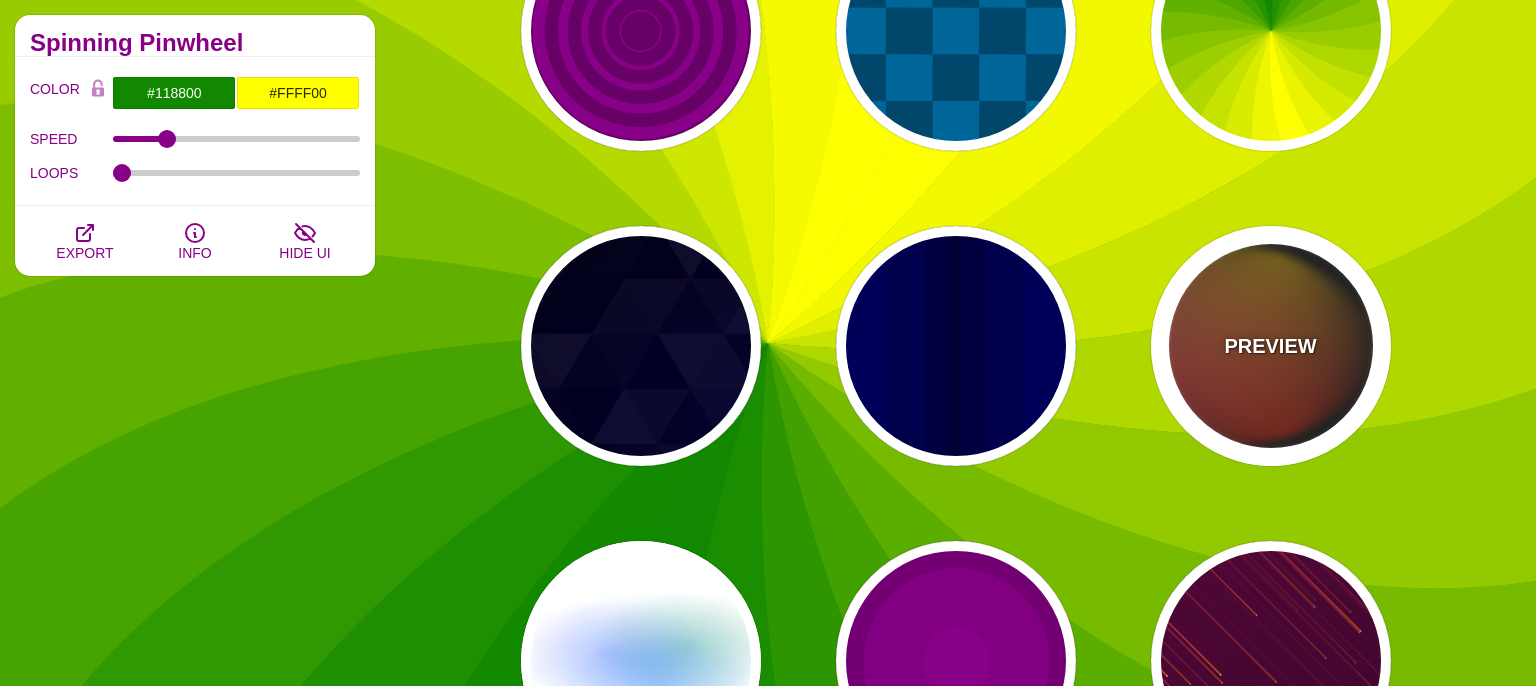 type on "#FFCC00" 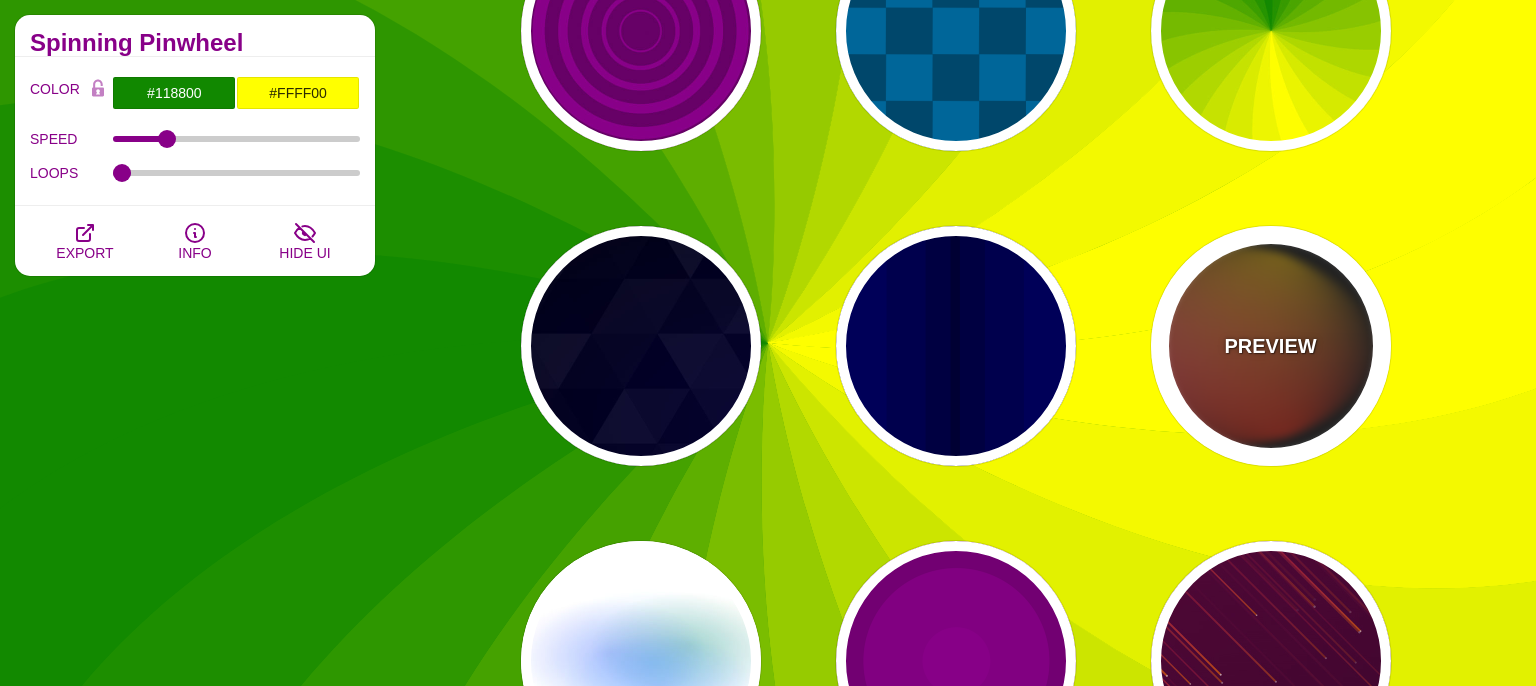 type on "#FF2200" 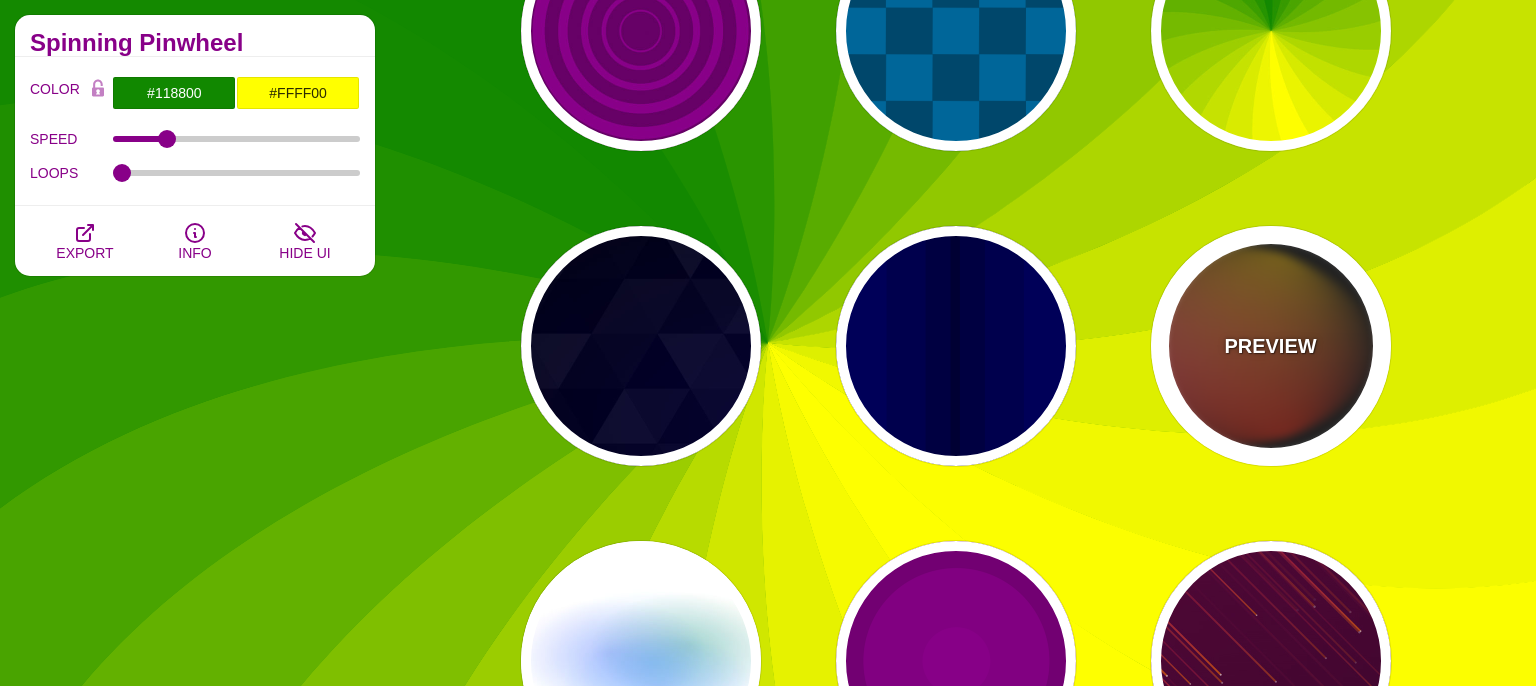 type on "4" 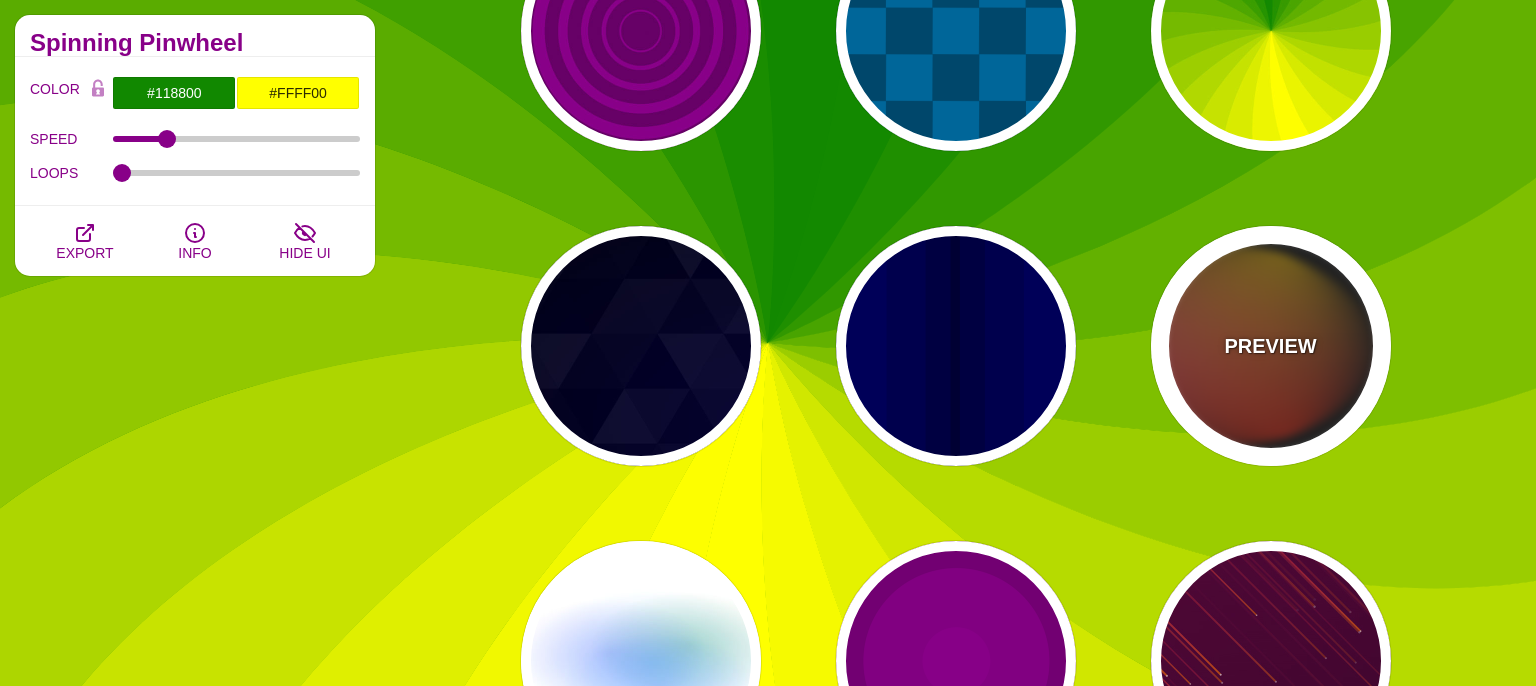 type on "12" 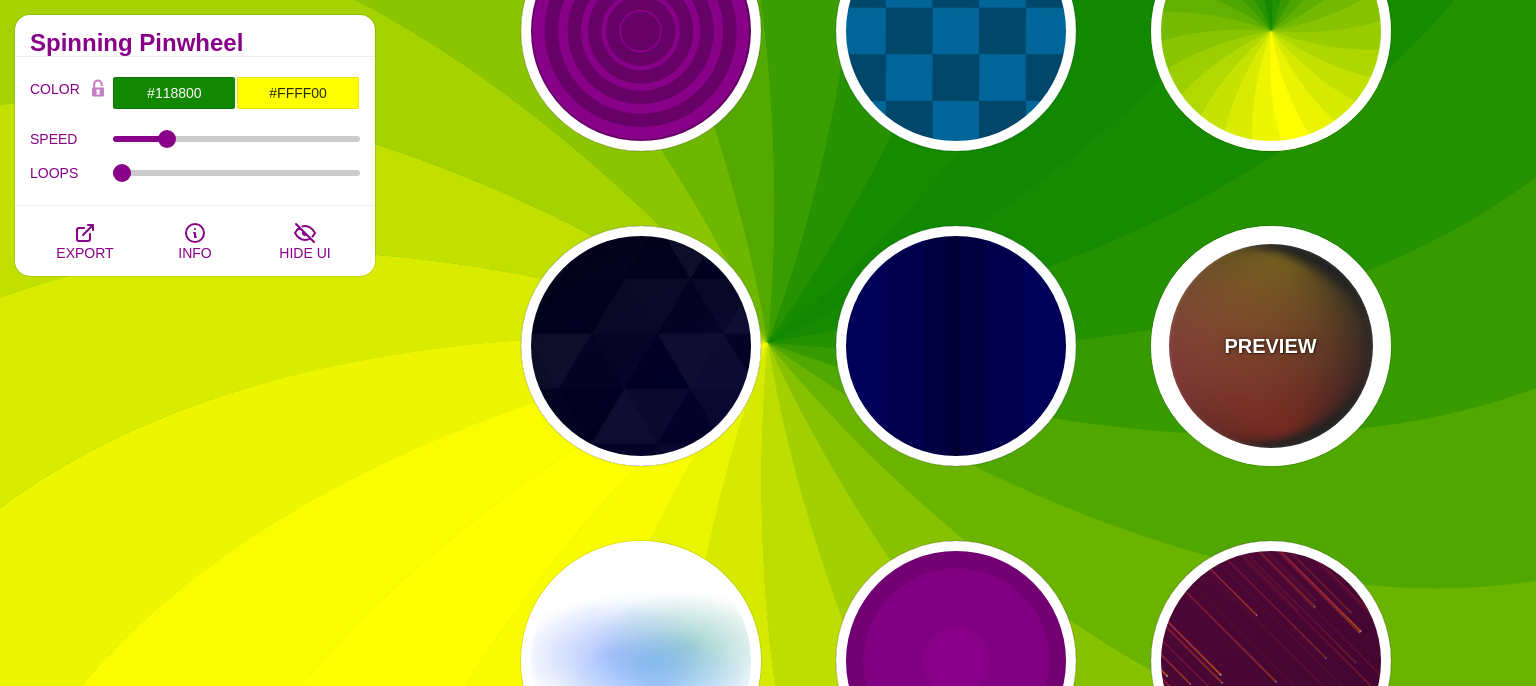 type on "999" 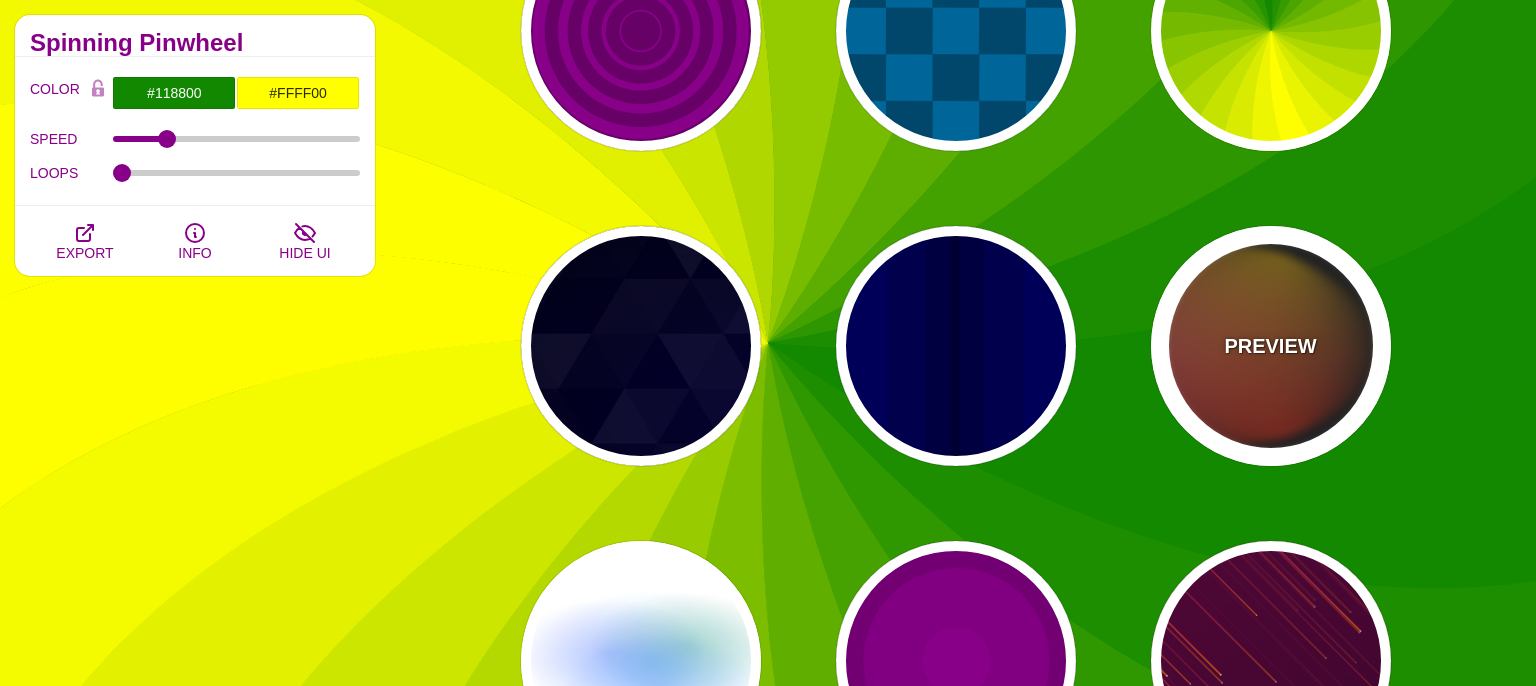 type on "1" 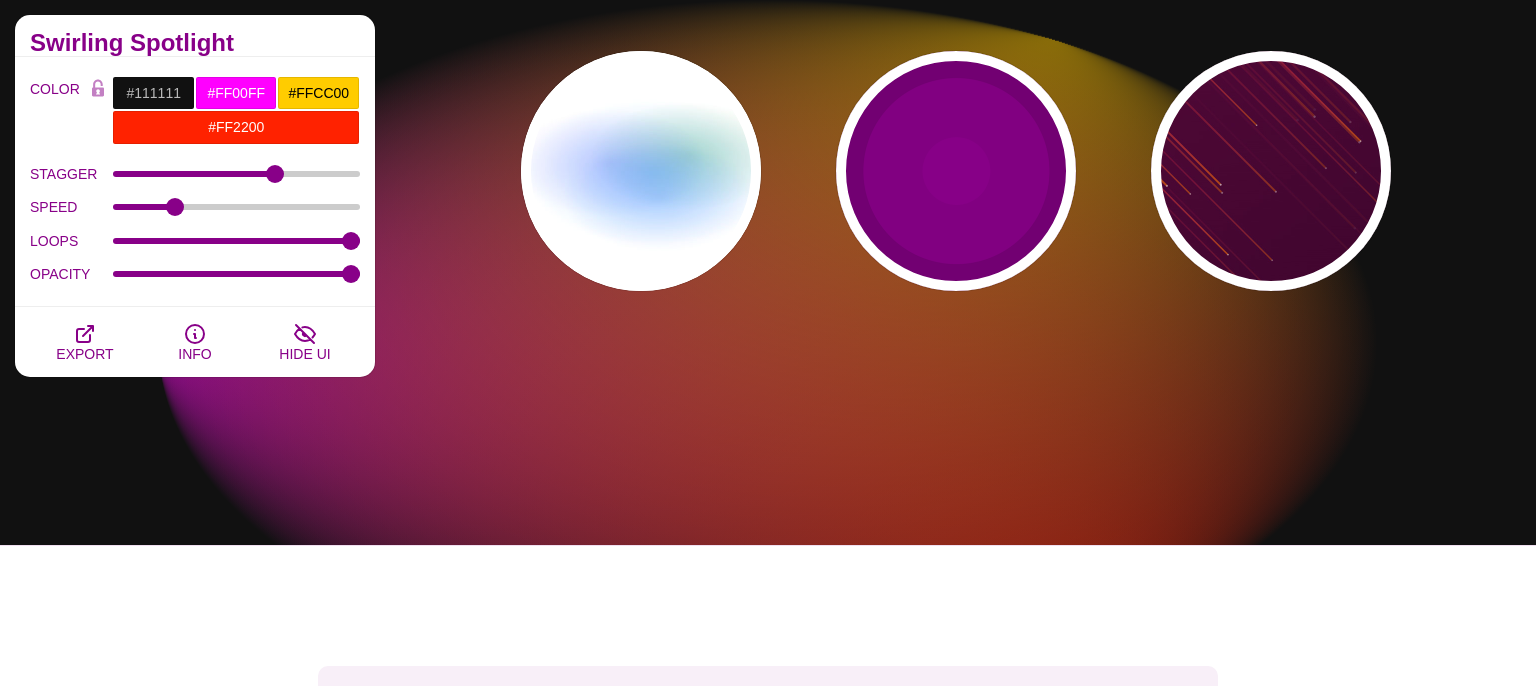 scroll, scrollTop: 2112, scrollLeft: 0, axis: vertical 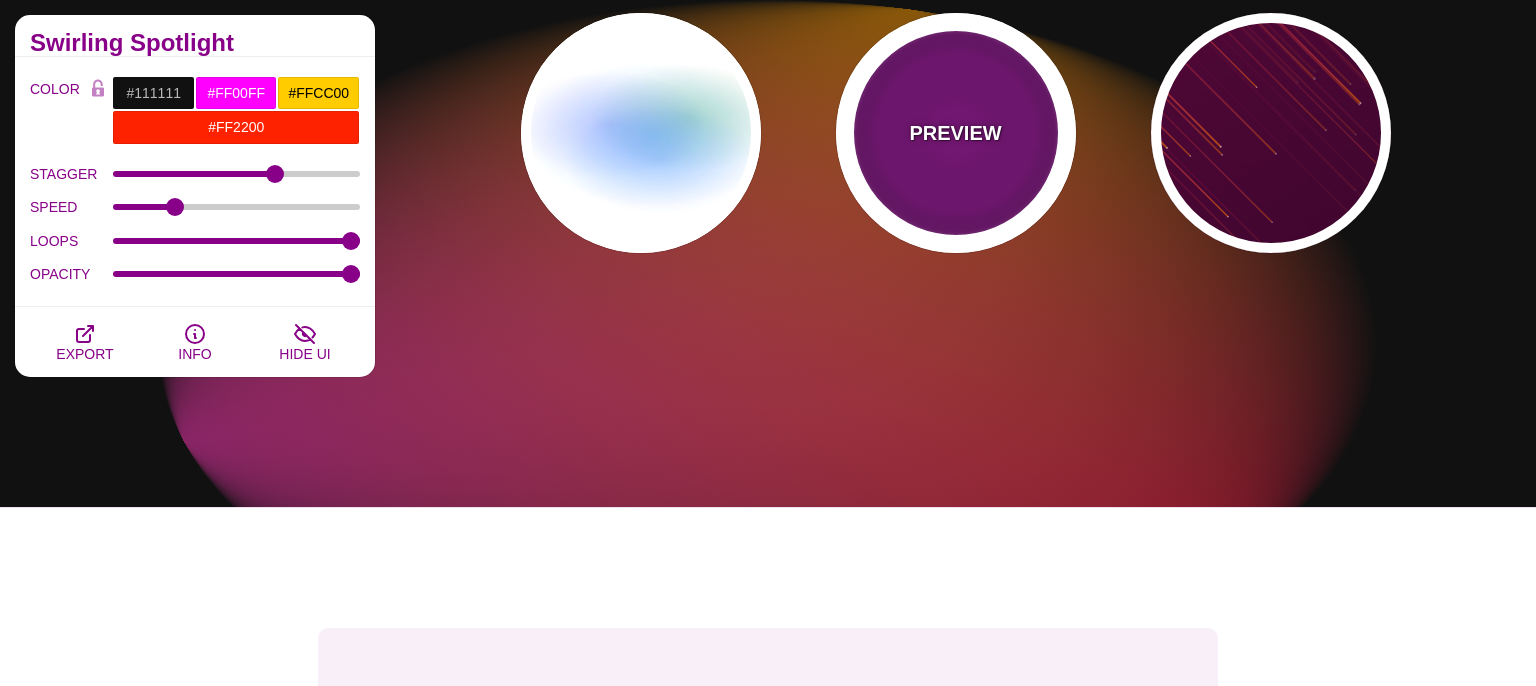 click on "PREVIEW" at bounding box center (956, 133) 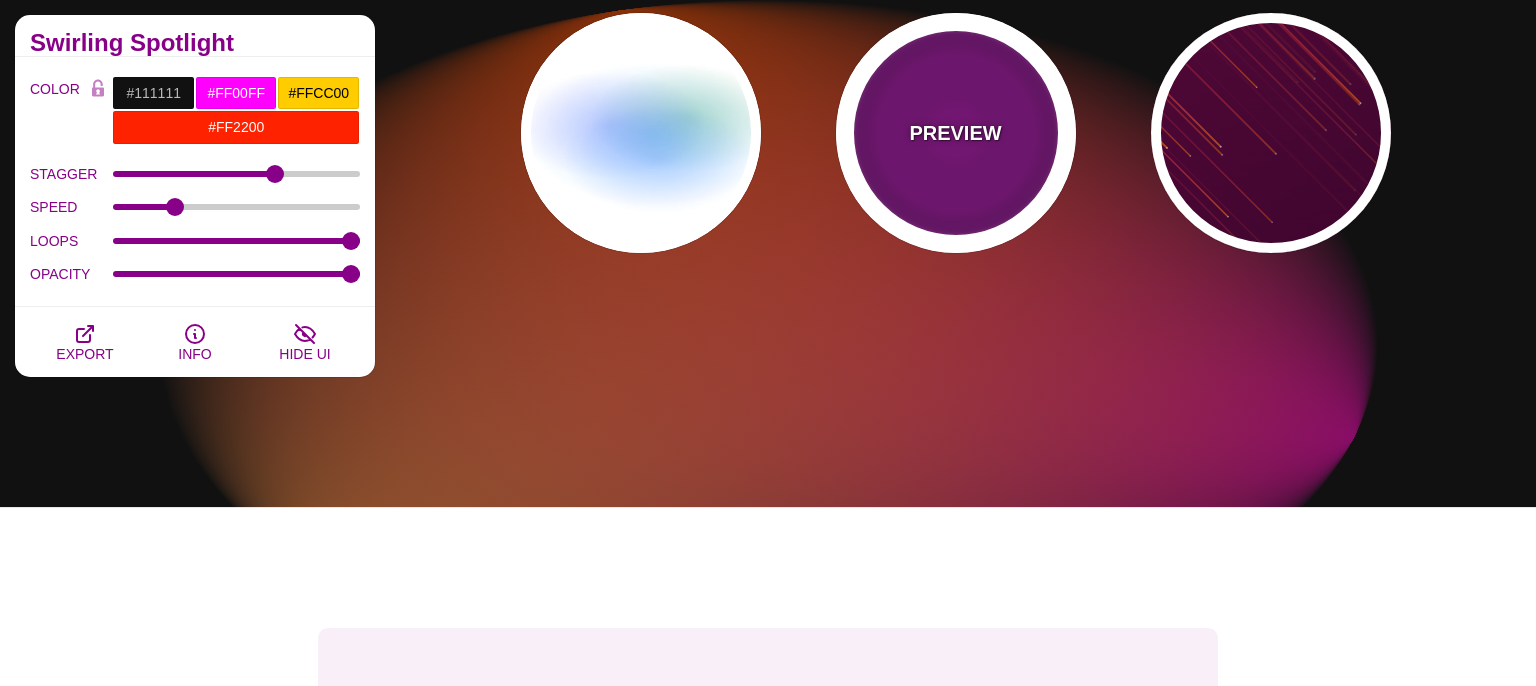 type on "#220022" 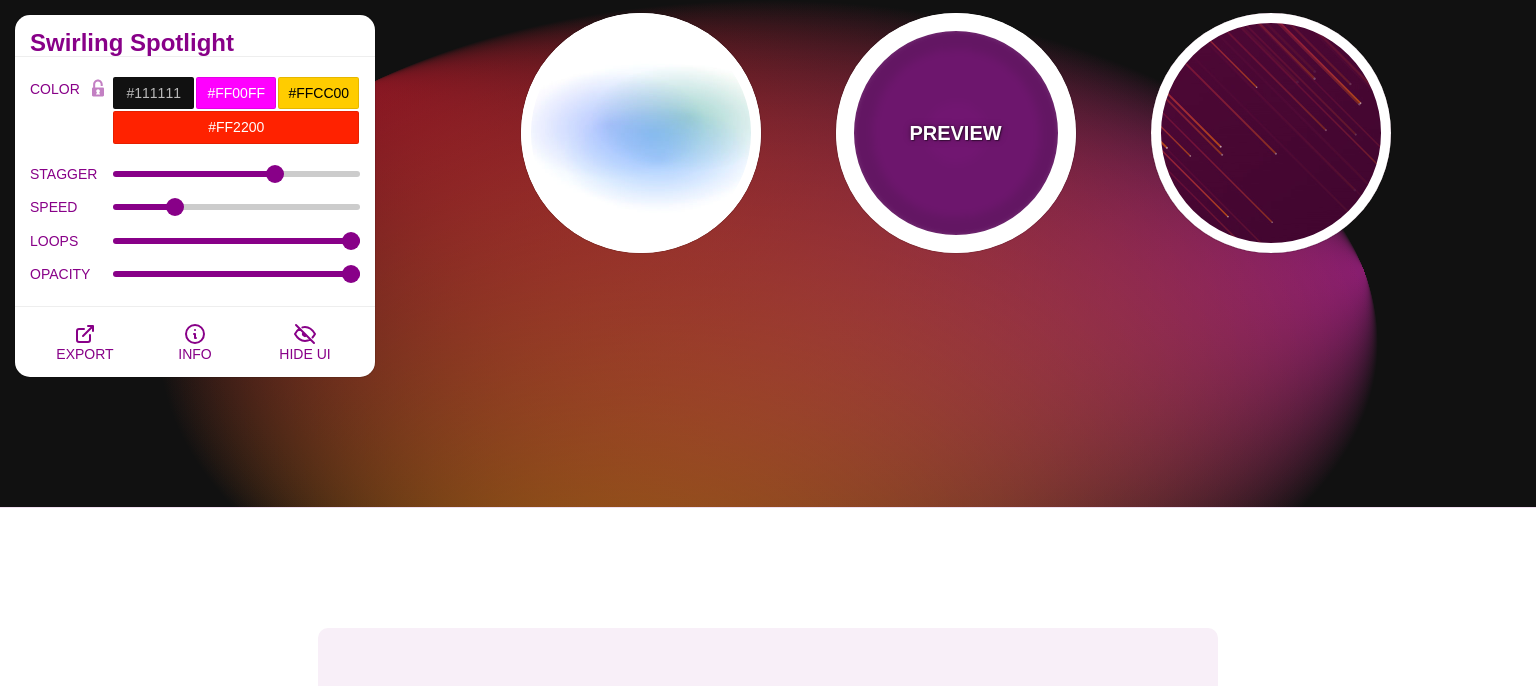 type on "#880088" 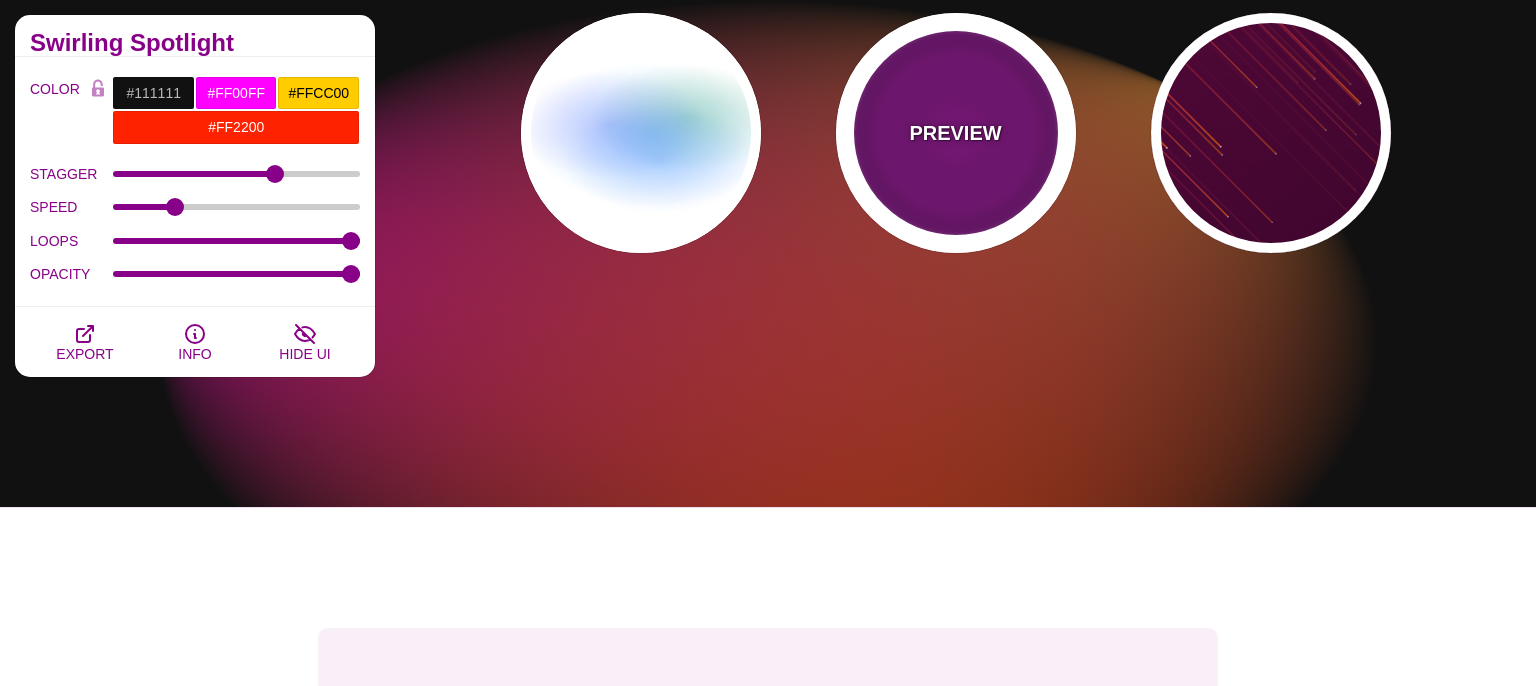 type on "999" 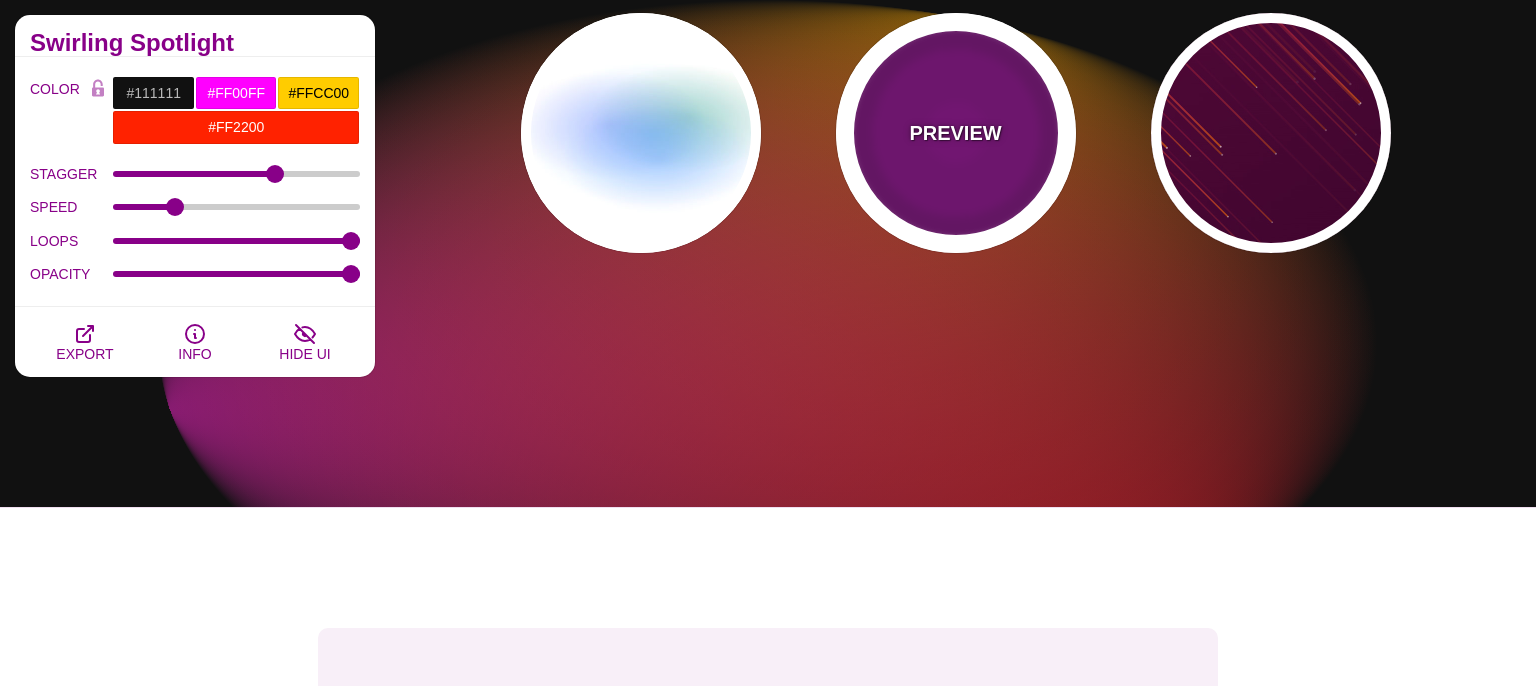 type on "5" 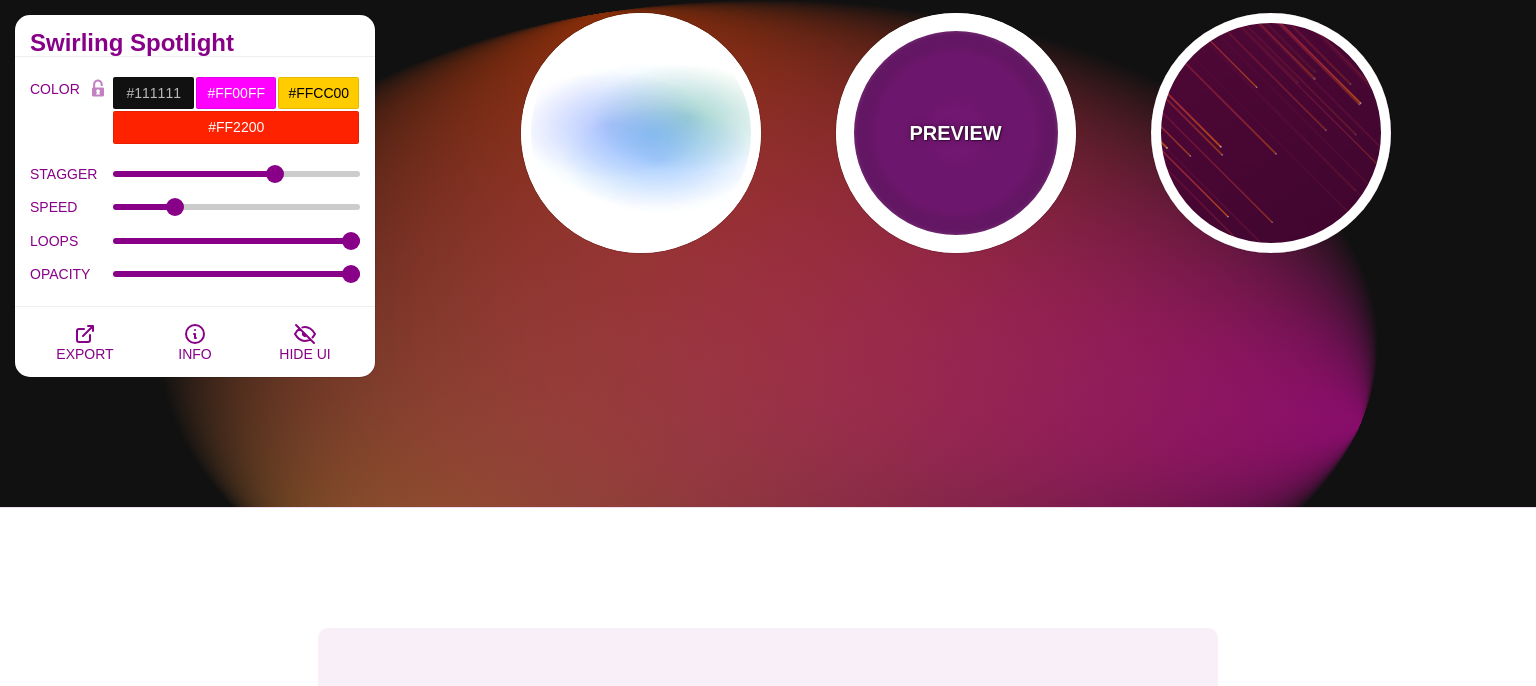 type on "0" 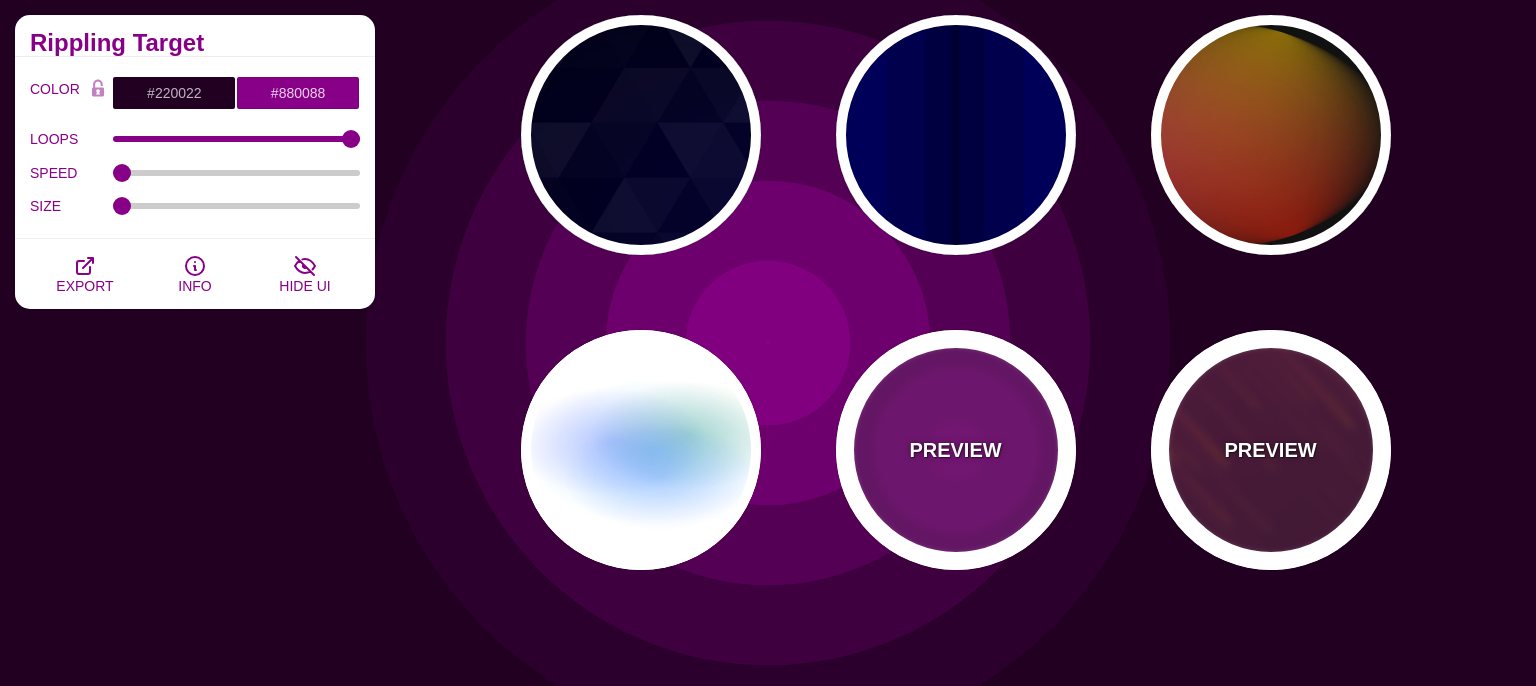 scroll, scrollTop: 1689, scrollLeft: 0, axis: vertical 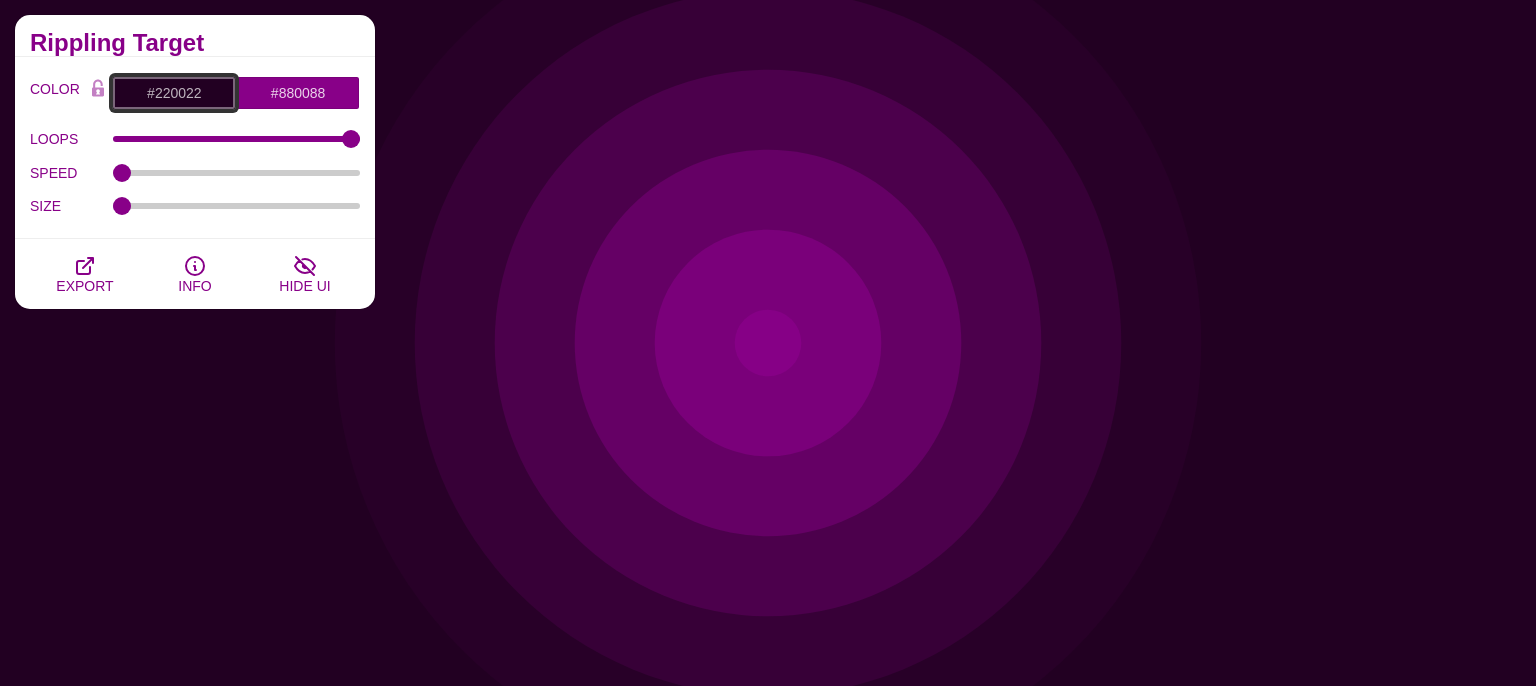 click on "#220022" at bounding box center [174, 93] 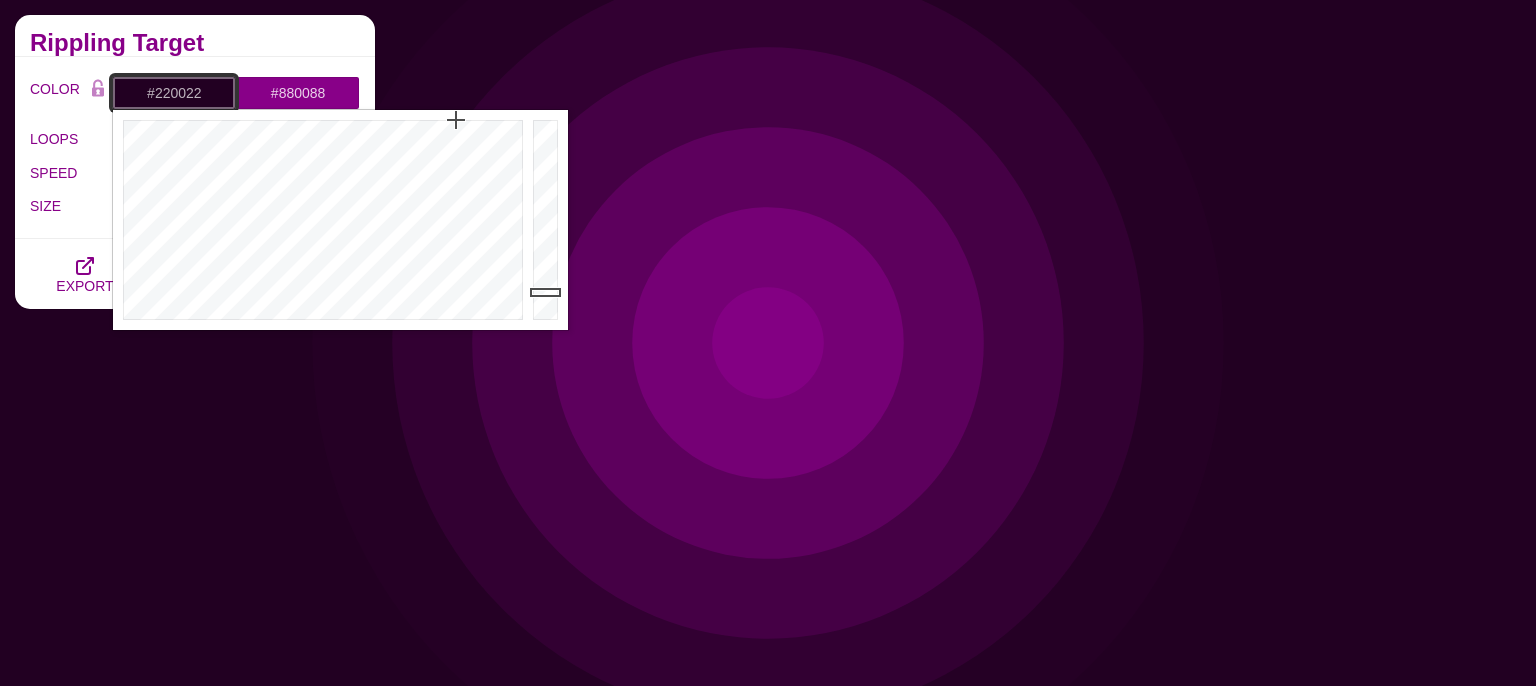 drag, startPoint x: 208, startPoint y: 97, endPoint x: 21, endPoint y: 86, distance: 187.32326 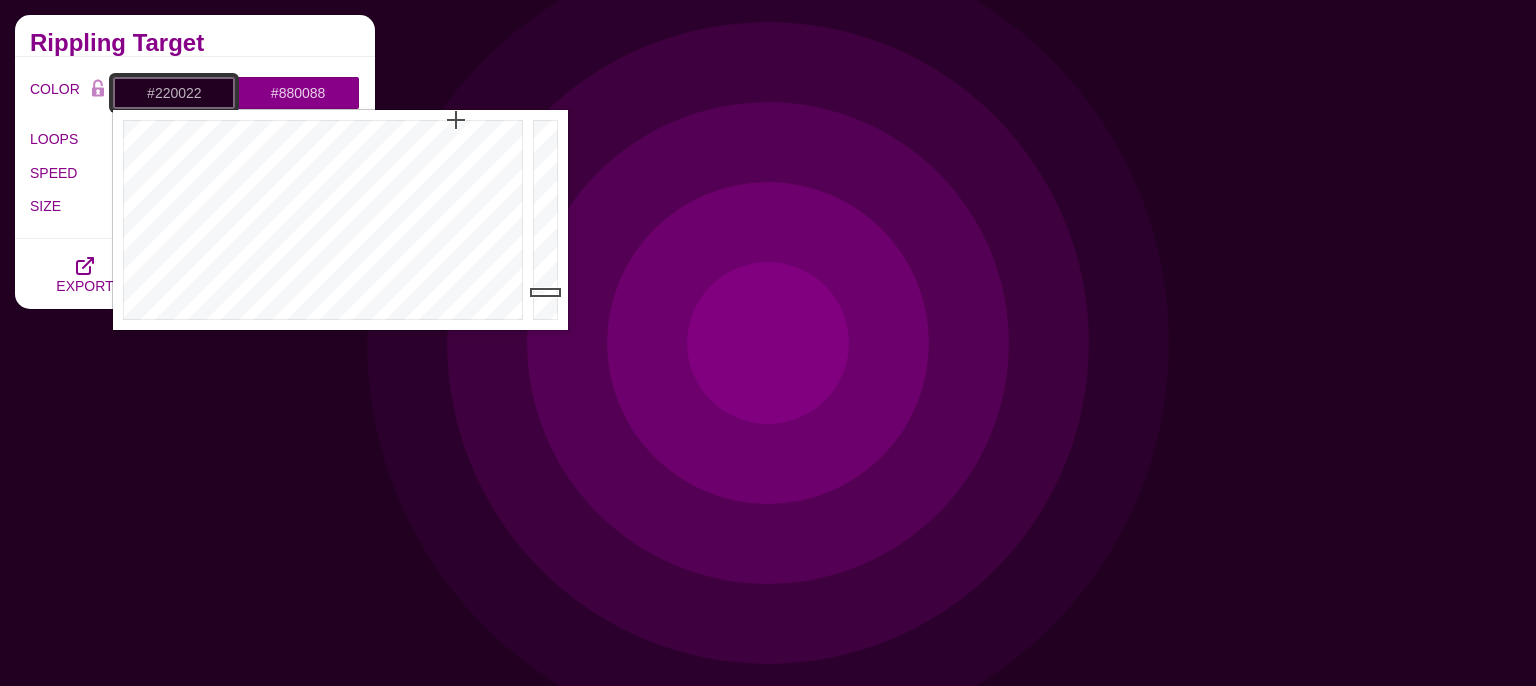 click on "#220022" at bounding box center [174, 93] 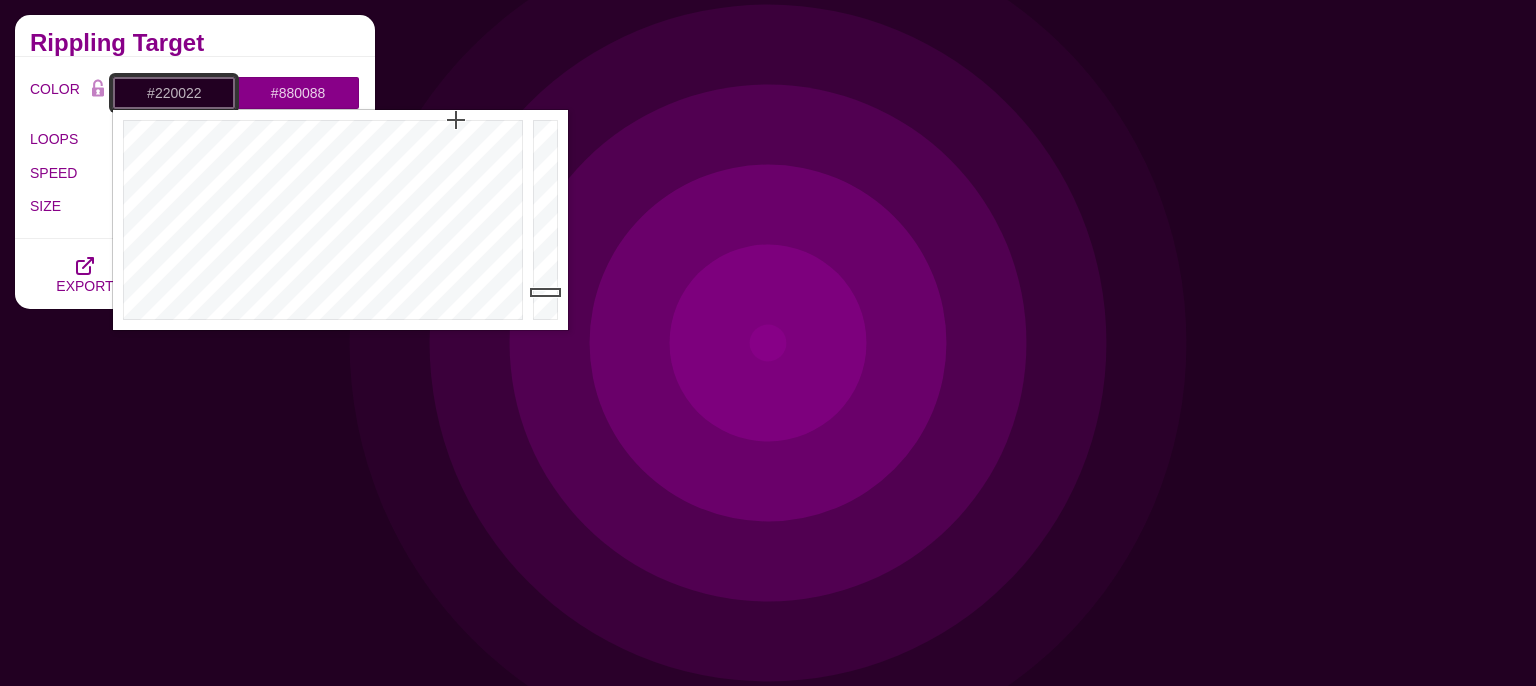 paste on "https://talaint.com/home-" 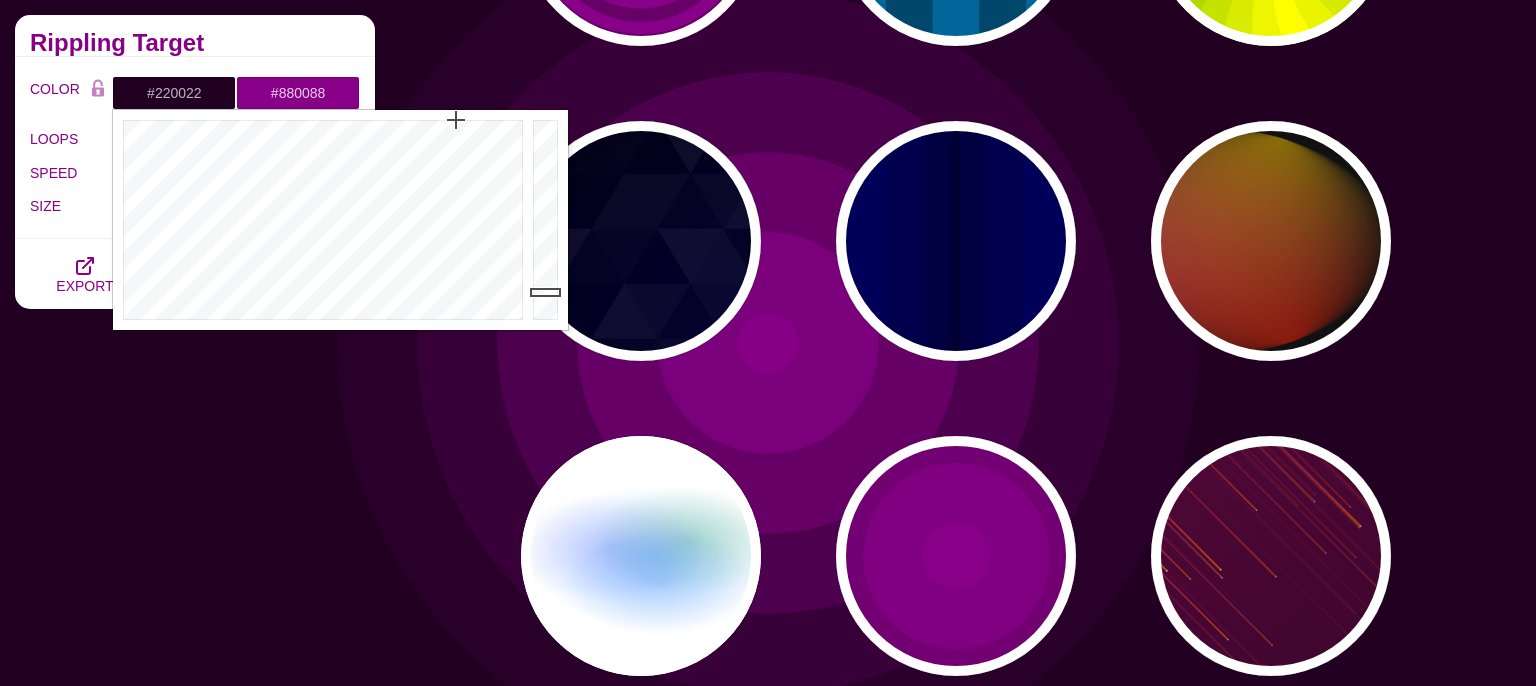 scroll, scrollTop: 0, scrollLeft: 0, axis: both 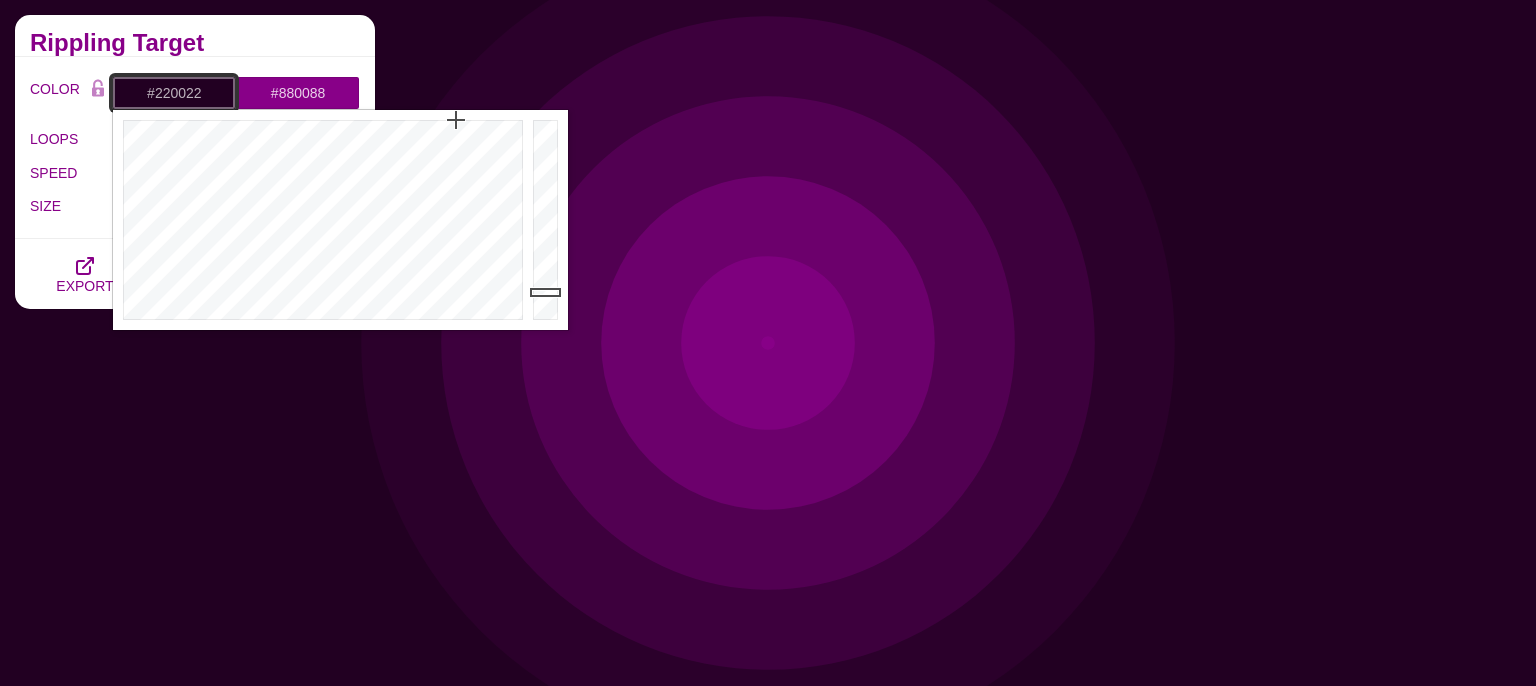 drag, startPoint x: 129, startPoint y: 83, endPoint x: 34, endPoint y: 87, distance: 95.084175 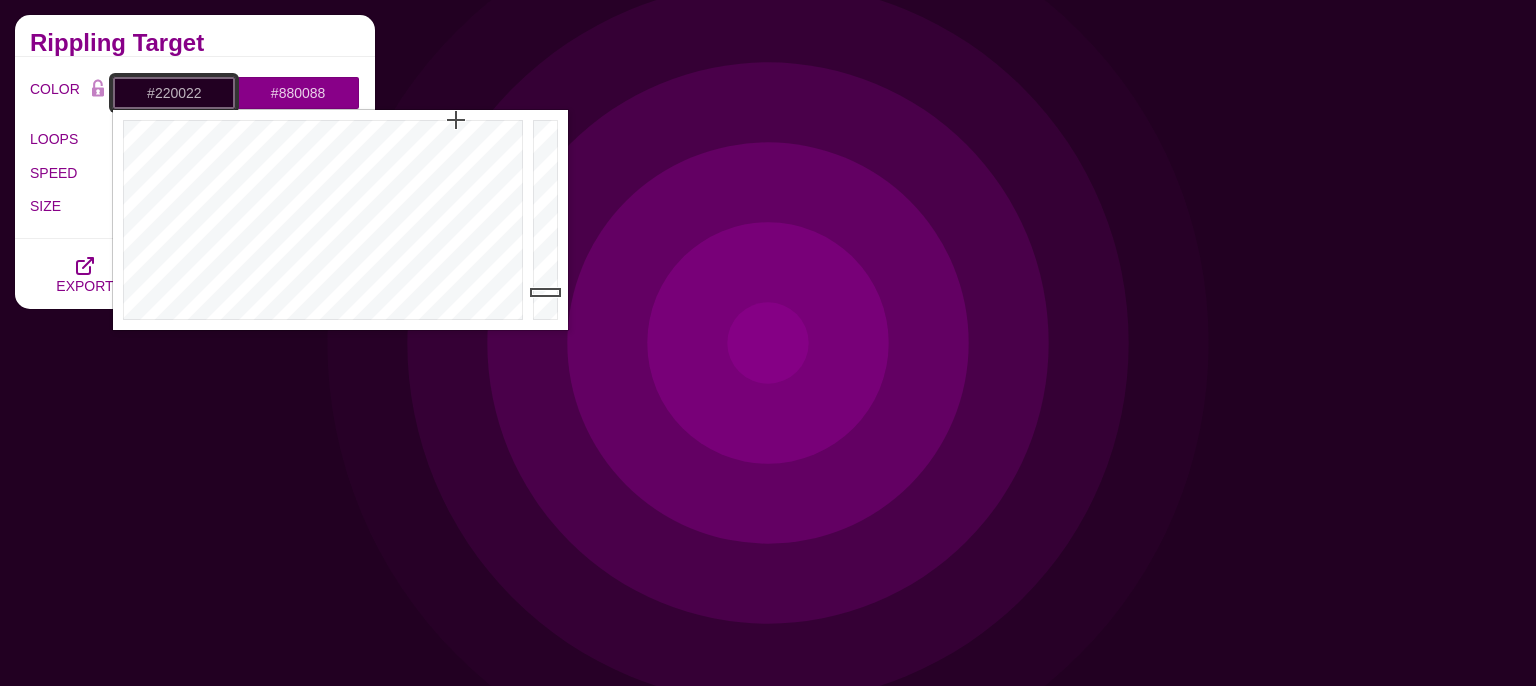 click on "#220022" at bounding box center [174, 93] 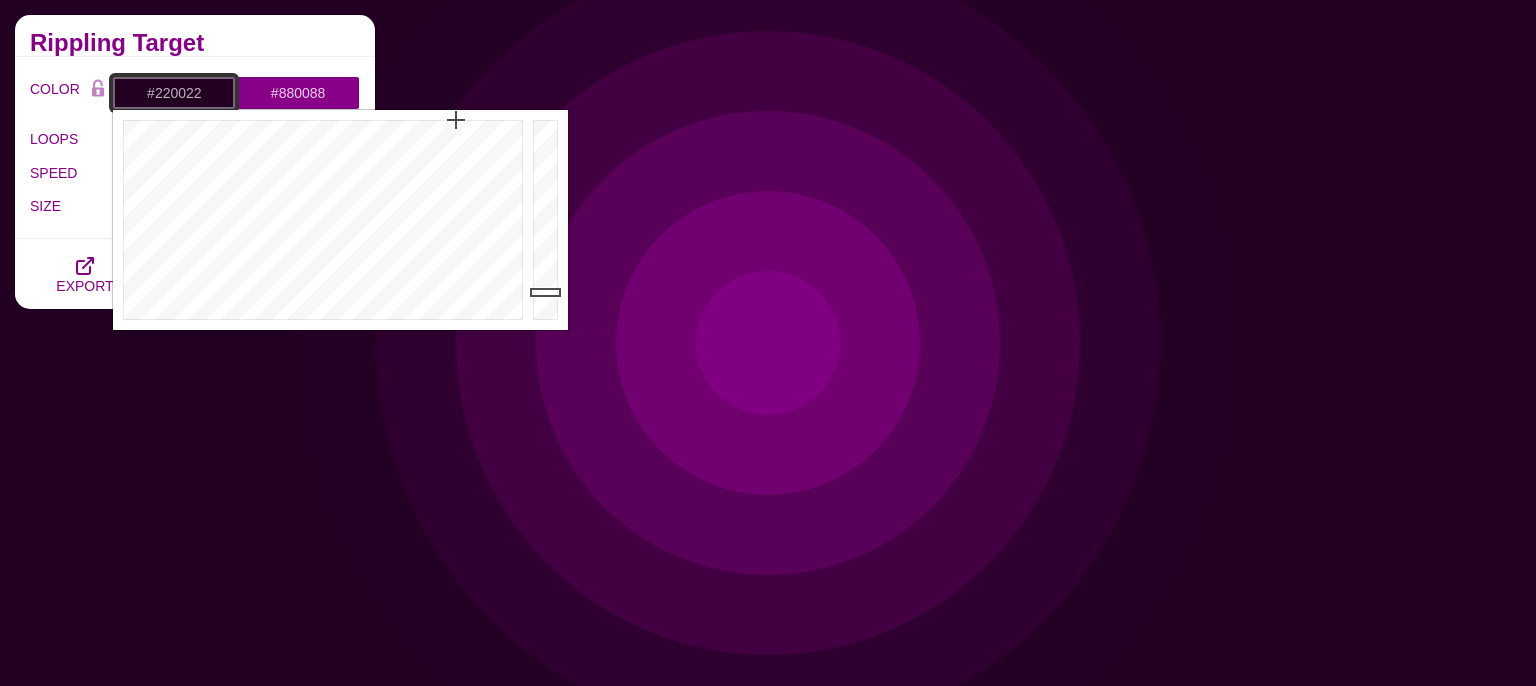 drag, startPoint x: 205, startPoint y: 91, endPoint x: 30, endPoint y: 94, distance: 175.02571 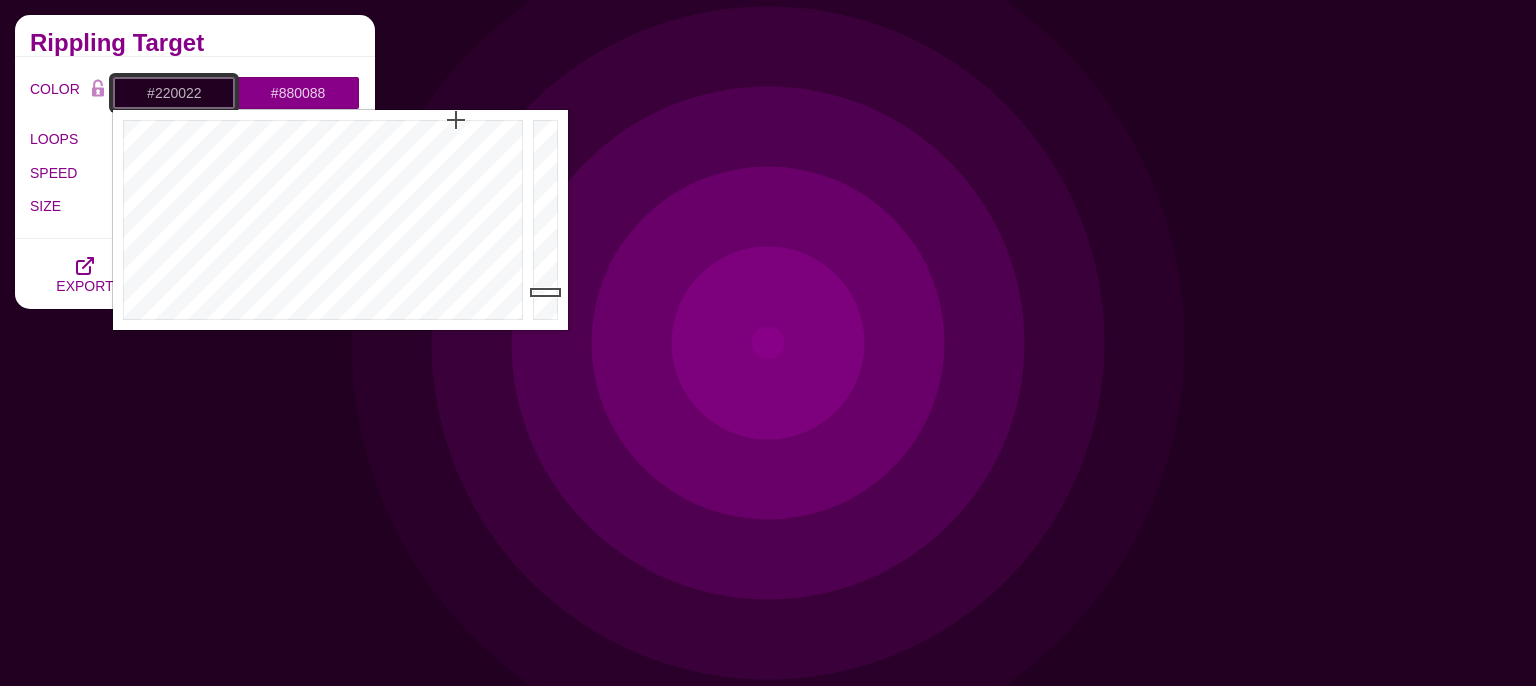 click on "#220022" at bounding box center (174, 93) 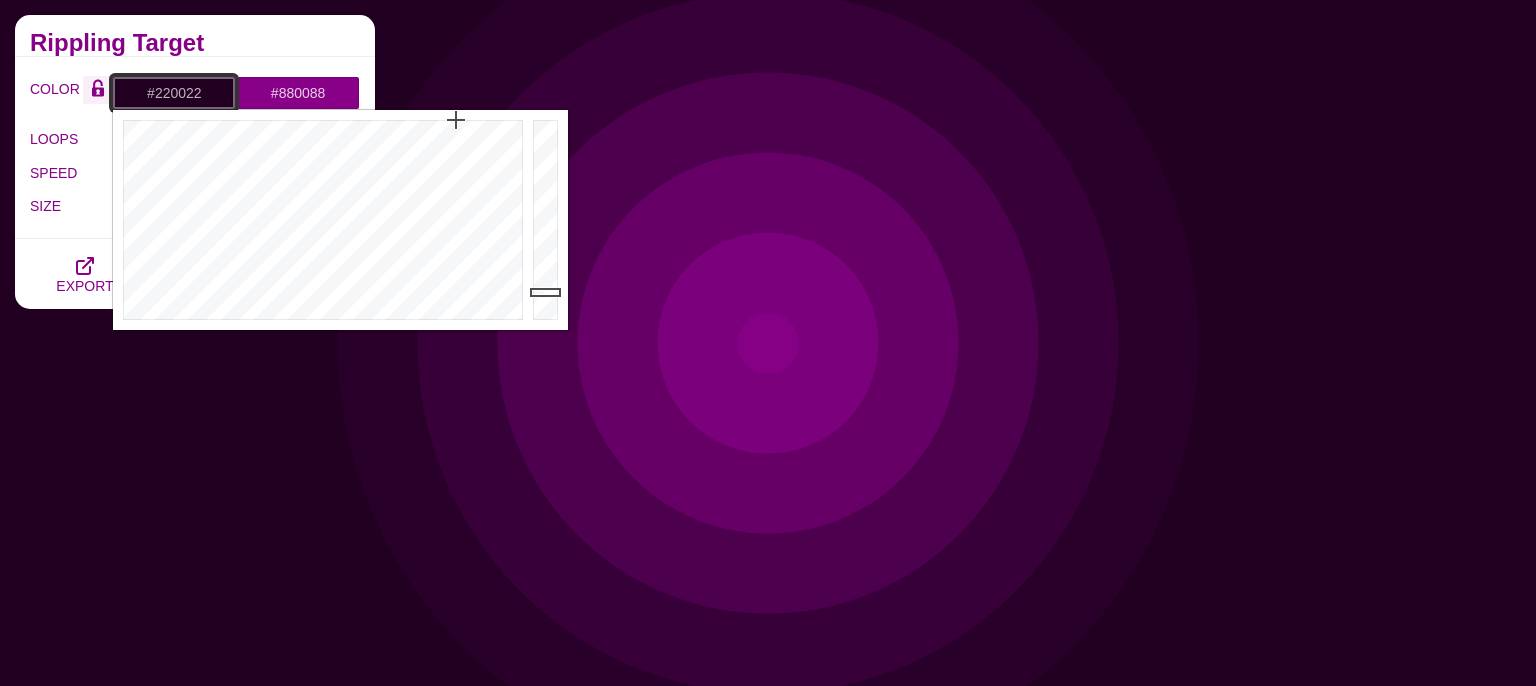 paste on "1f1d33" 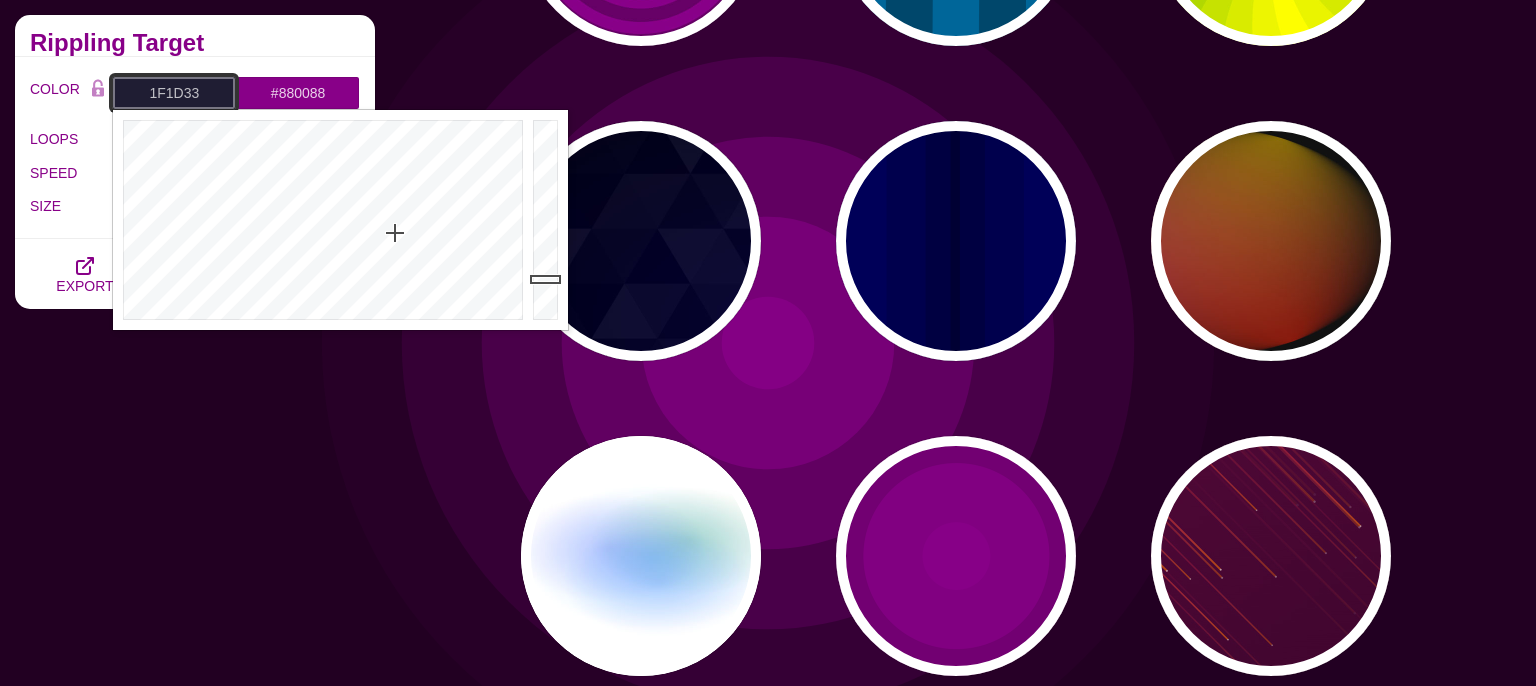 type on "#1F1D33" 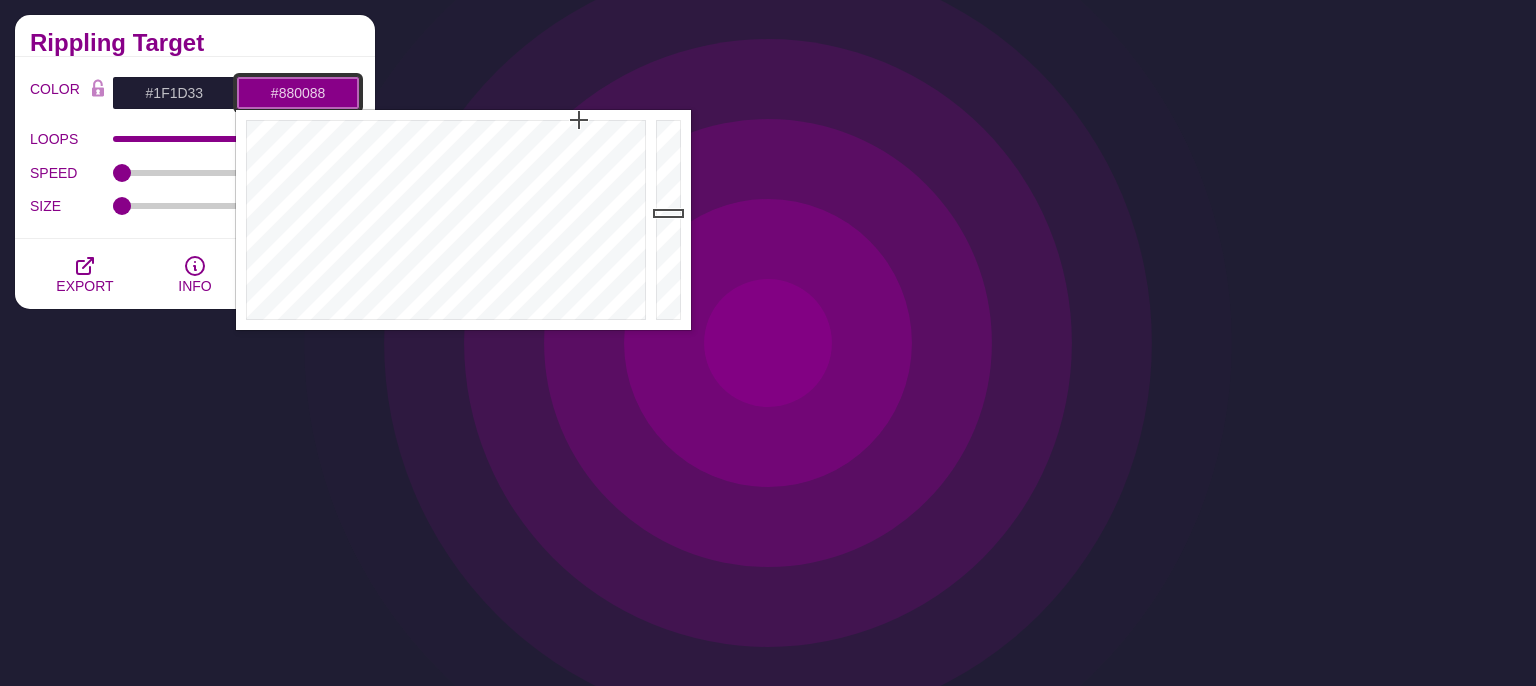 click on "#880088" at bounding box center (298, 93) 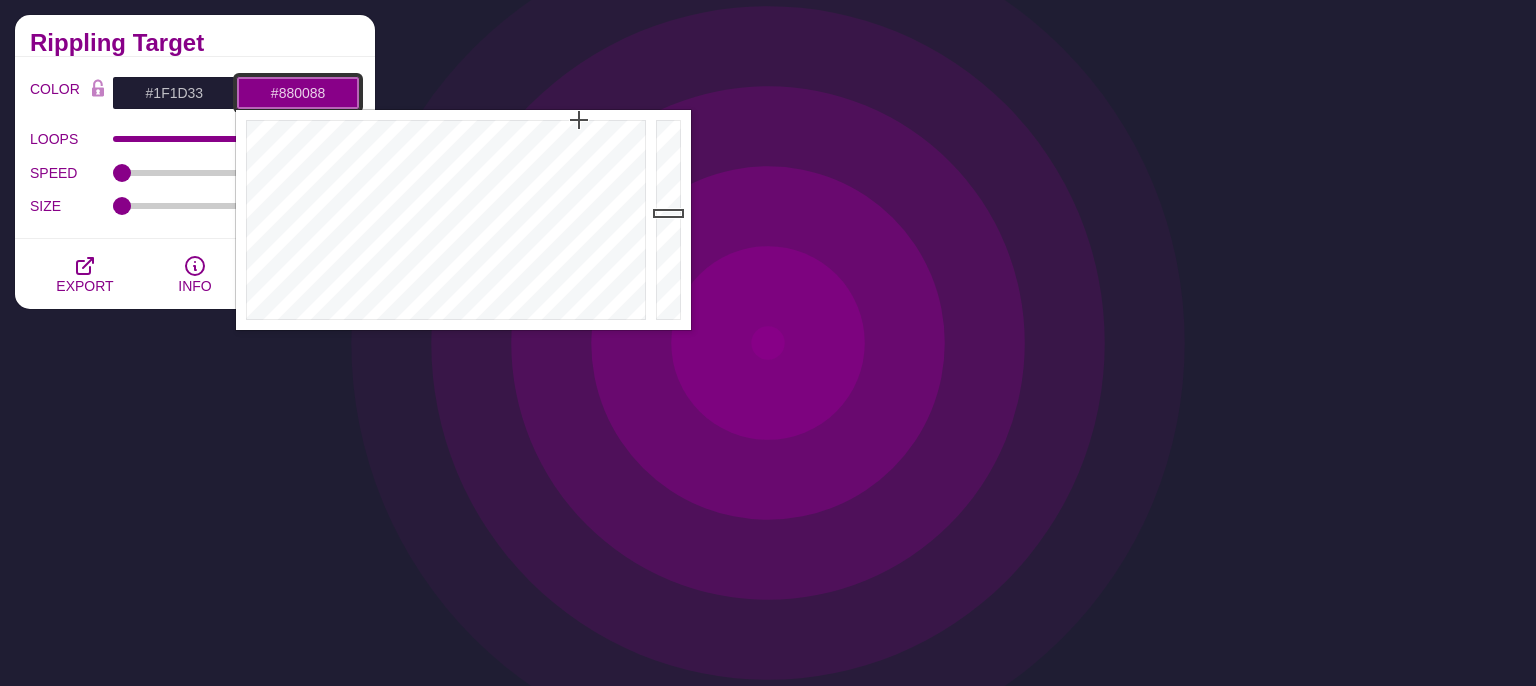 drag, startPoint x: 333, startPoint y: 95, endPoint x: 226, endPoint y: 90, distance: 107.11676 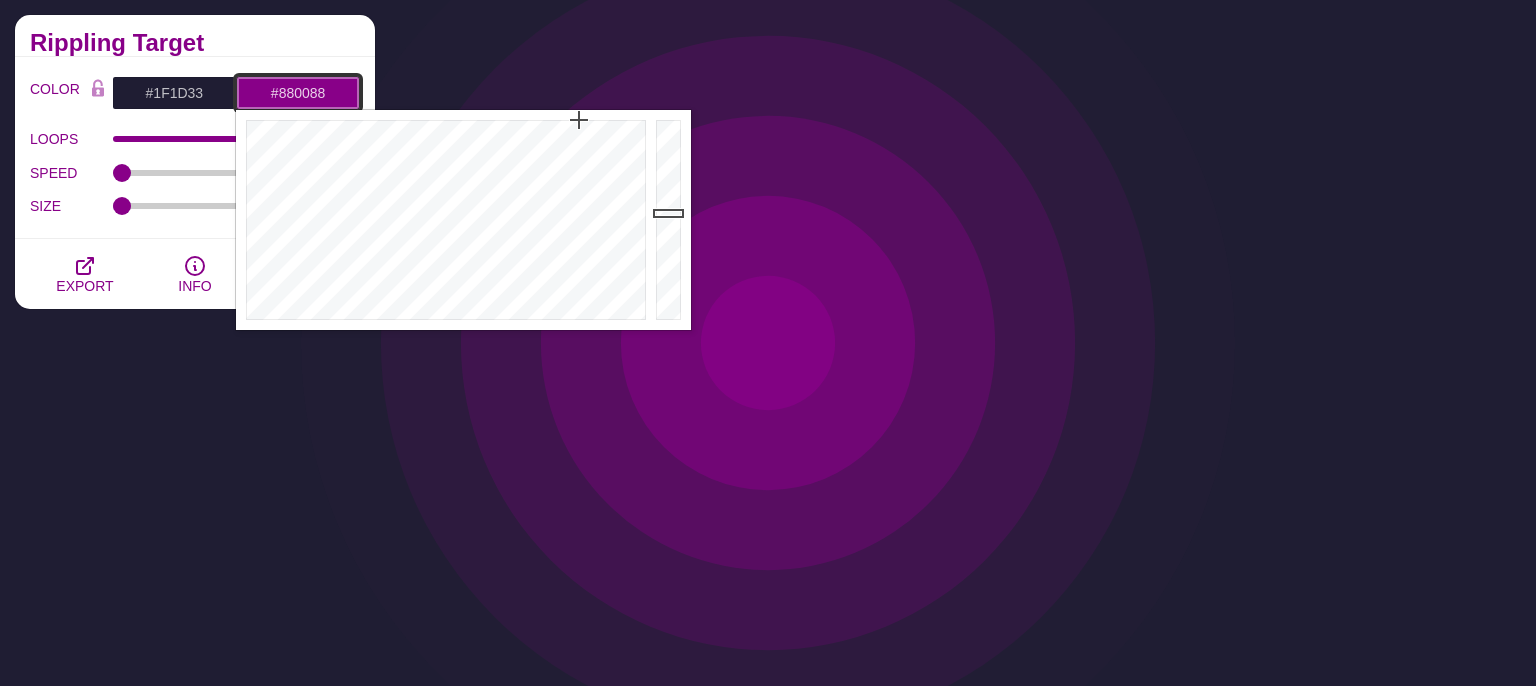 click on "#880088" at bounding box center (298, 93) 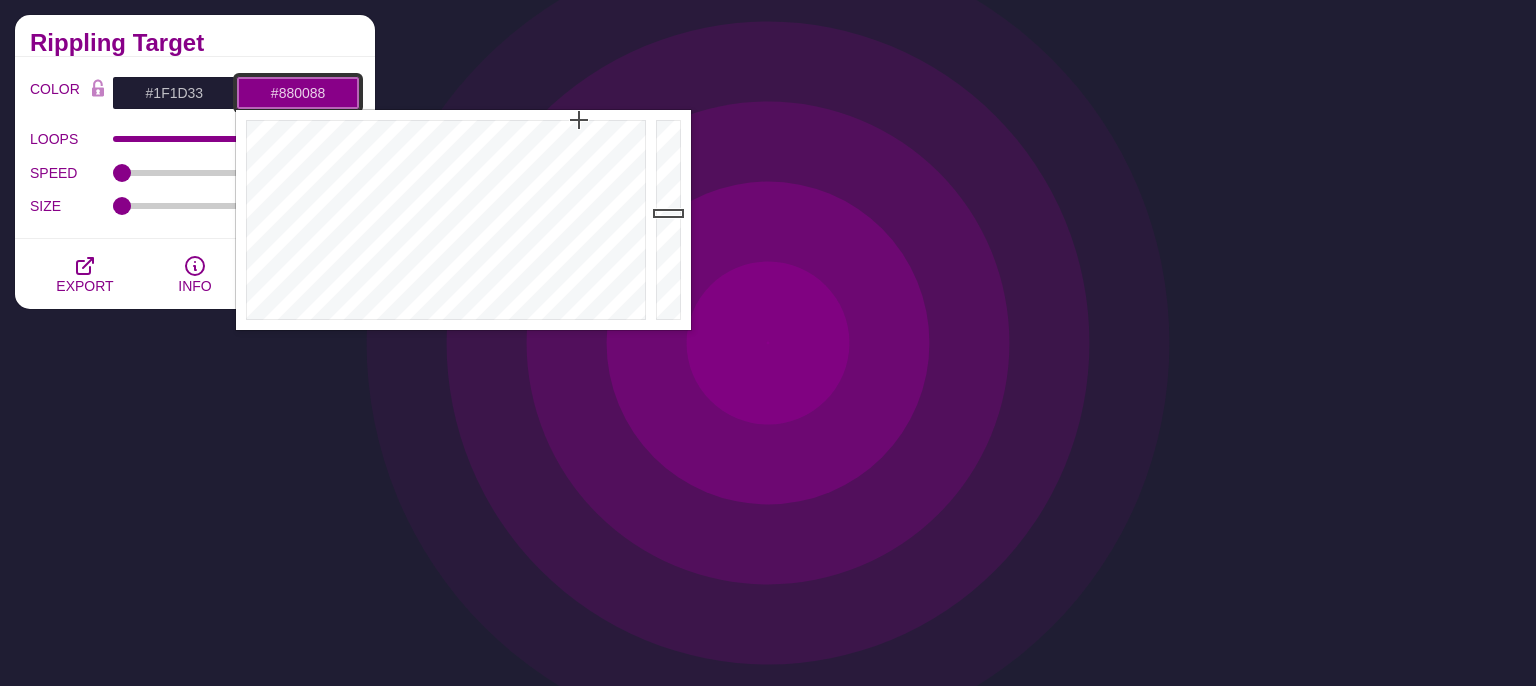 paste on "02c87d" 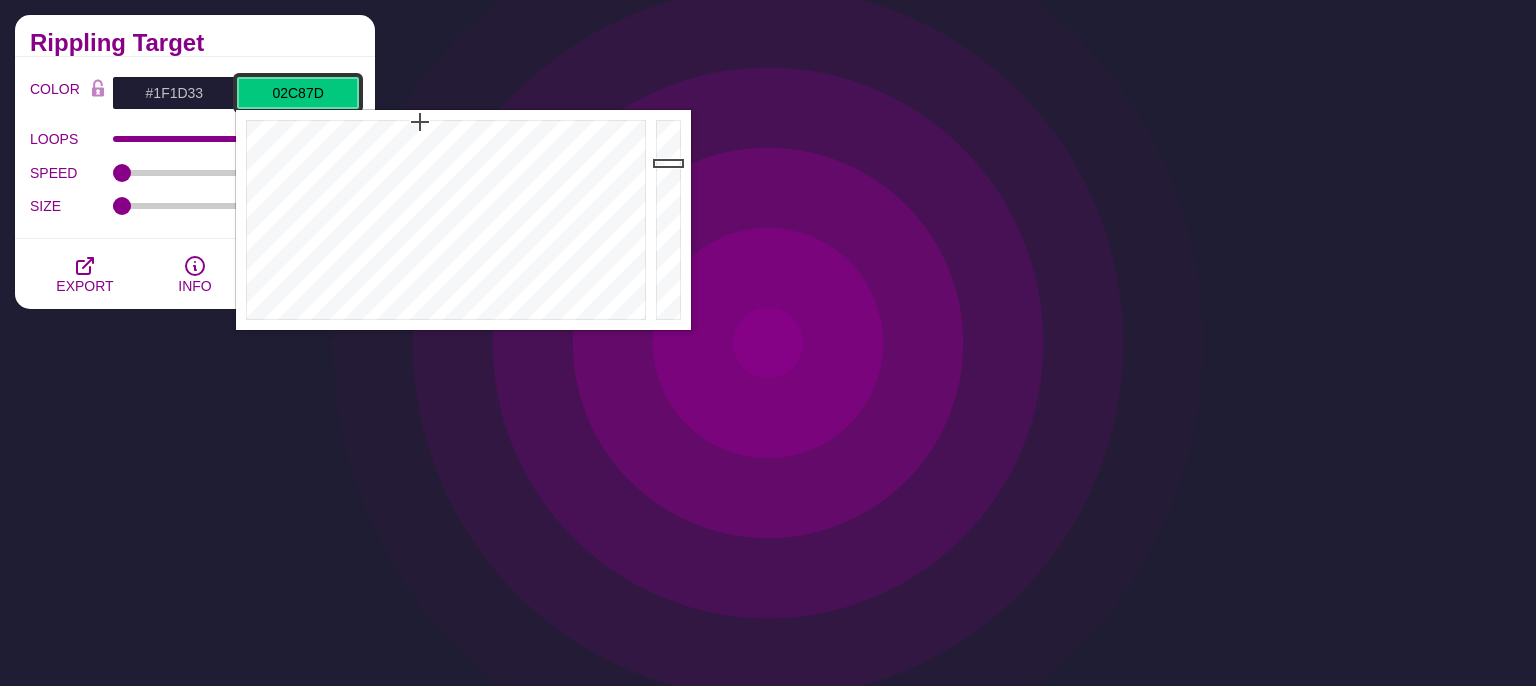 type on "#02C87D" 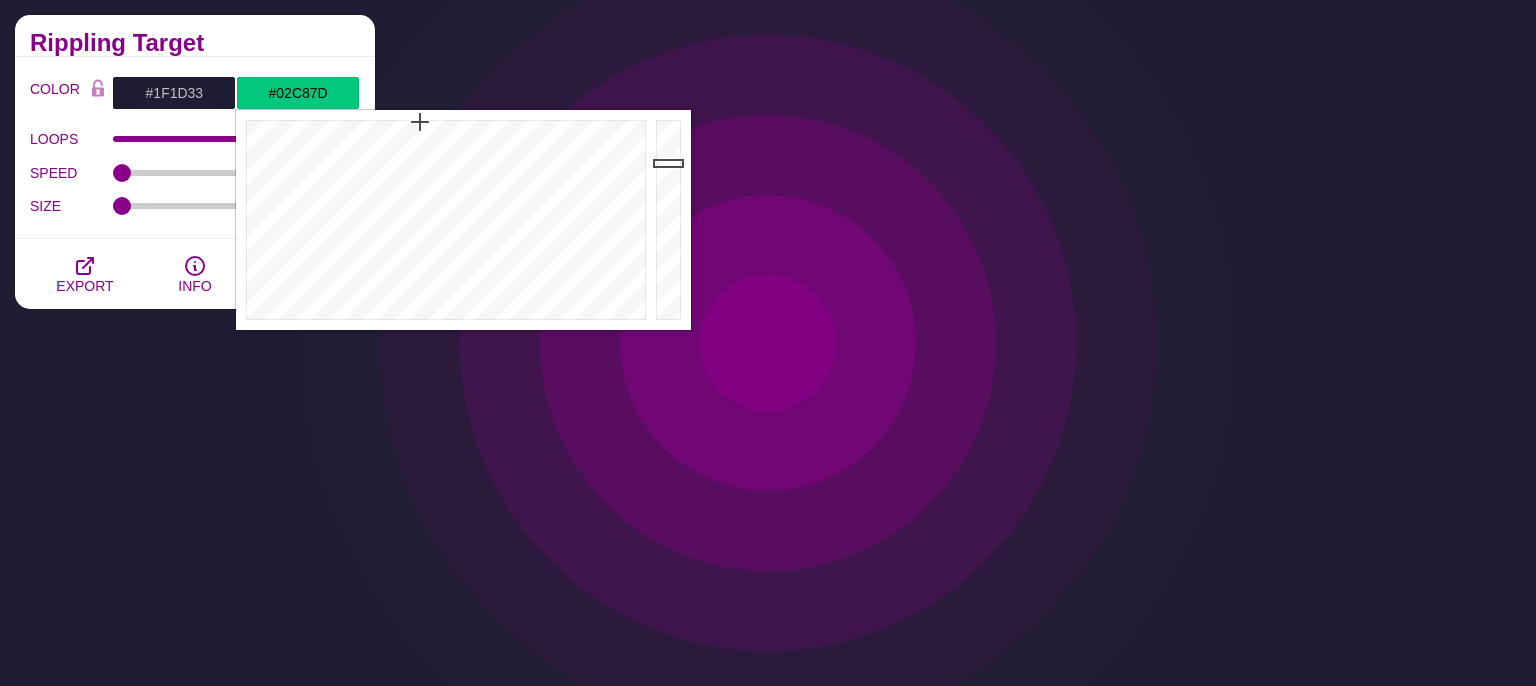 click on "Rippling Target" at bounding box center [195, 36] 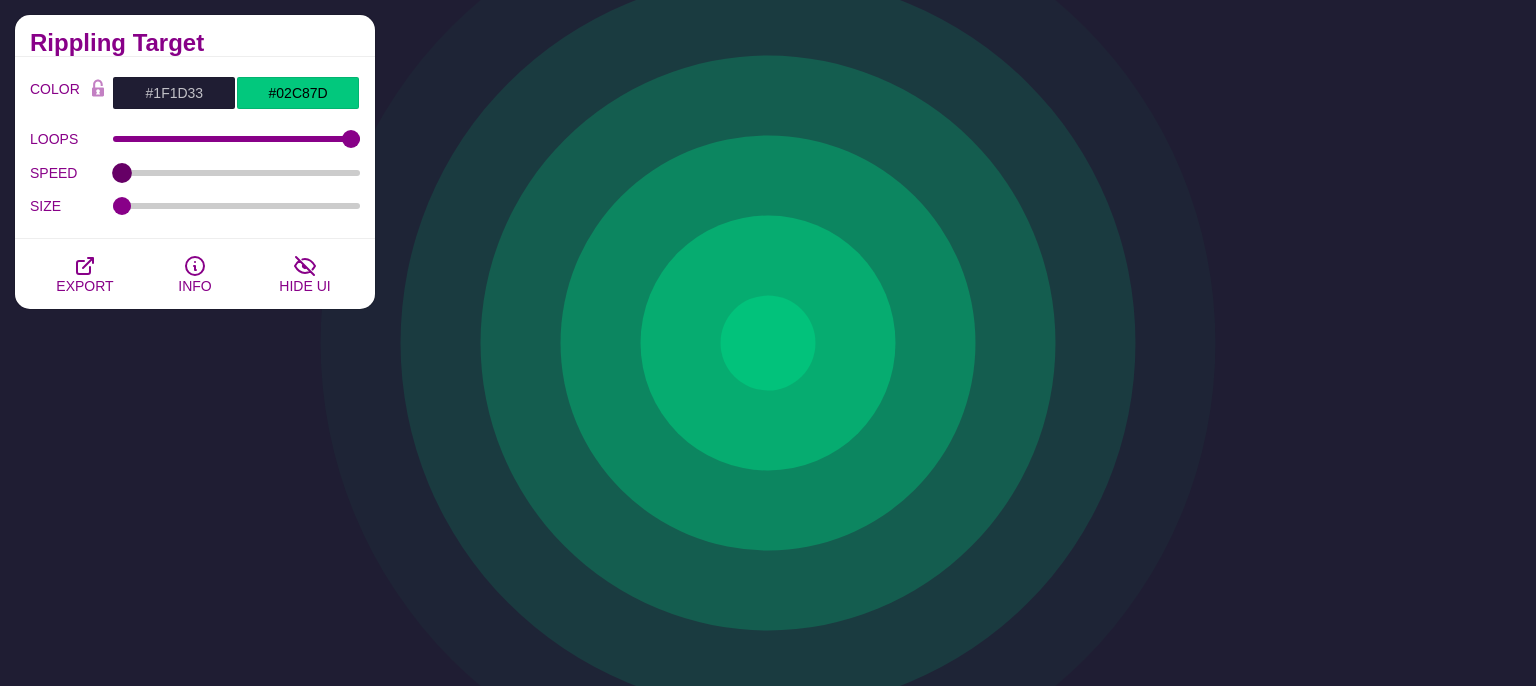 click on "SPEED" at bounding box center (237, 173) 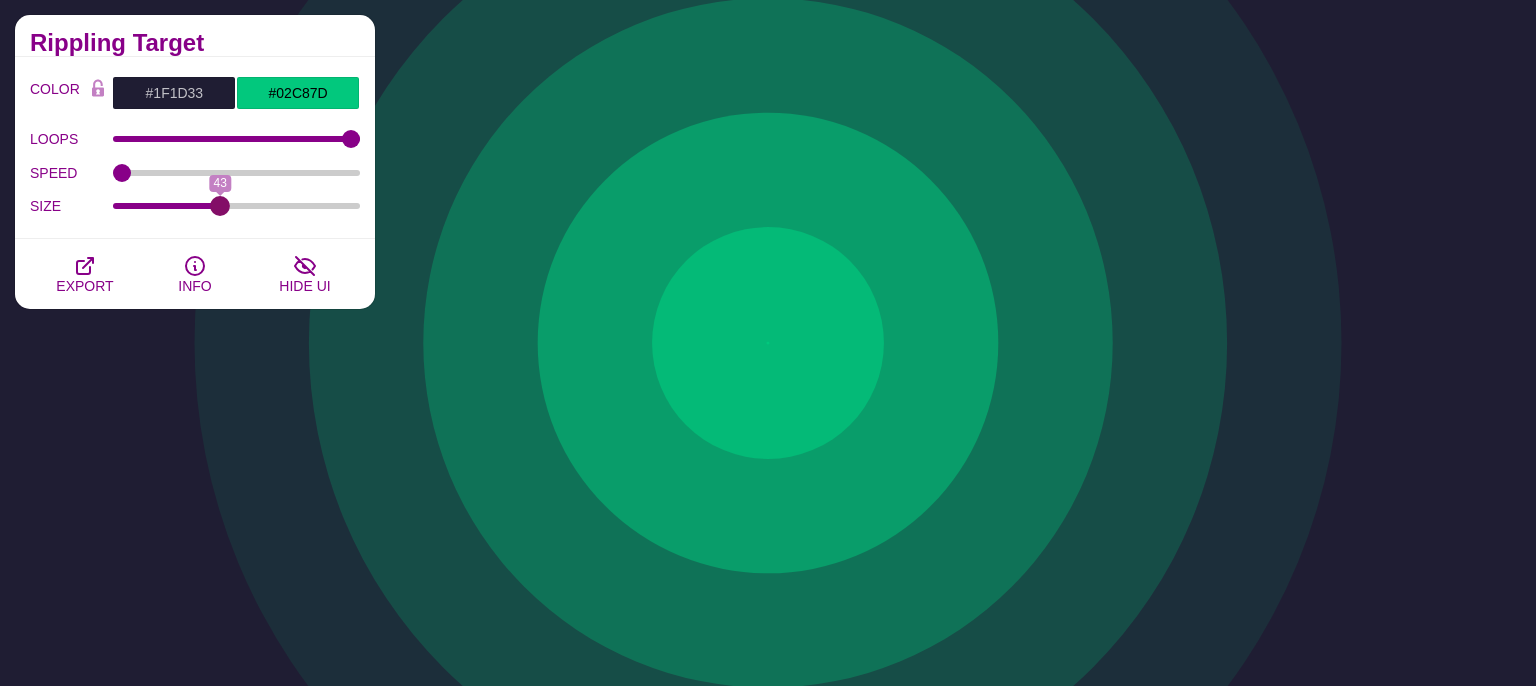 drag, startPoint x: 124, startPoint y: 206, endPoint x: 220, endPoint y: 222, distance: 97.3242 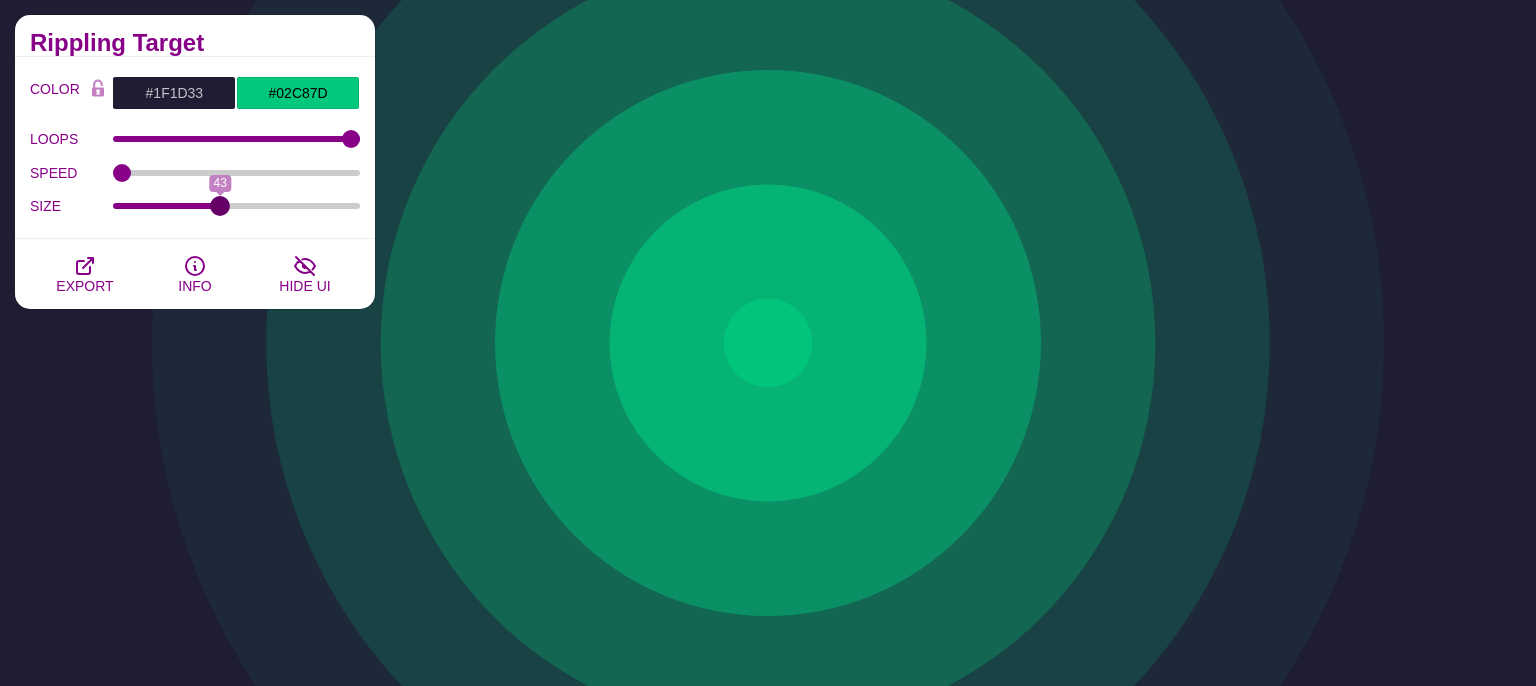 click on "SIZE" at bounding box center [237, 206] 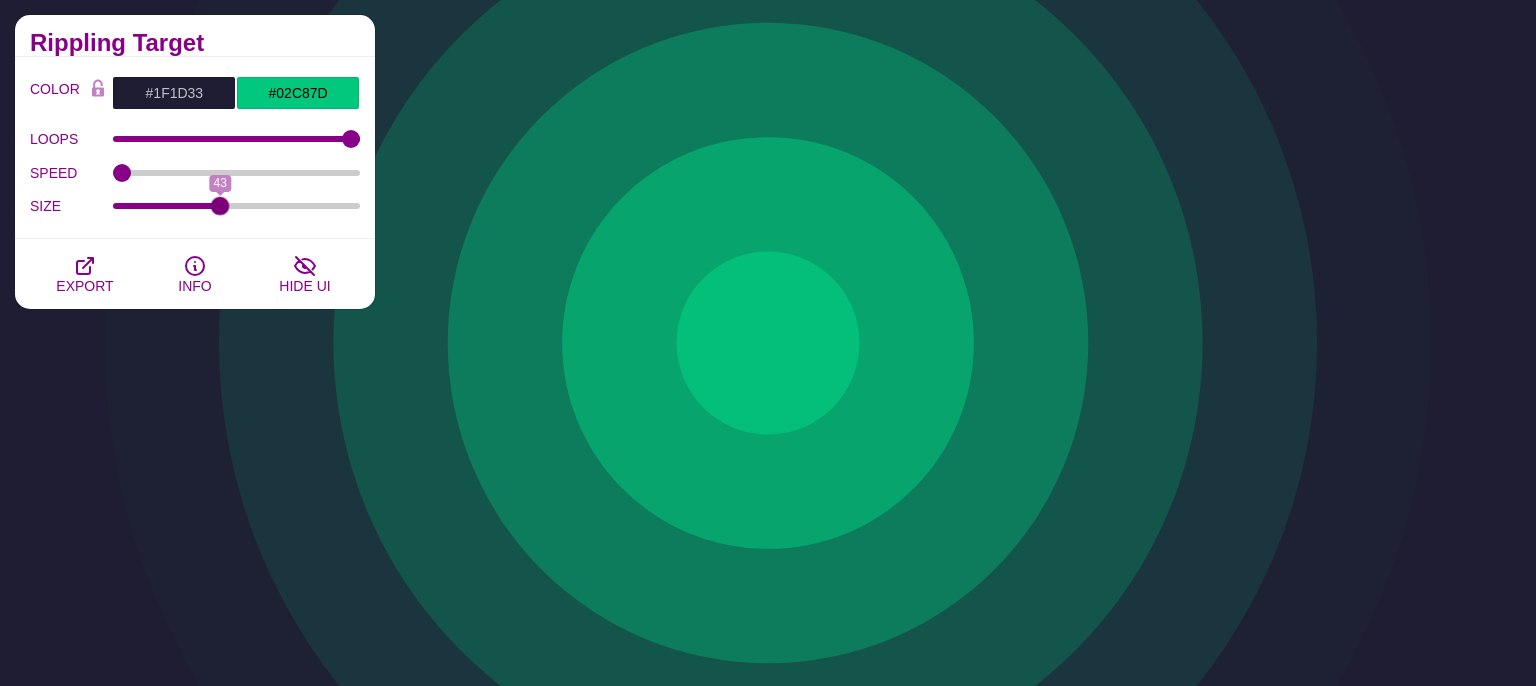 drag, startPoint x: 220, startPoint y: 219, endPoint x: 292, endPoint y: 218, distance: 72.00694 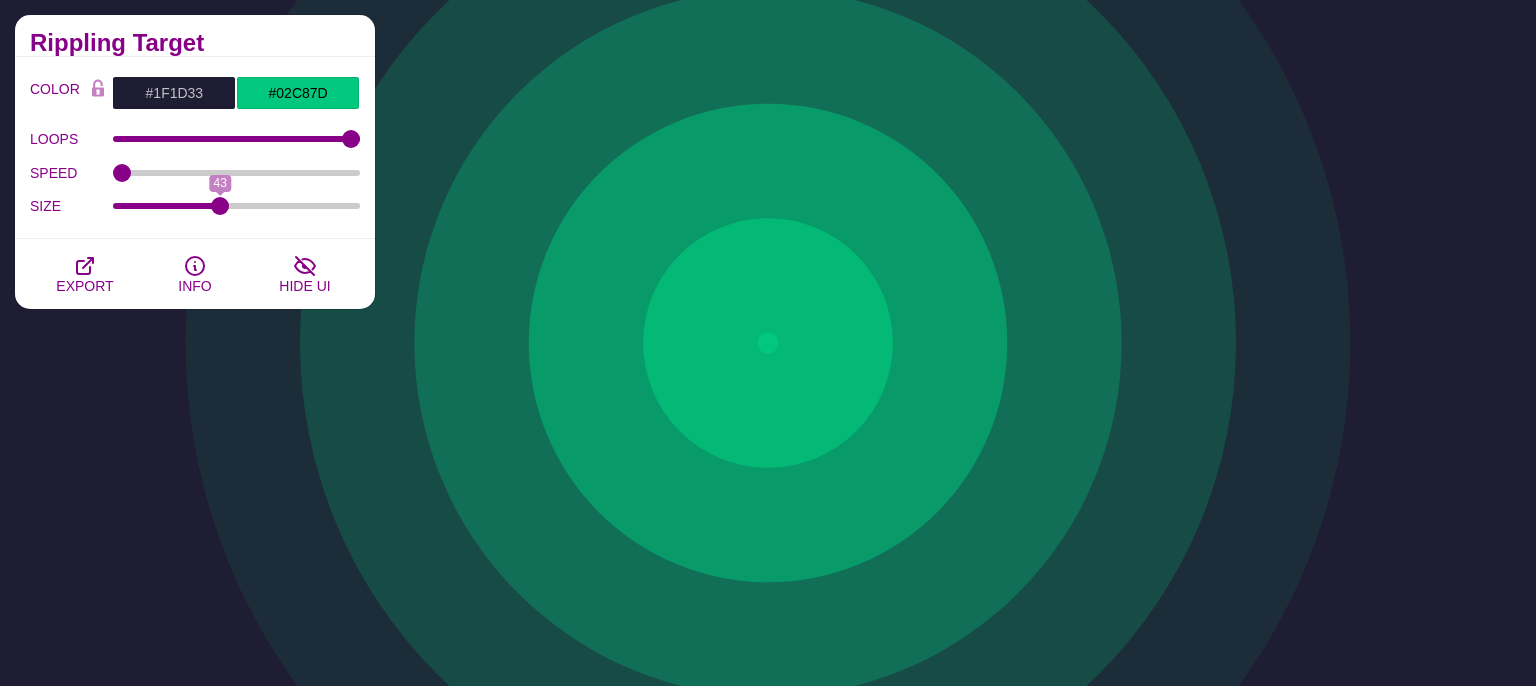 click on "SIZE
43" at bounding box center [195, 207] 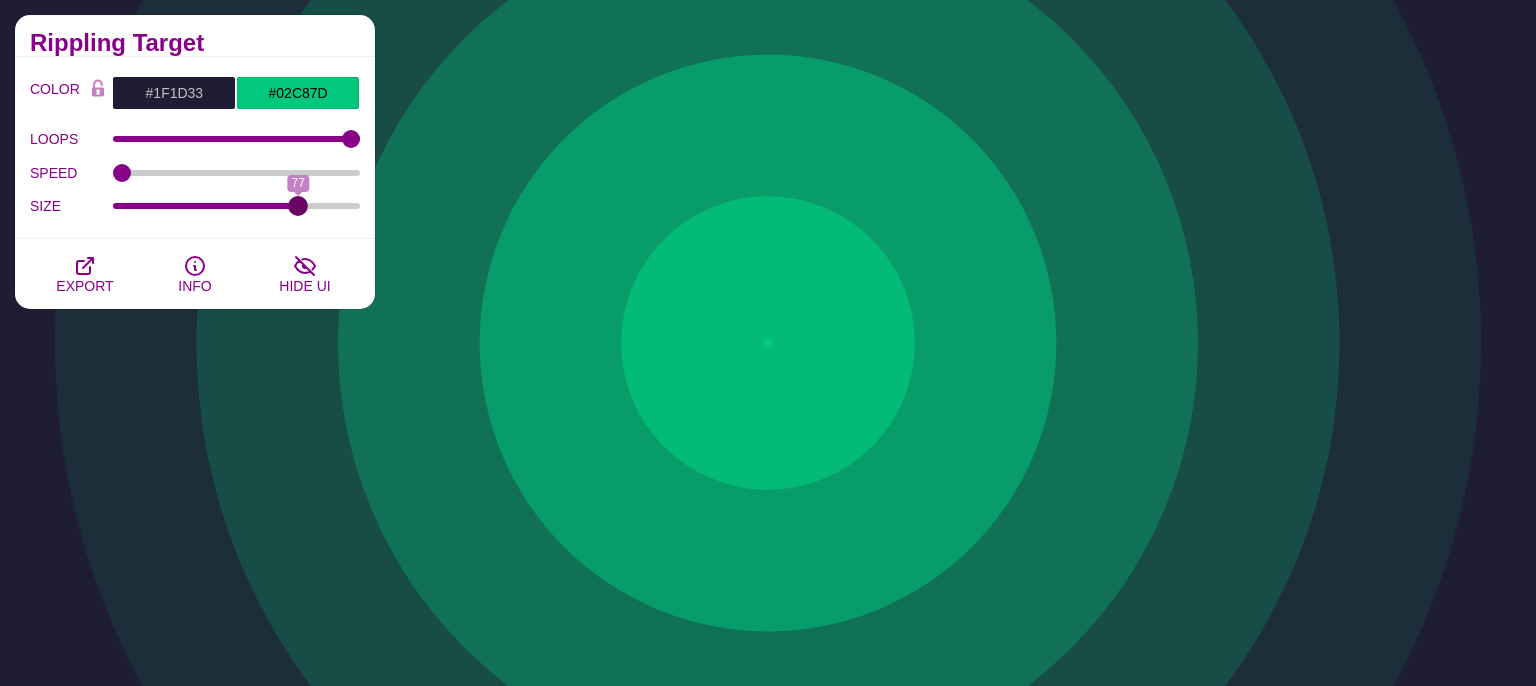 drag, startPoint x: 224, startPoint y: 202, endPoint x: 298, endPoint y: 211, distance: 74.54529 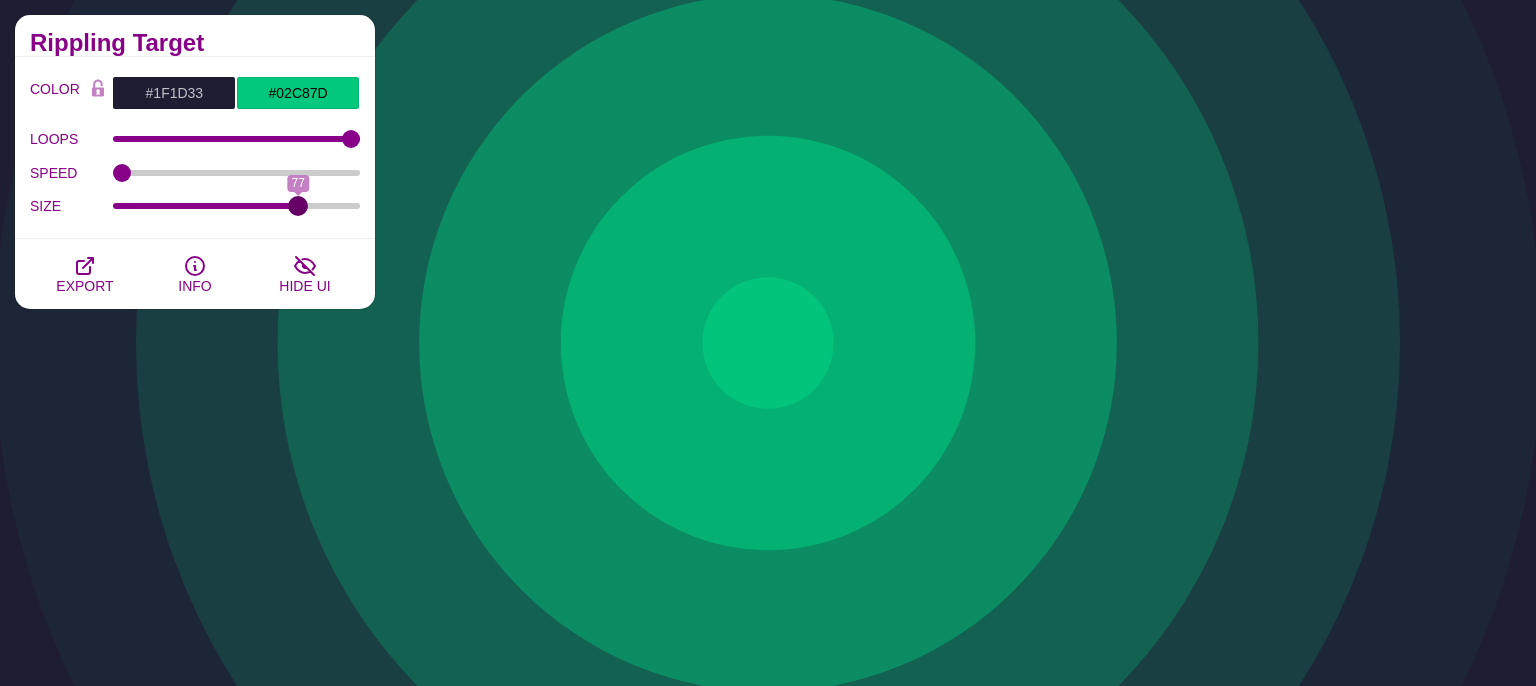 type on "77" 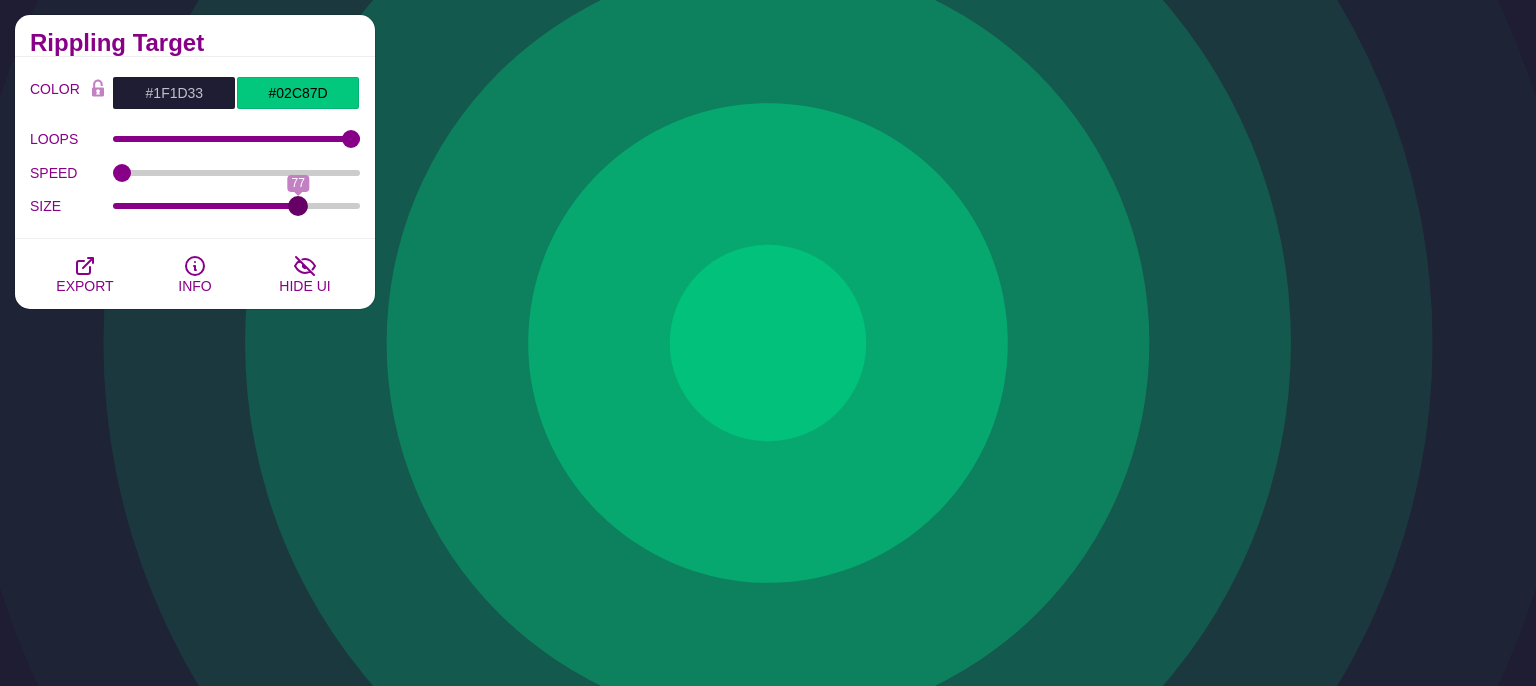click on "SIZE" at bounding box center (237, 206) 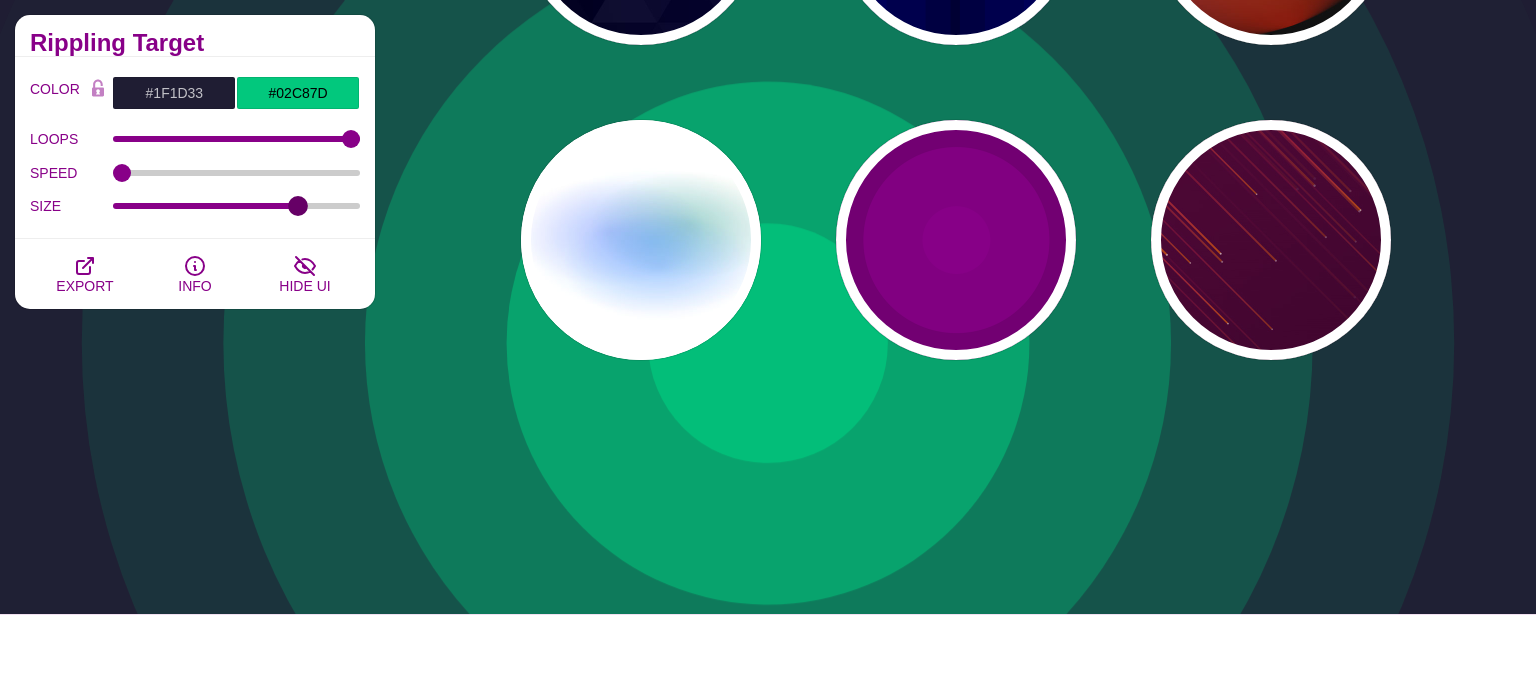 scroll, scrollTop: 2006, scrollLeft: 0, axis: vertical 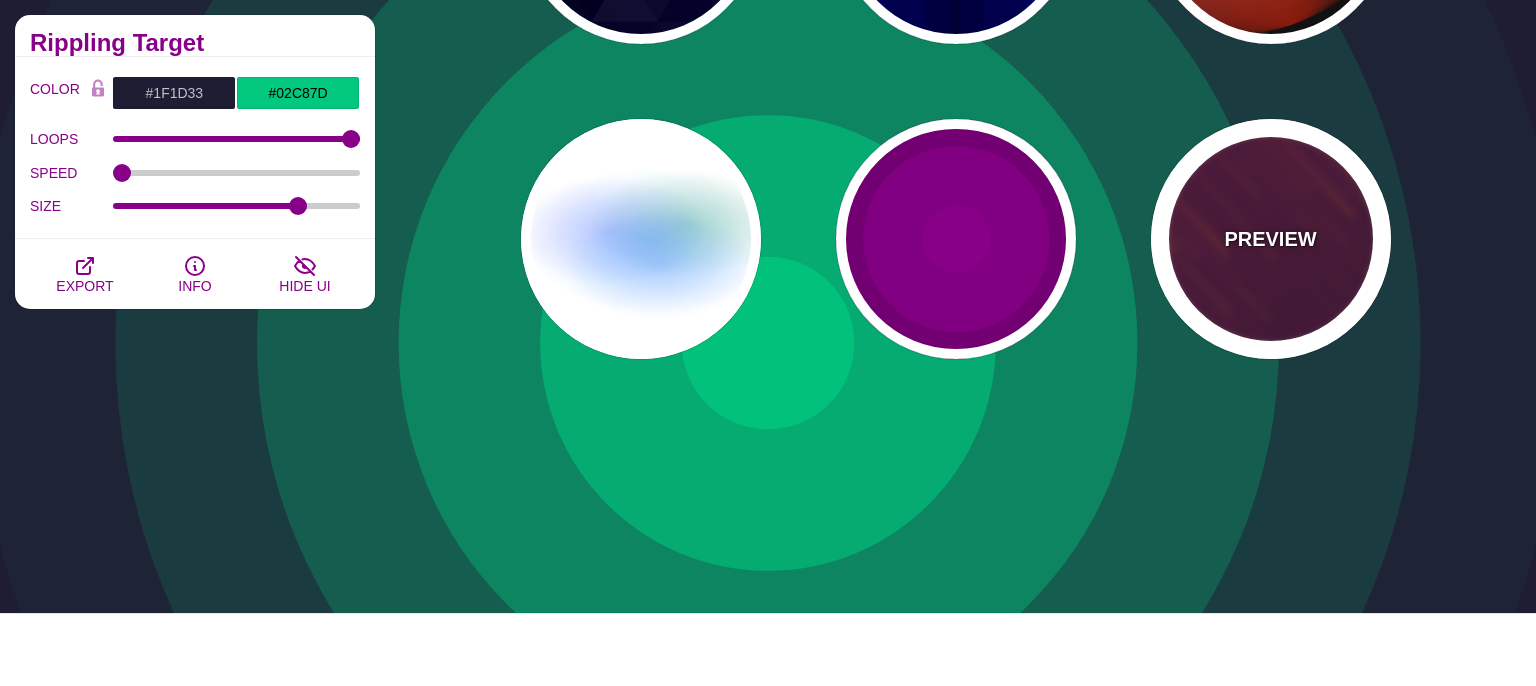 click on "PREVIEW" at bounding box center (1271, 239) 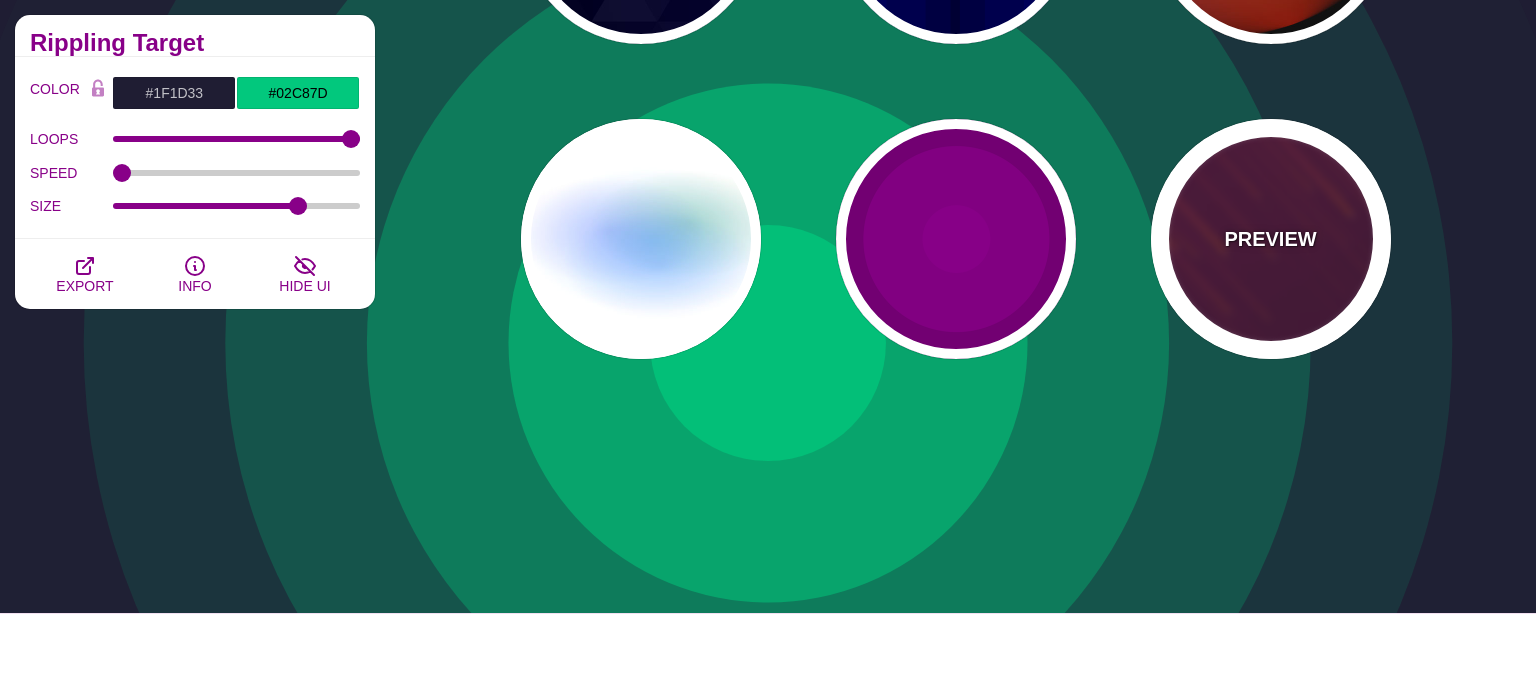type on "#220022" 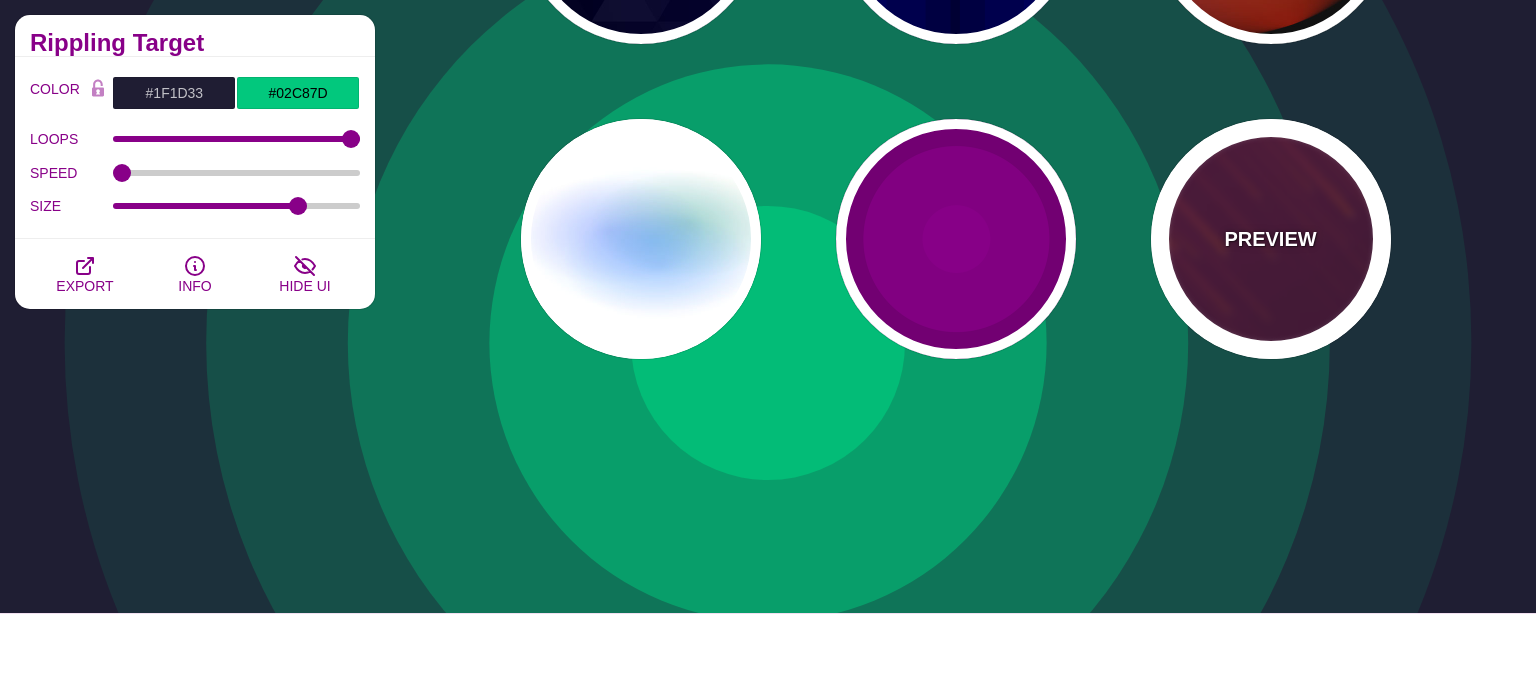 type on "#FF7700" 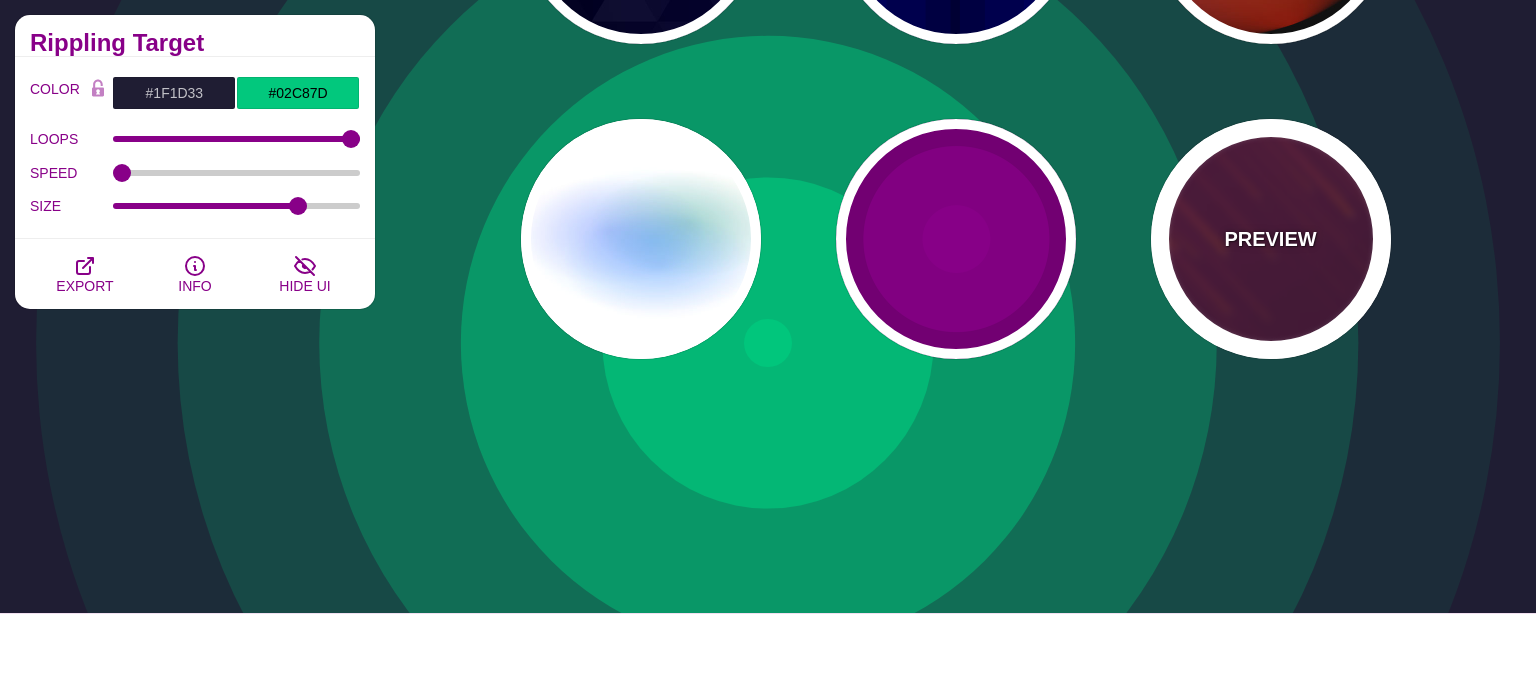 type on "#FFFFFF" 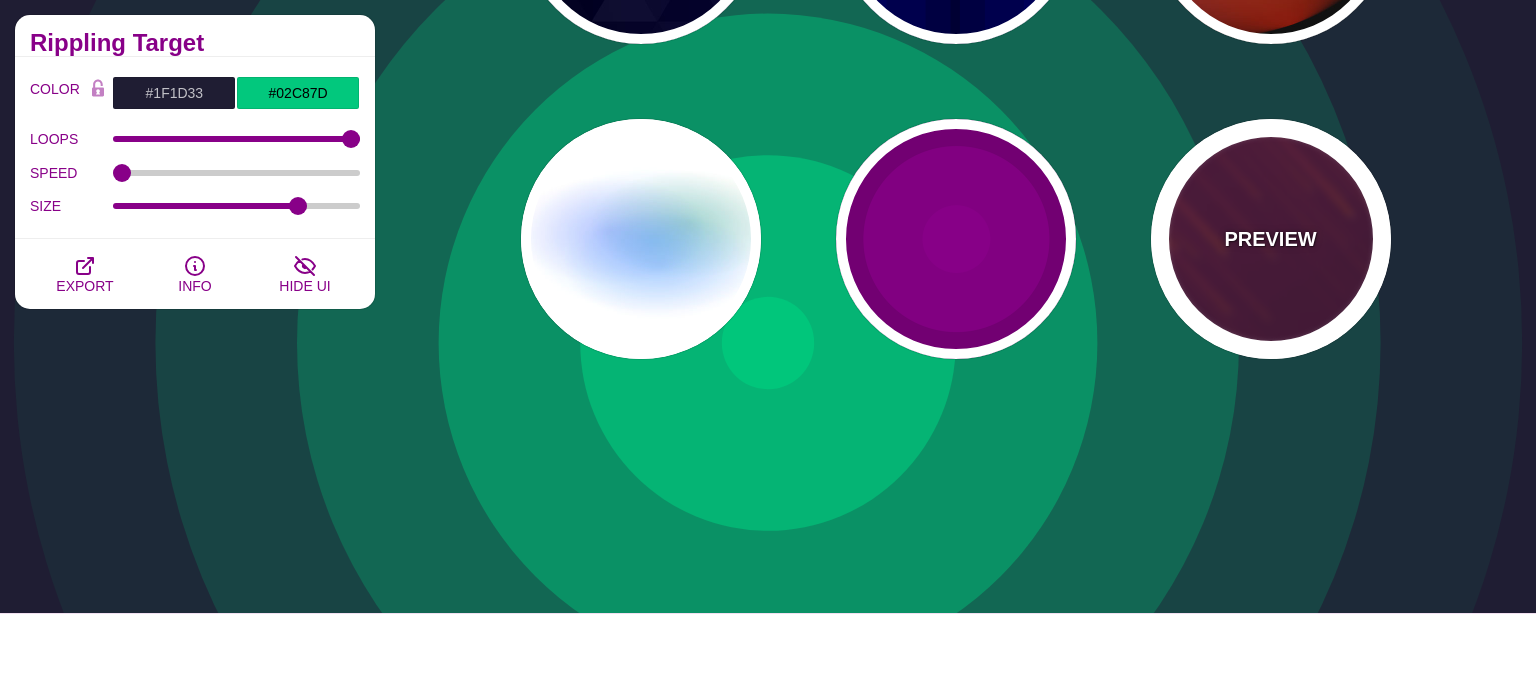 type on "10" 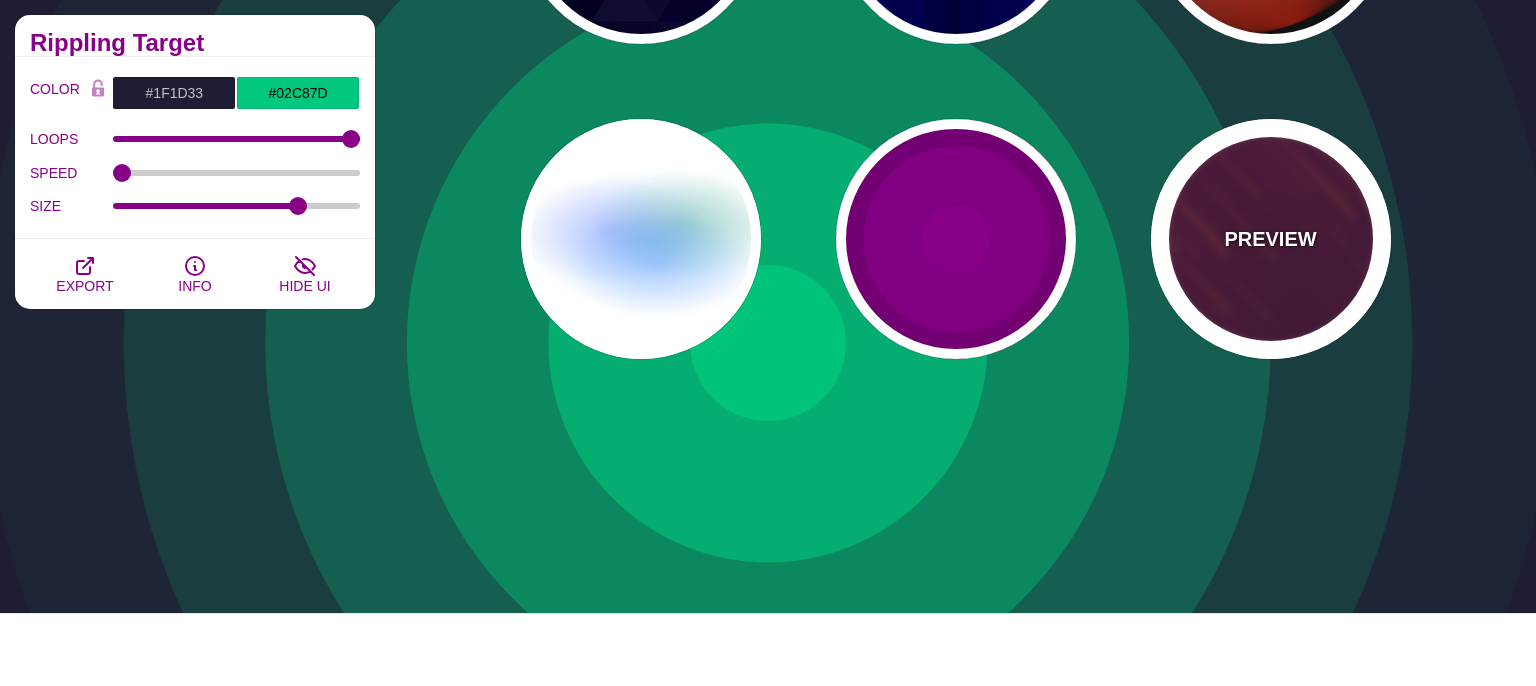 type on "999" 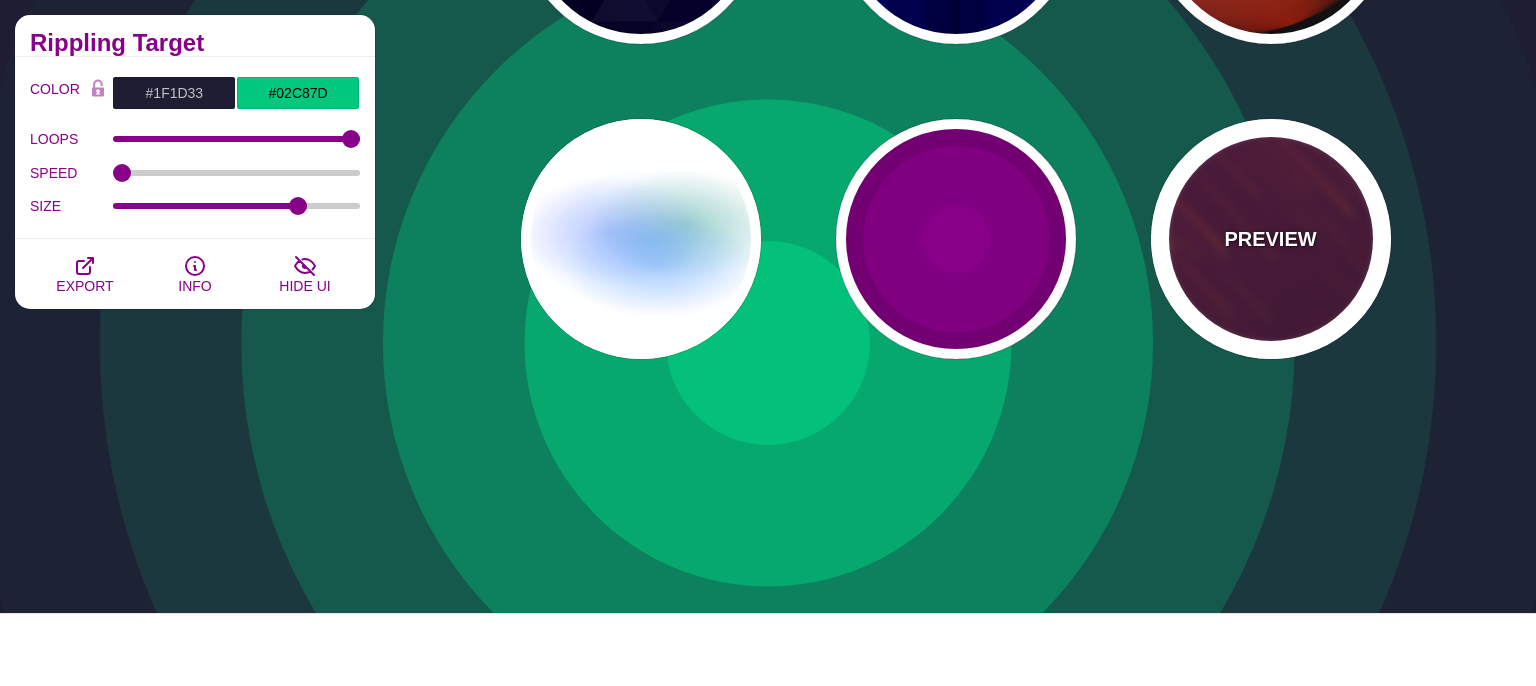 type on "3" 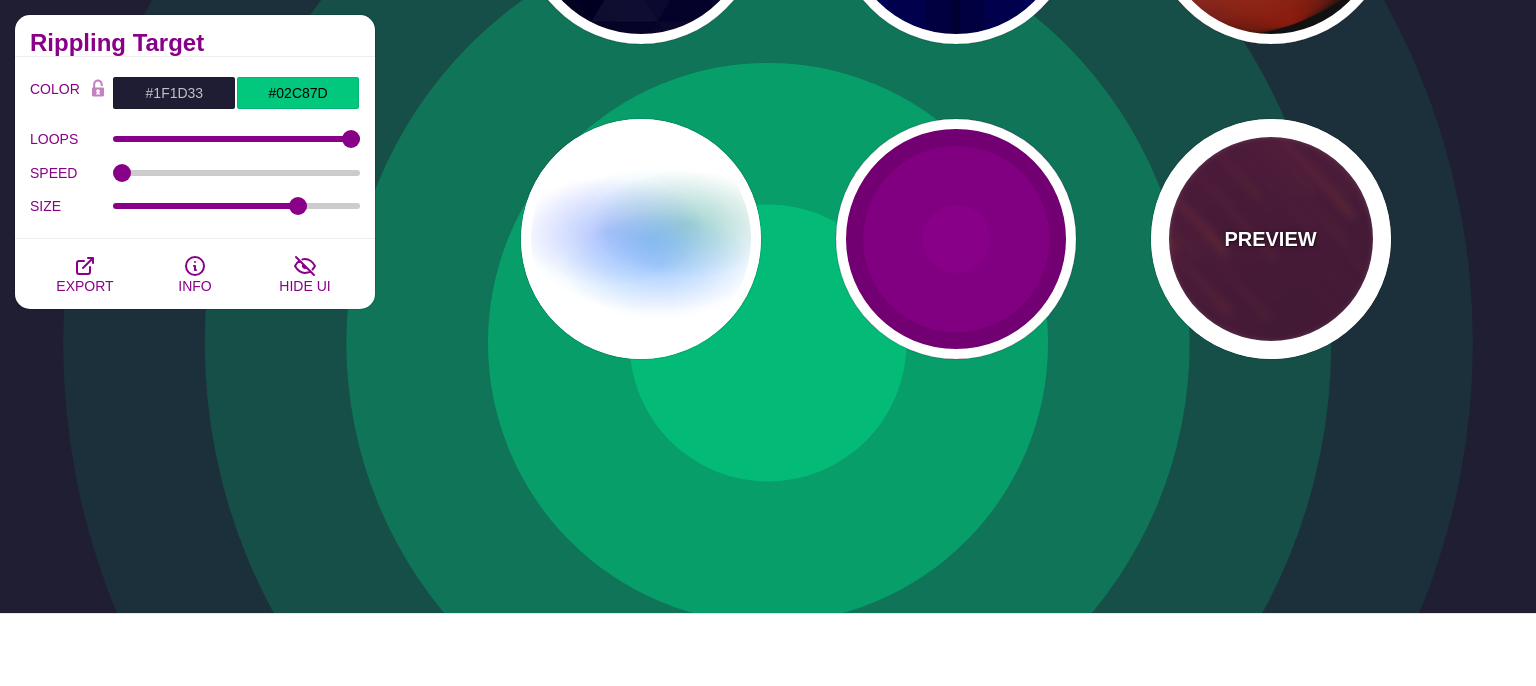 type on "1.5" 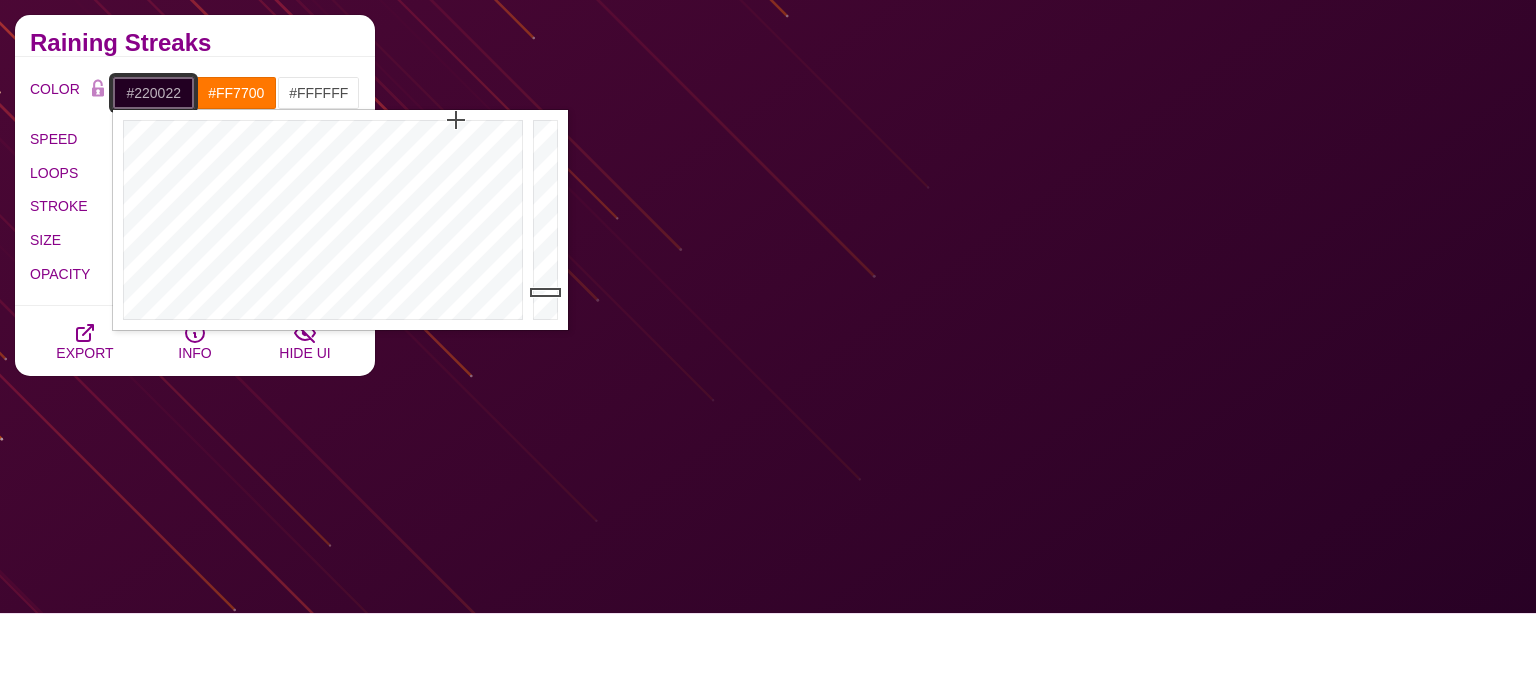 drag, startPoint x: 186, startPoint y: 94, endPoint x: 57, endPoint y: 88, distance: 129.13947 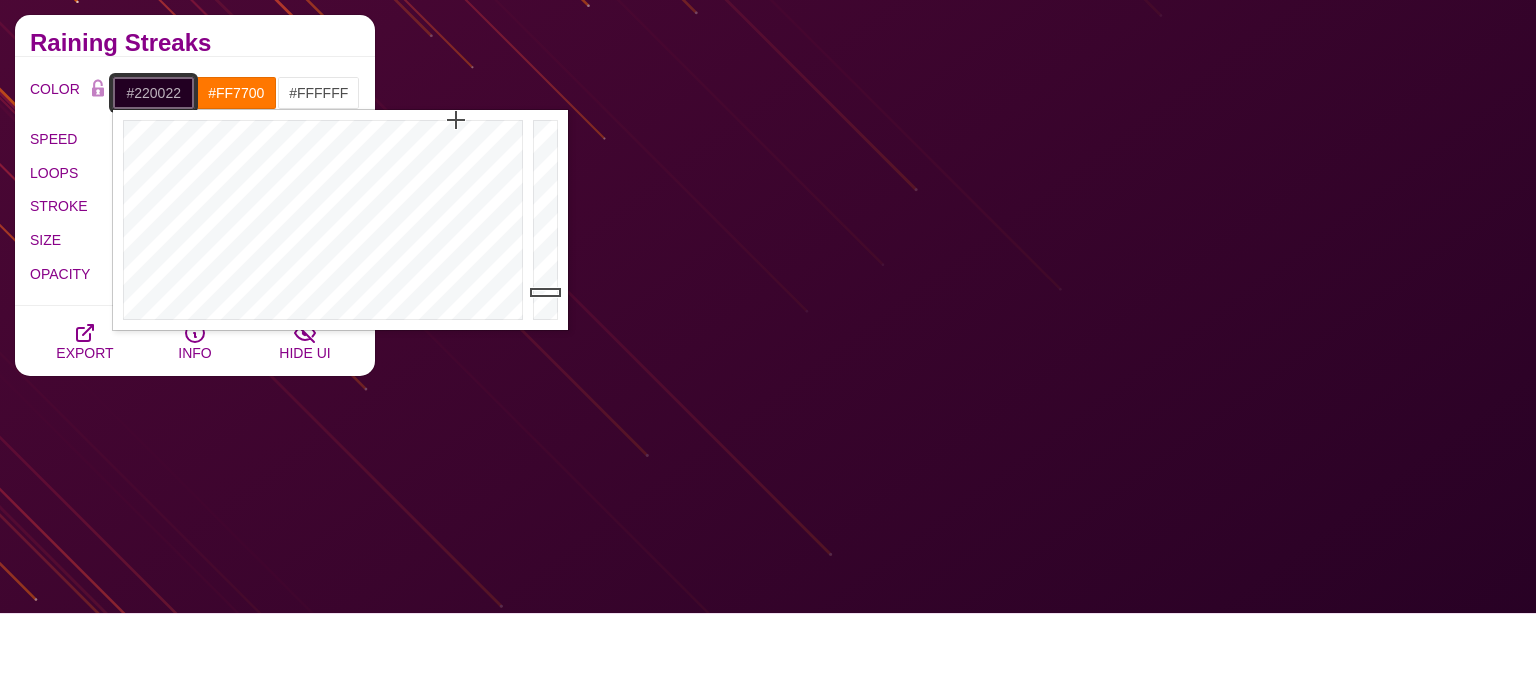 click on "#220022" at bounding box center (153, 93) 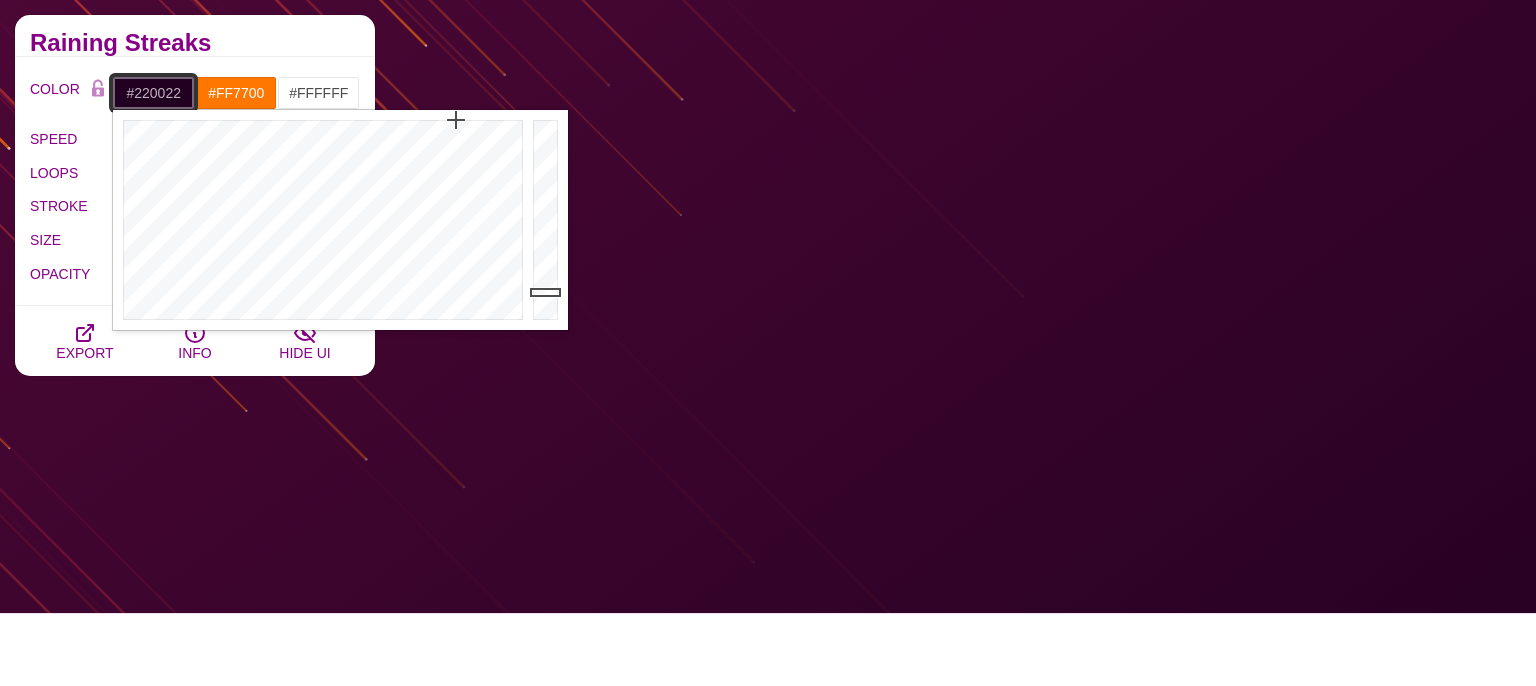 paste on "18434a" 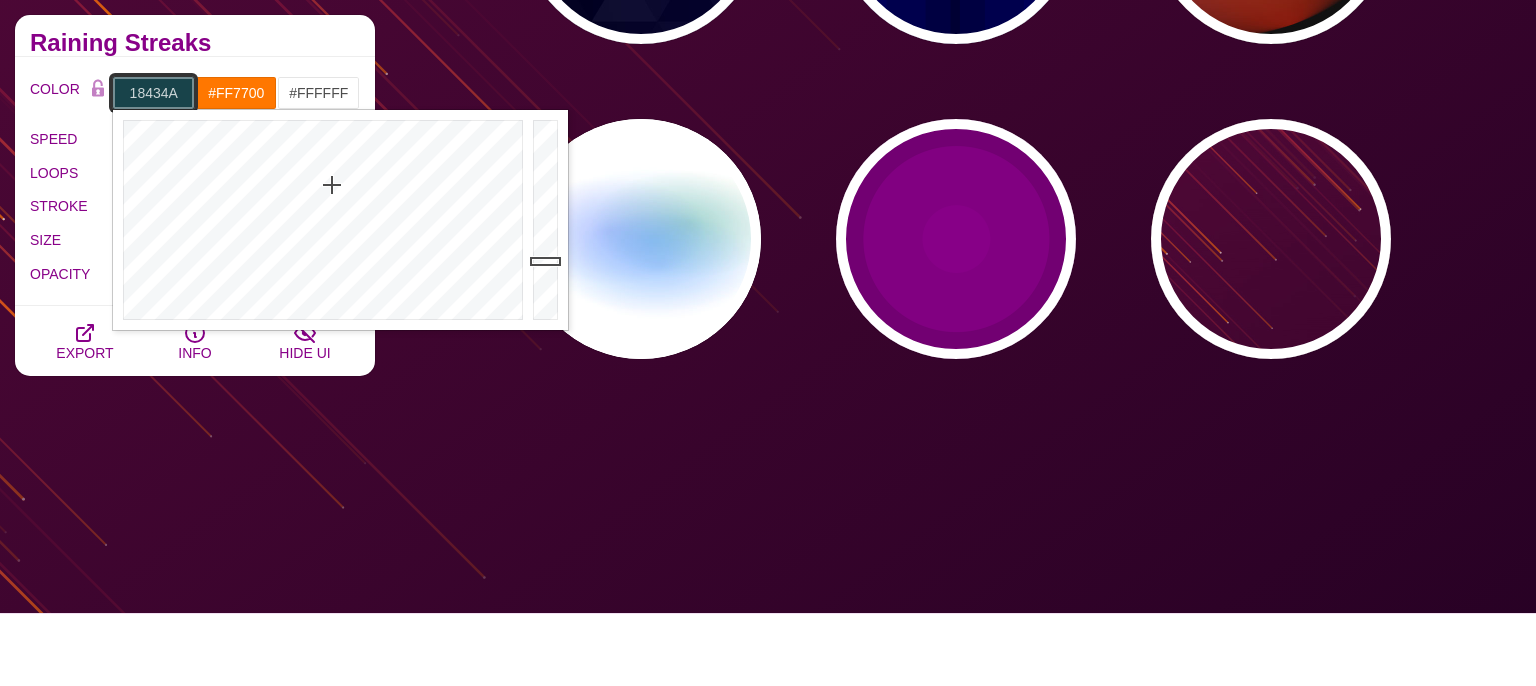 type on "#18434A" 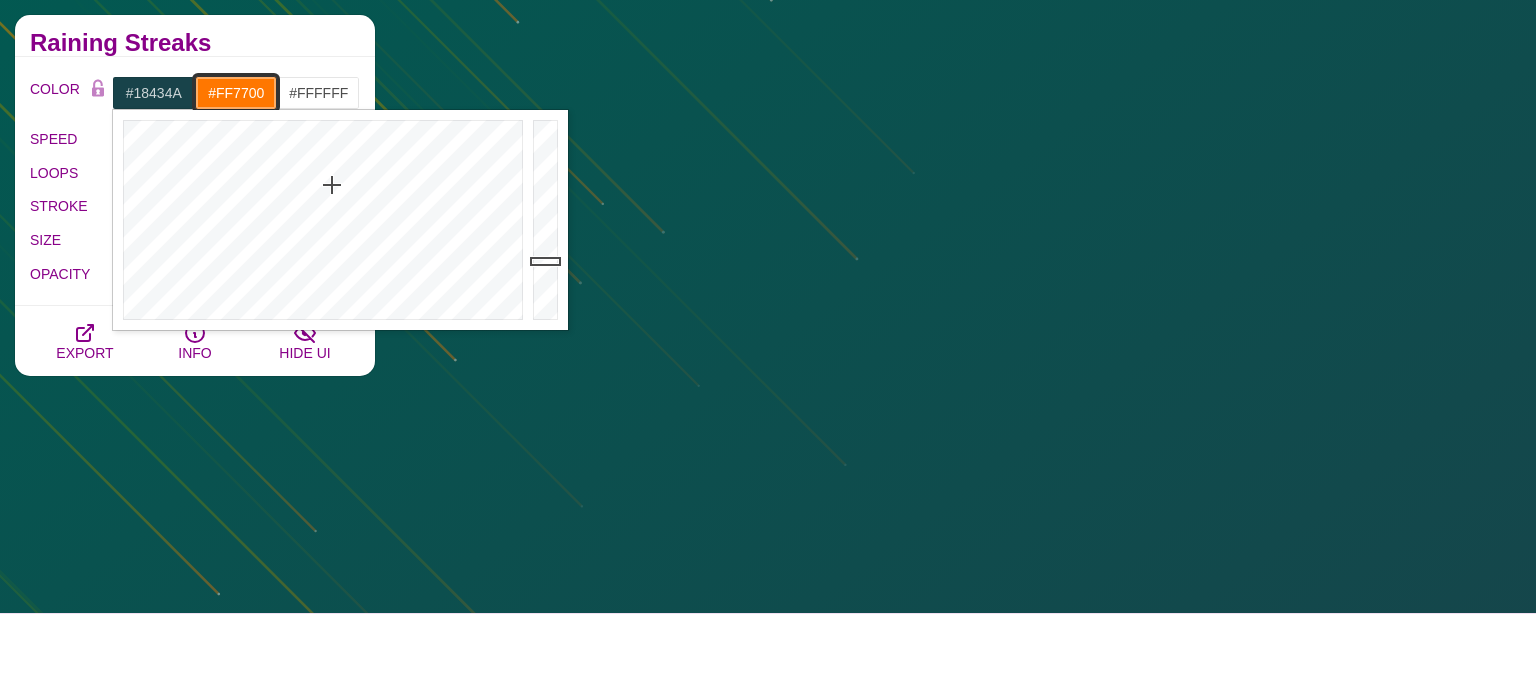 click on "#FF7700" at bounding box center [236, 93] 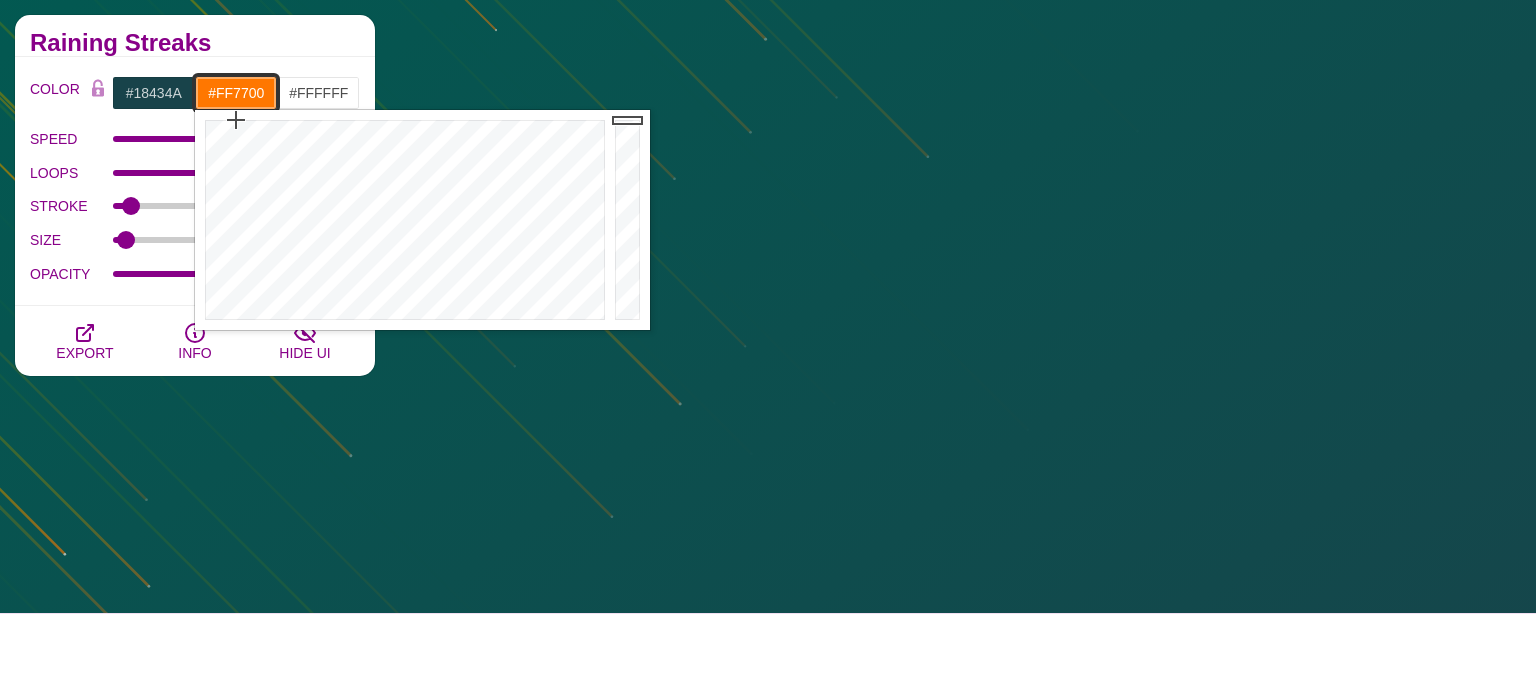 drag, startPoint x: 263, startPoint y: 93, endPoint x: 191, endPoint y: 96, distance: 72.06247 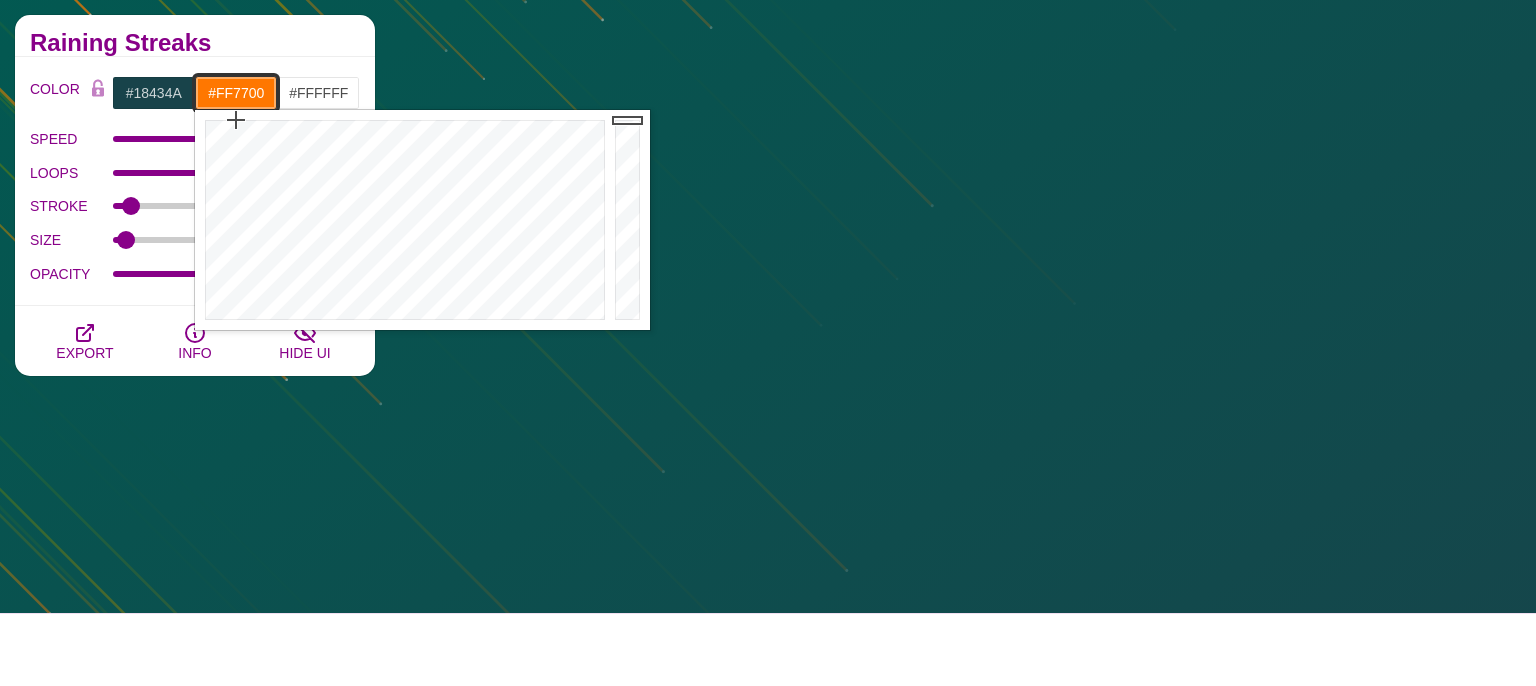 click on "#FF7700" at bounding box center (236, 93) 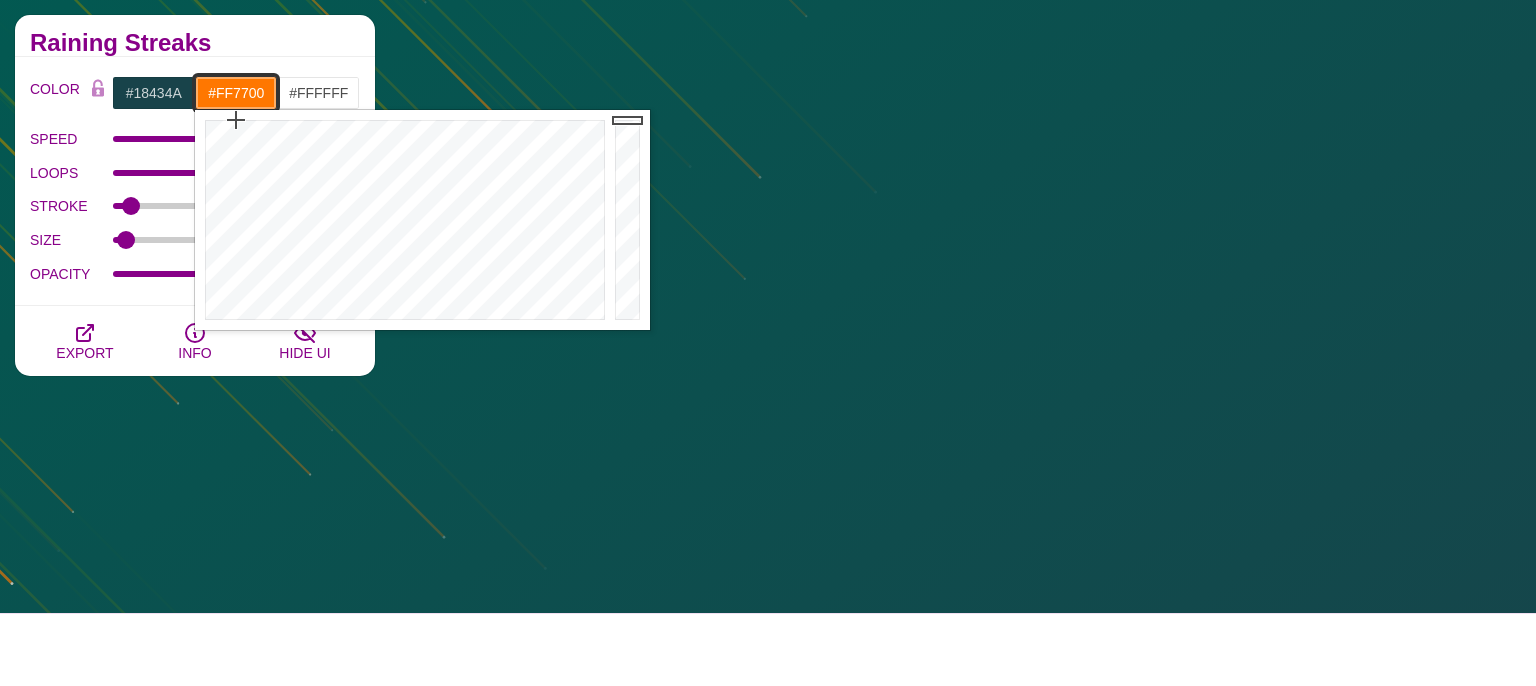 paste on "7c9629" 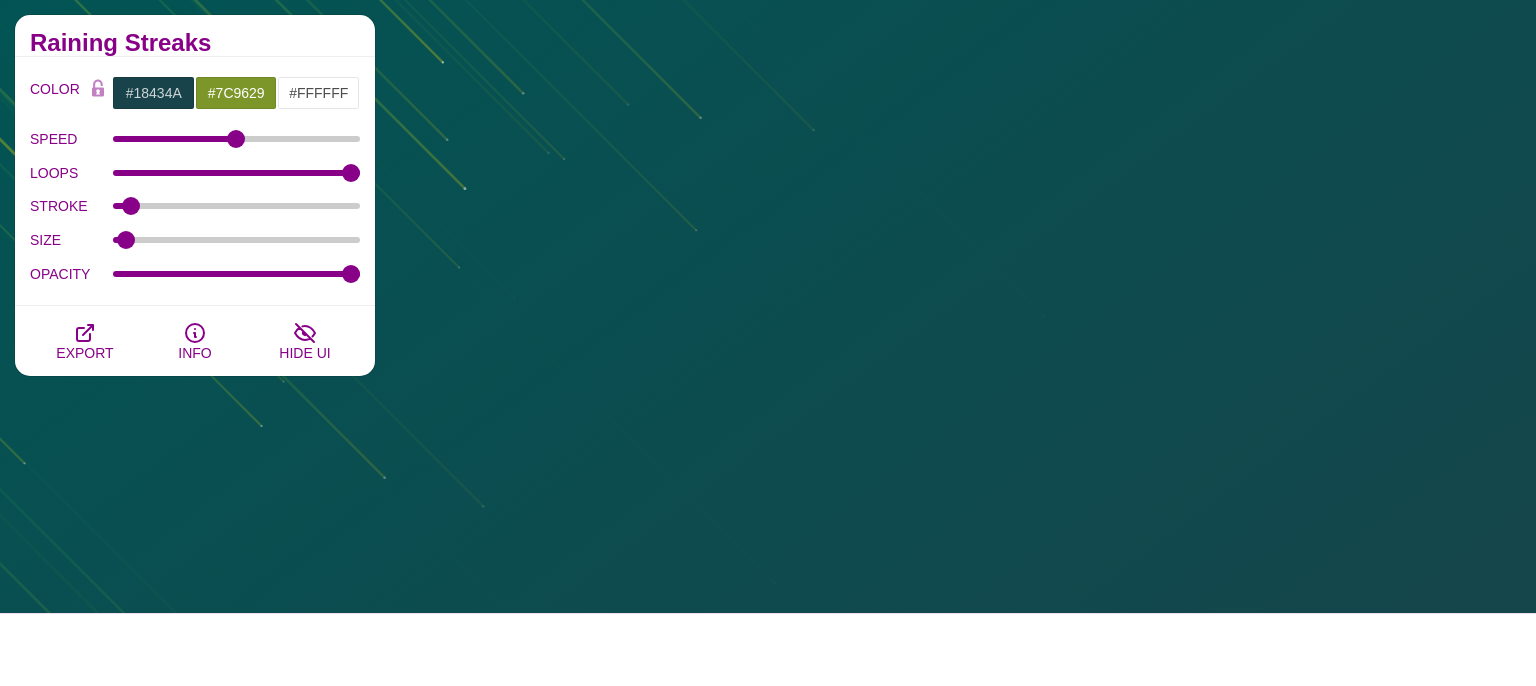 click on "Raining Streaks" at bounding box center (195, 36) 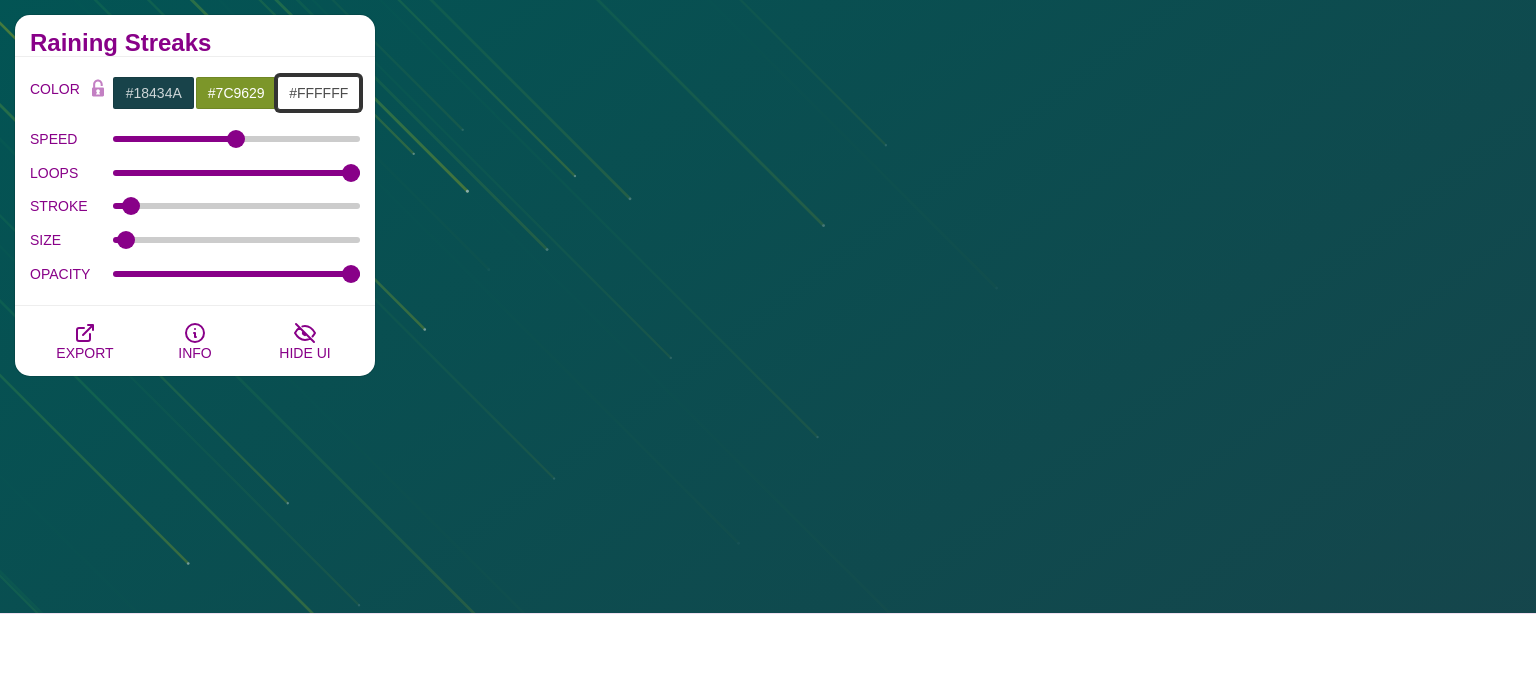 click on "#FFFFFF" at bounding box center (318, 93) 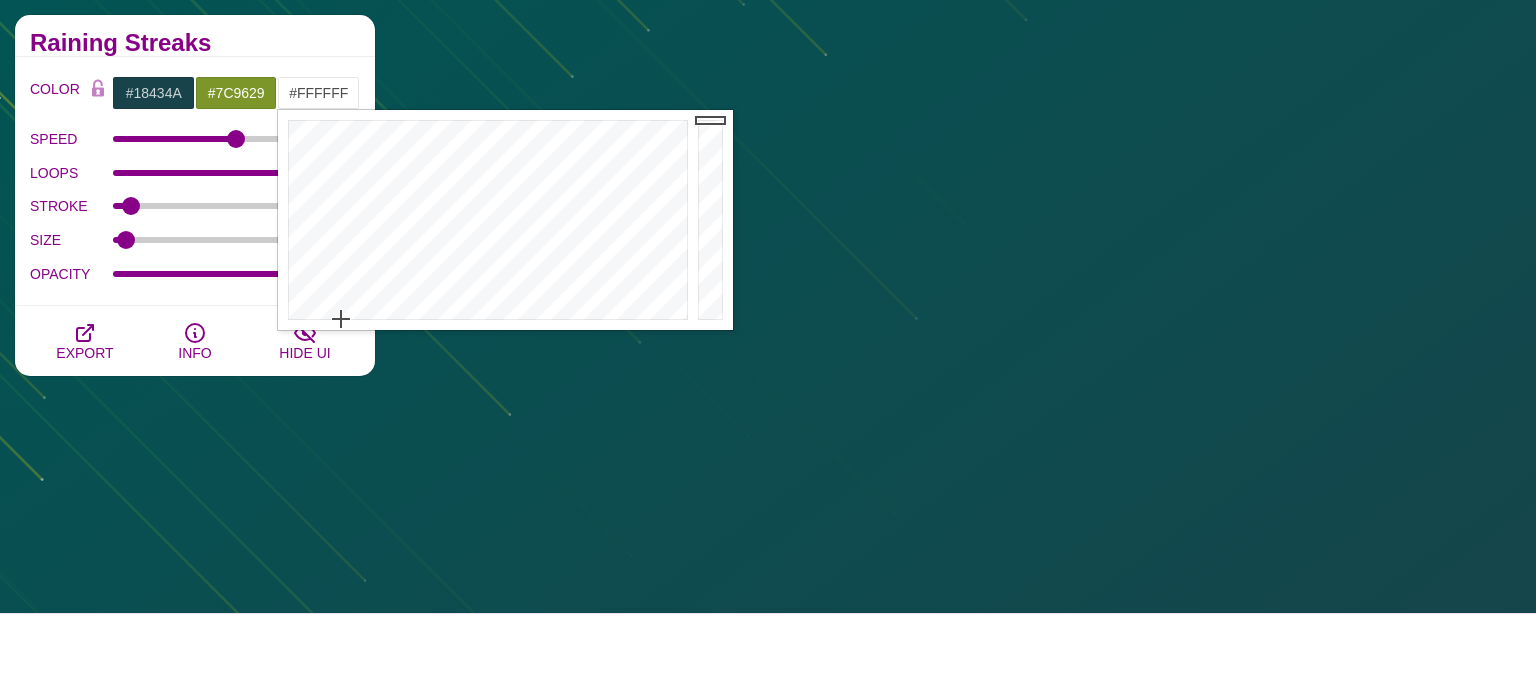 click on "Raining Streaks" at bounding box center [195, 43] 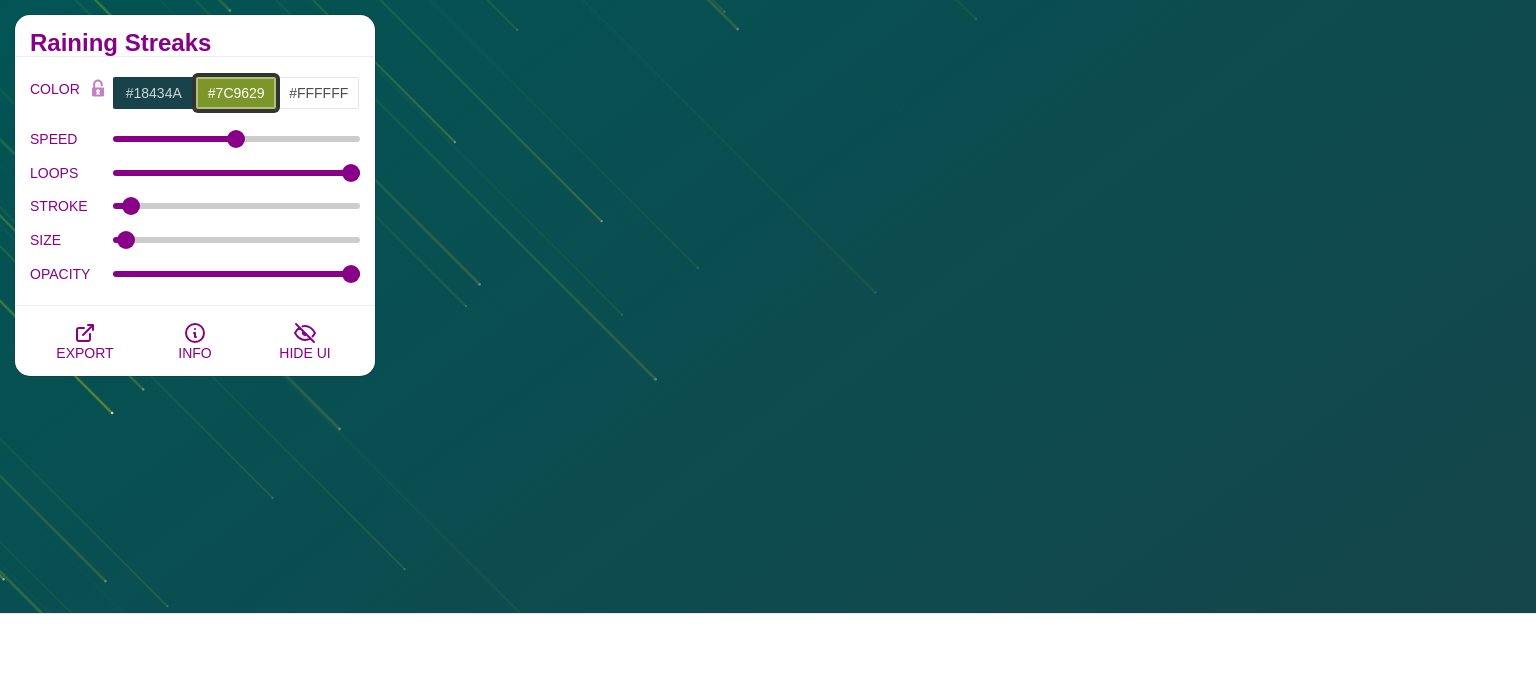 click on "#7C9629" at bounding box center [236, 93] 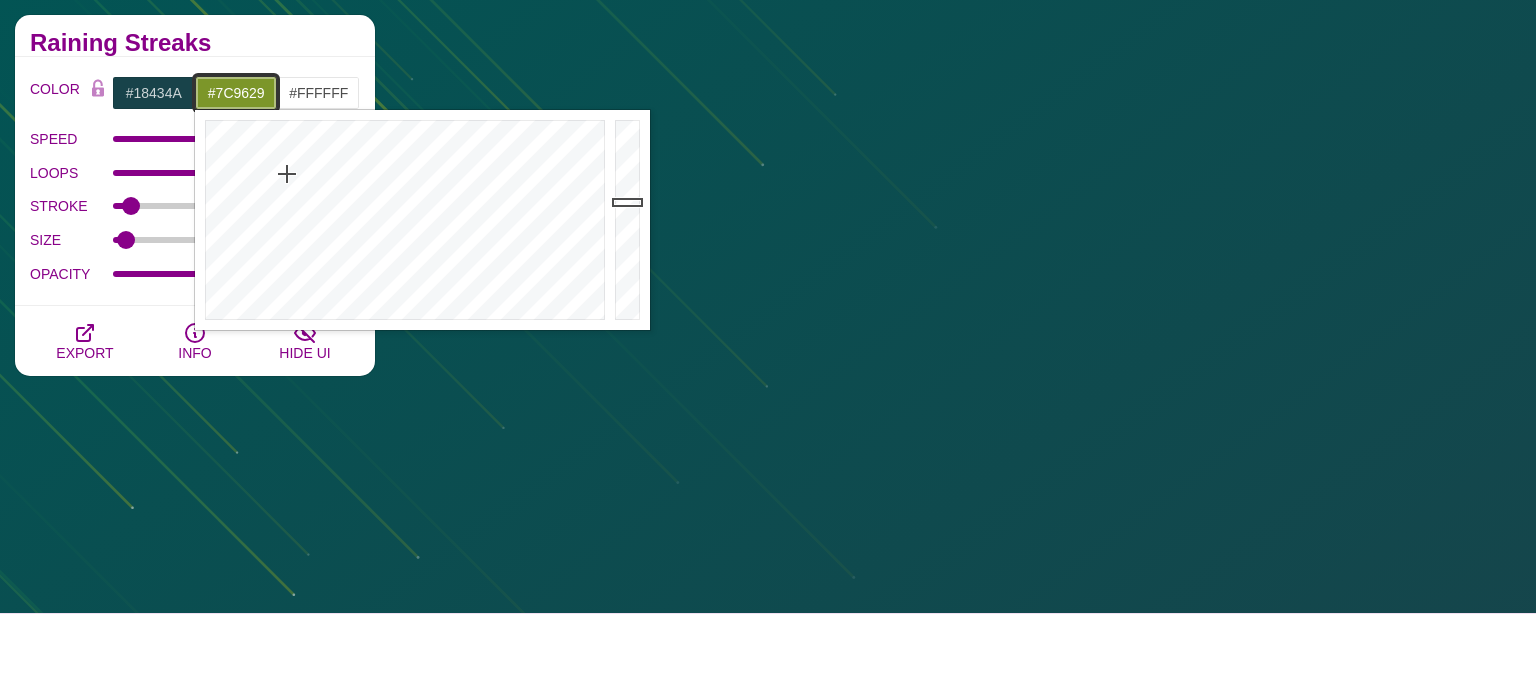 drag, startPoint x: 262, startPoint y: 97, endPoint x: 186, endPoint y: 98, distance: 76.00658 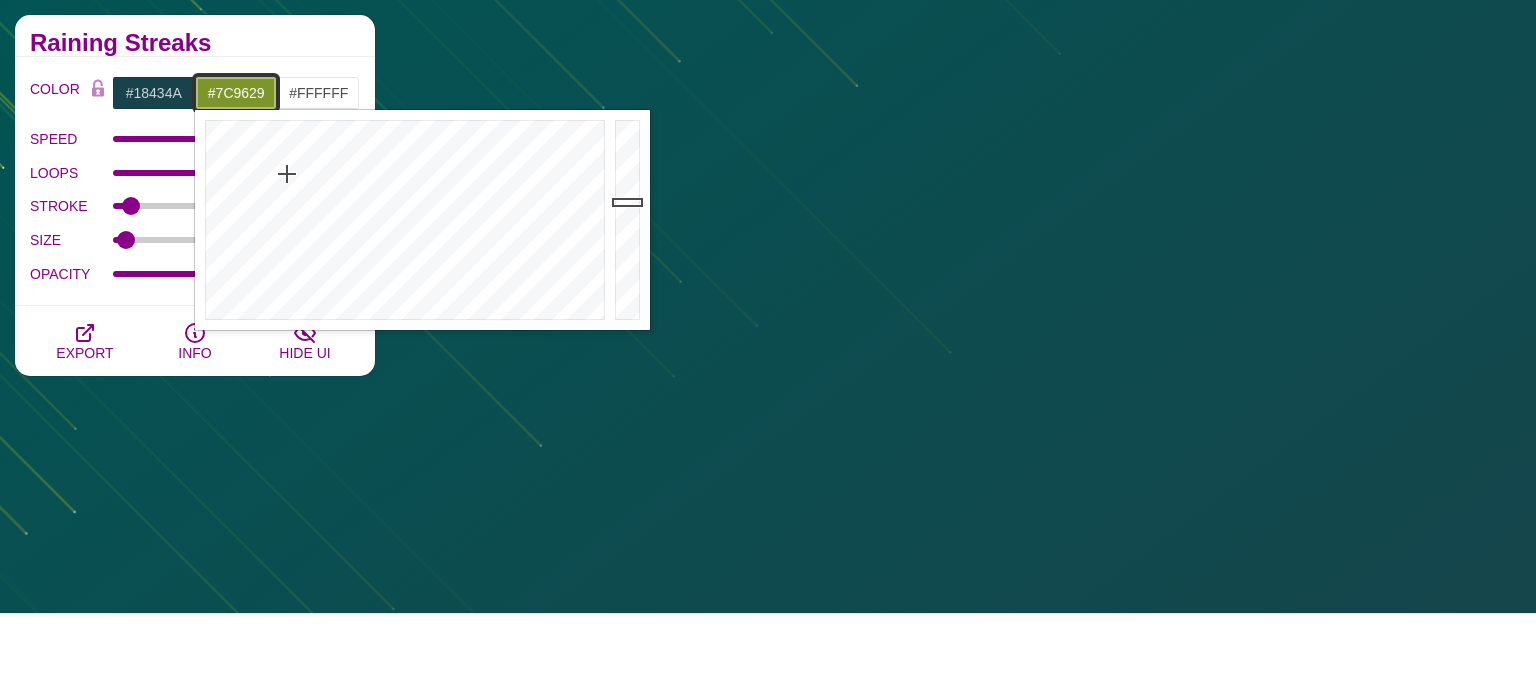 click on "#7C9629" at bounding box center [236, 93] 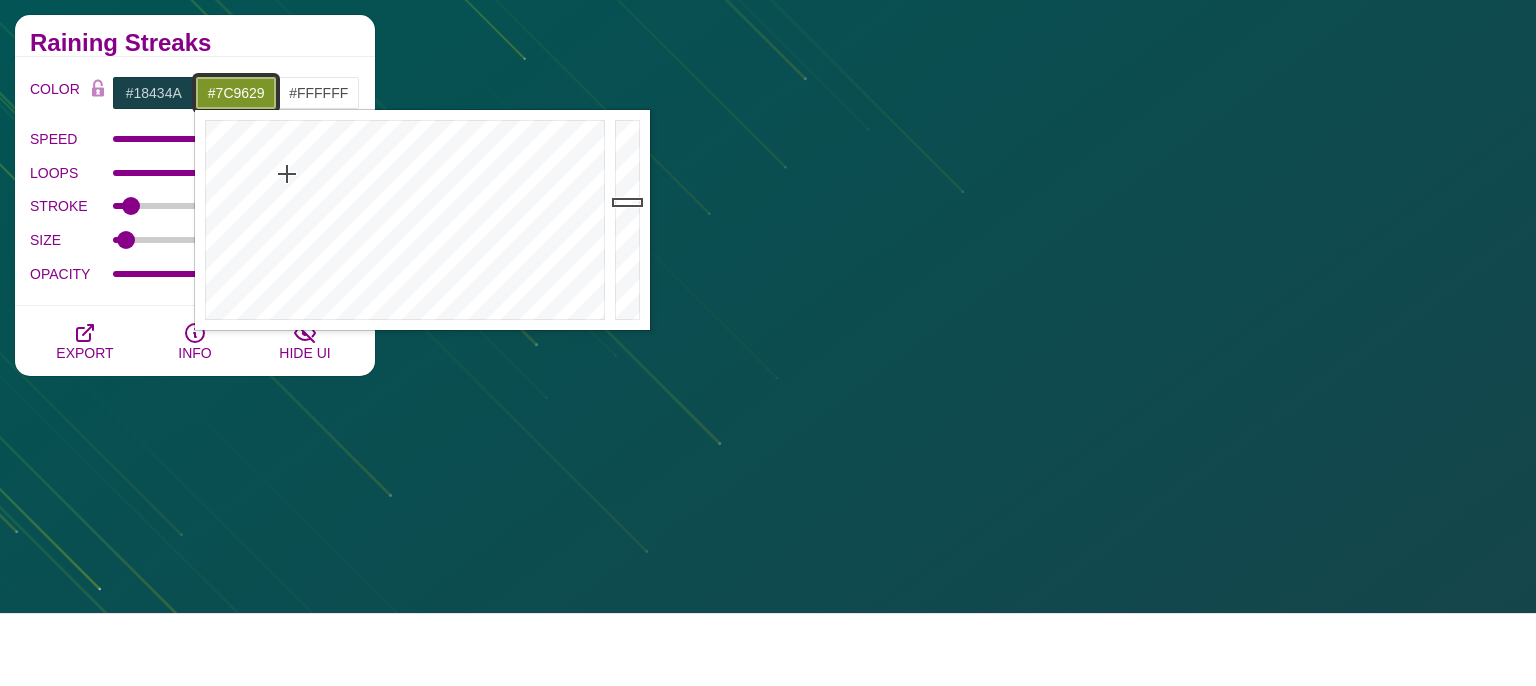paste on "00c97d" 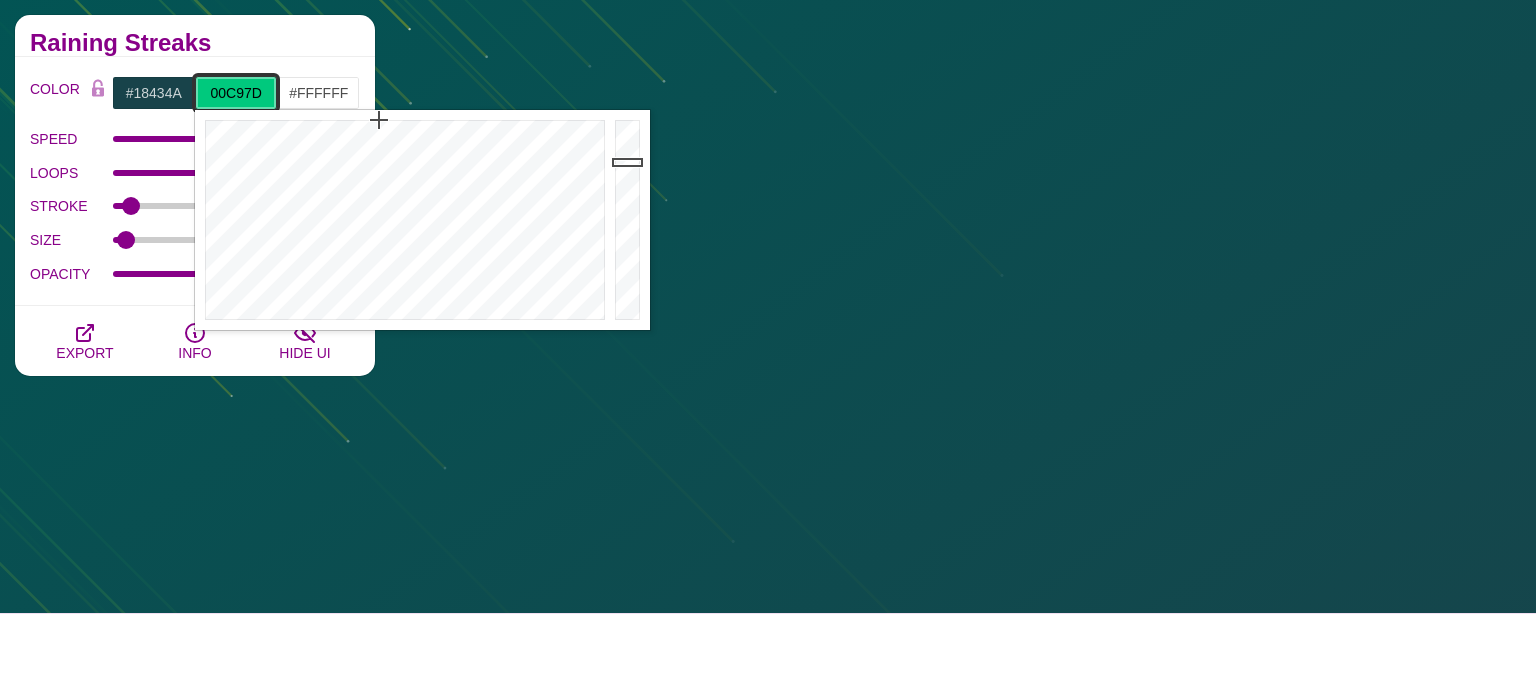 type on "#00C97D" 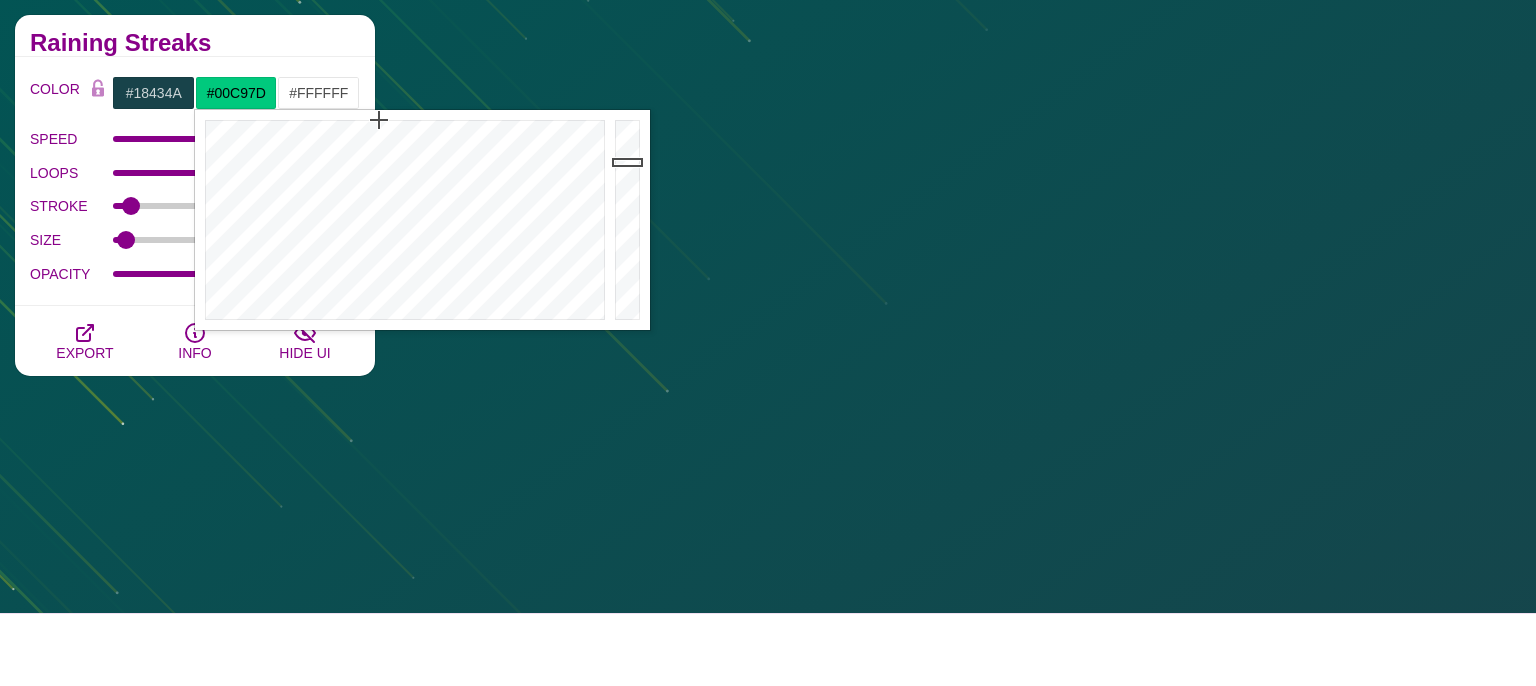 click on "Raining Streaks" at bounding box center [195, 43] 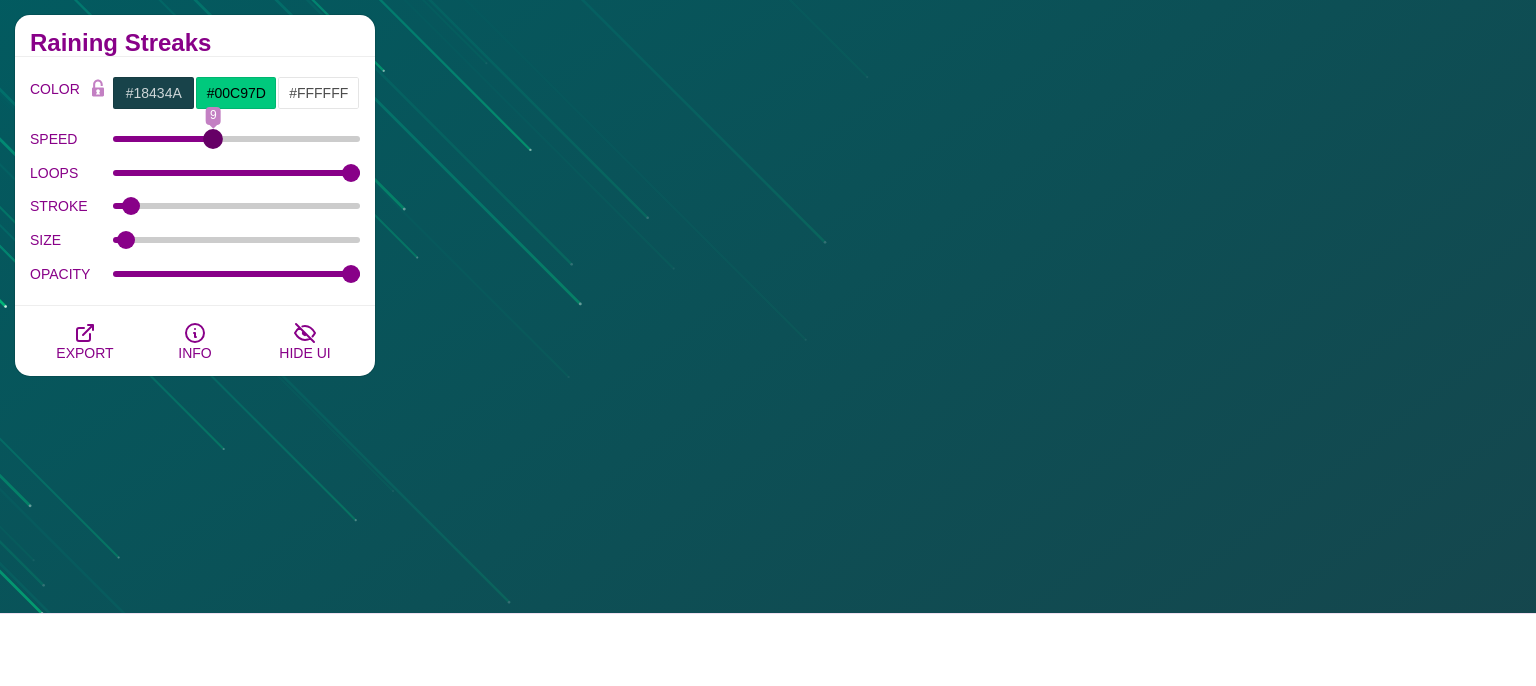 type on "9" 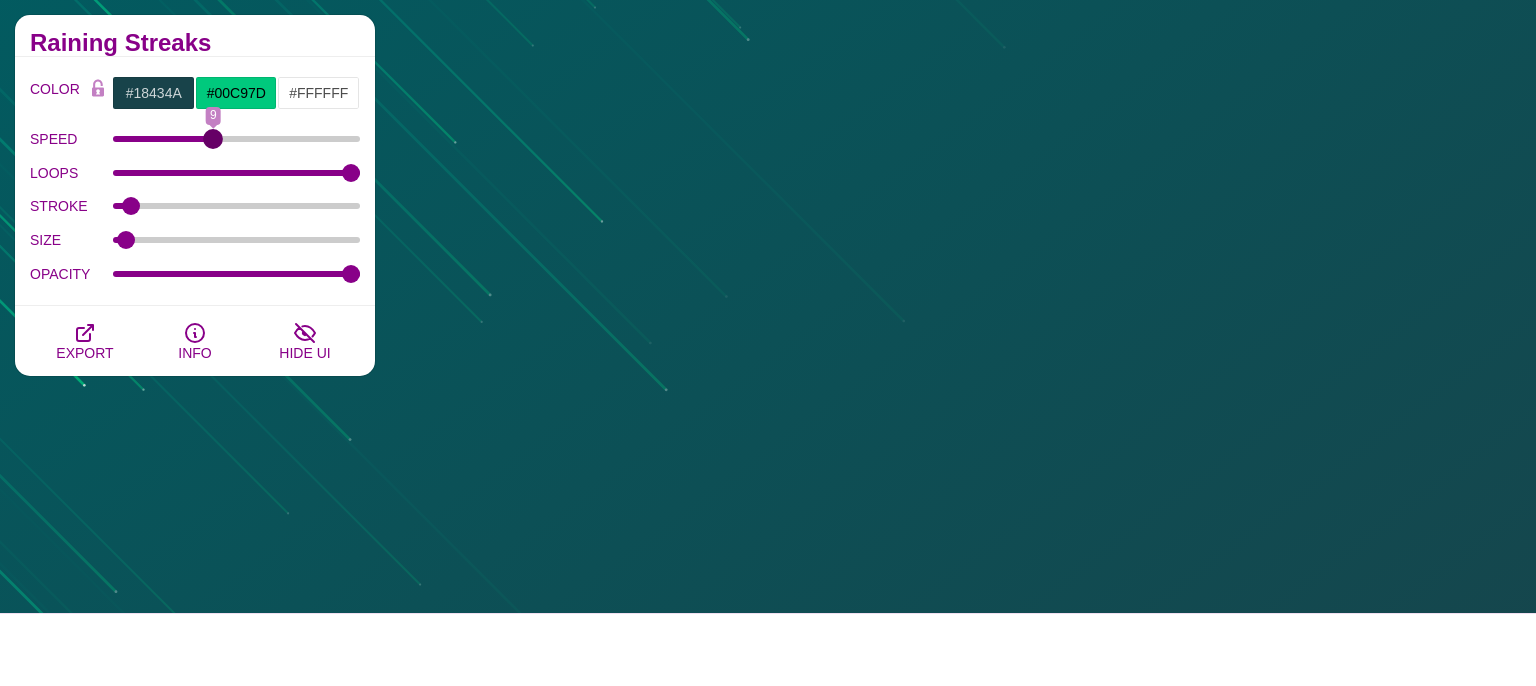 click on "SPEED" at bounding box center (237, 139) 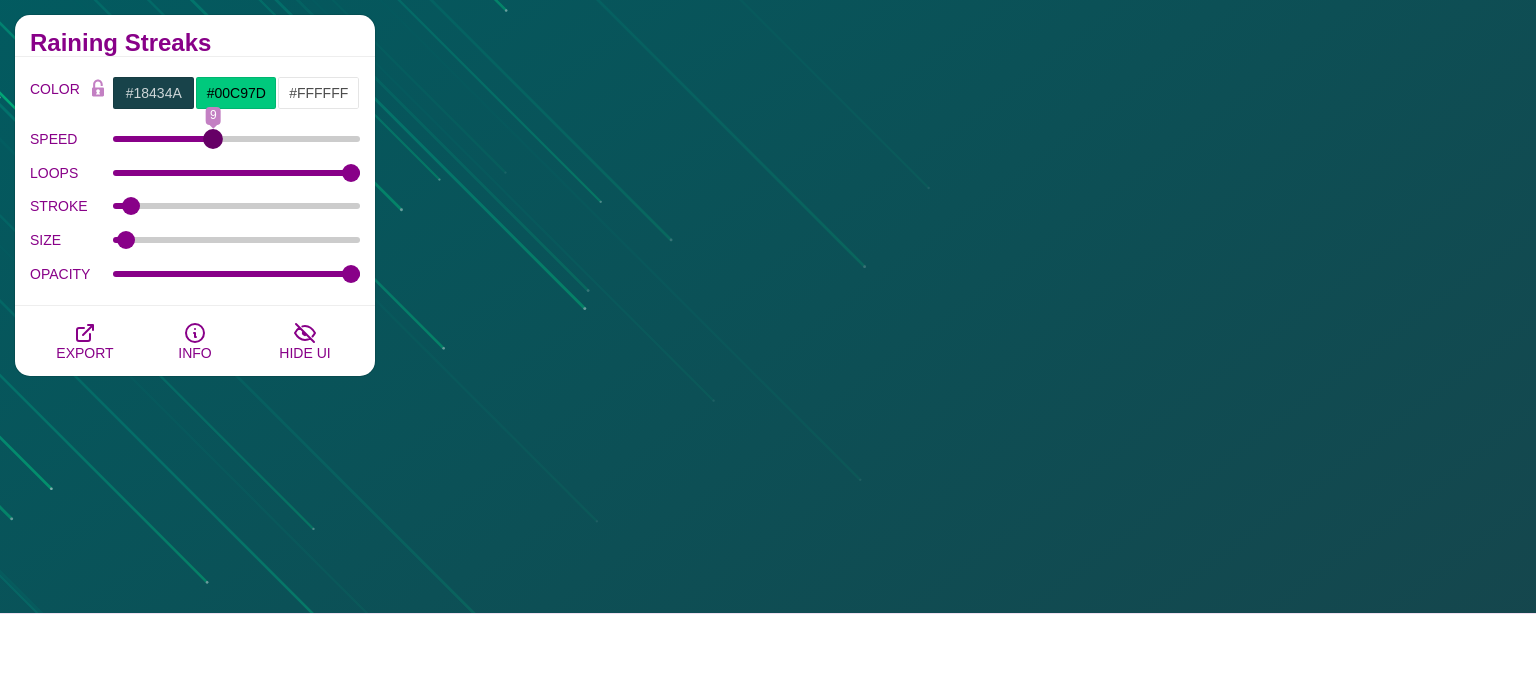 click on "SPEED" at bounding box center (237, 139) 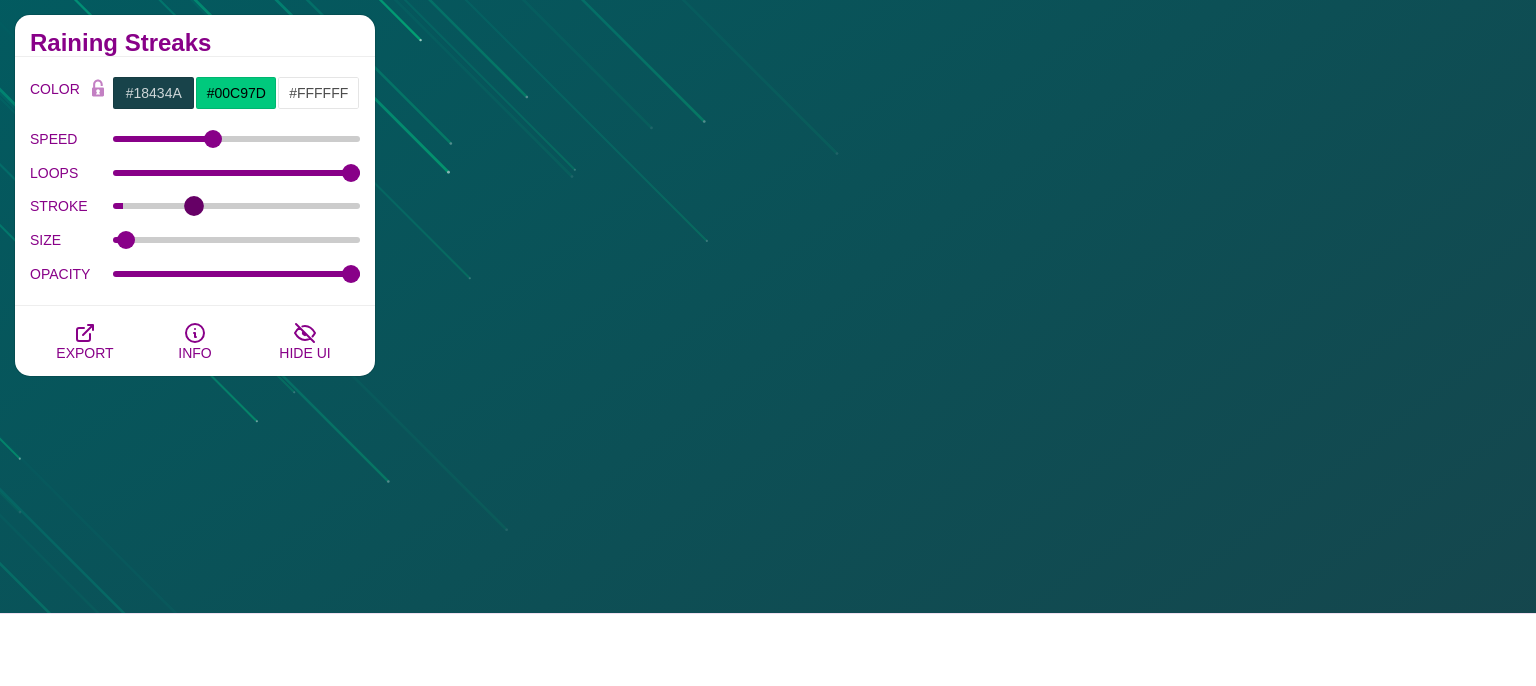 click on "STROKE" at bounding box center [237, 206] 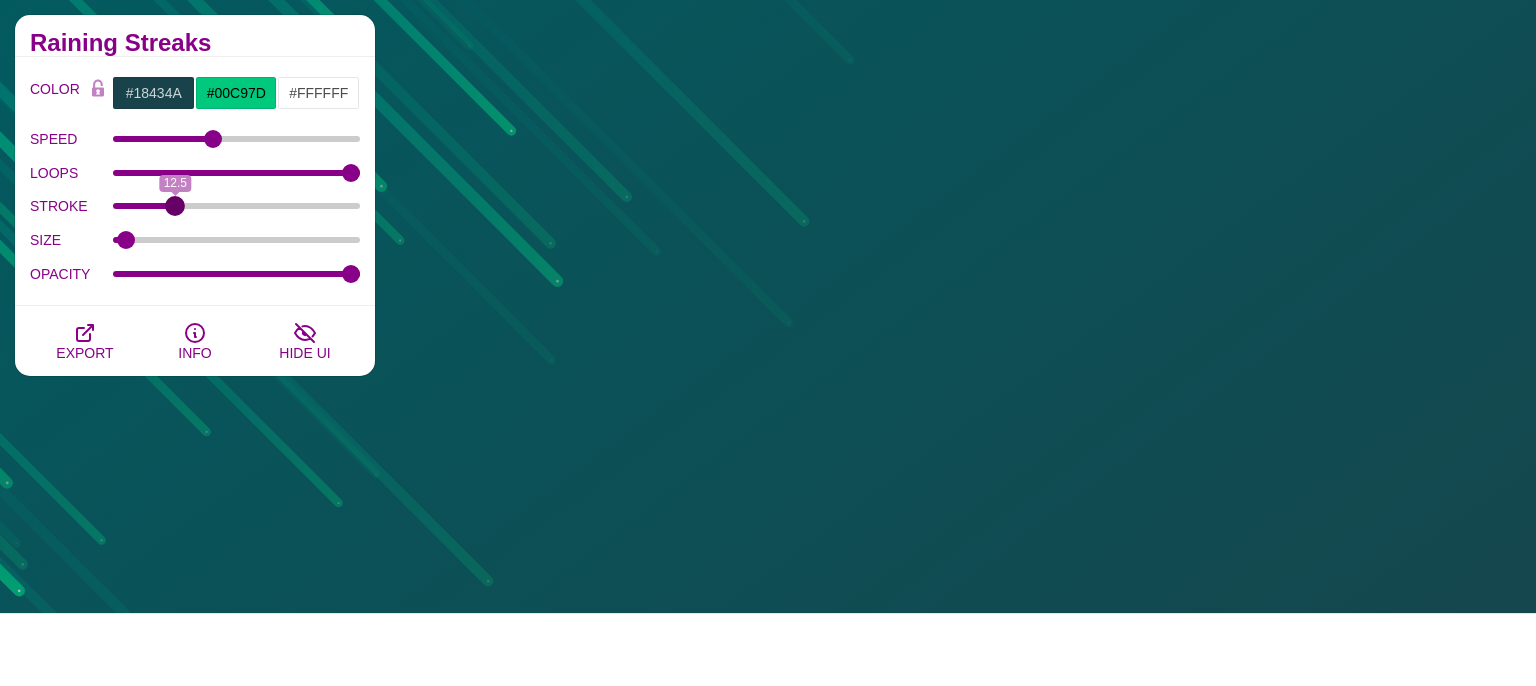 click on "STROKE" at bounding box center [237, 206] 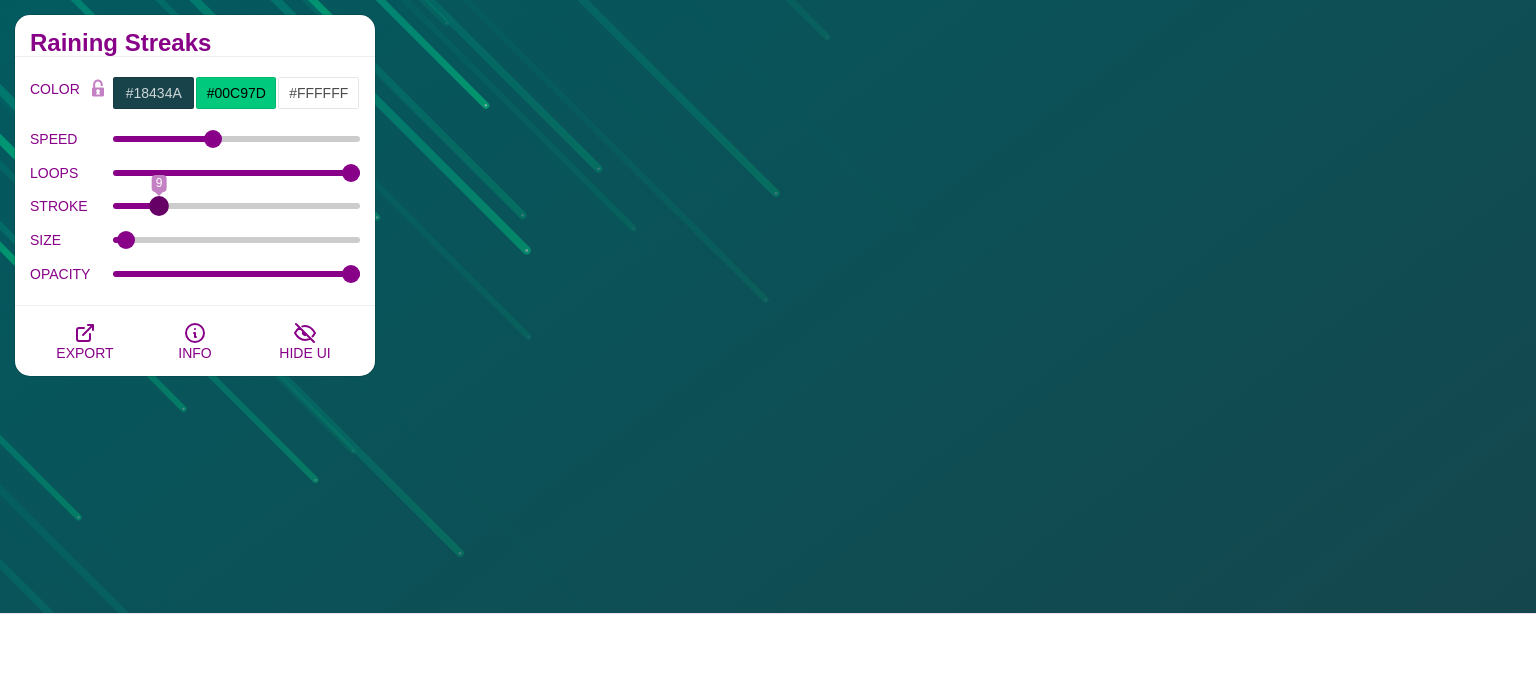 click on "STROKE" at bounding box center [237, 206] 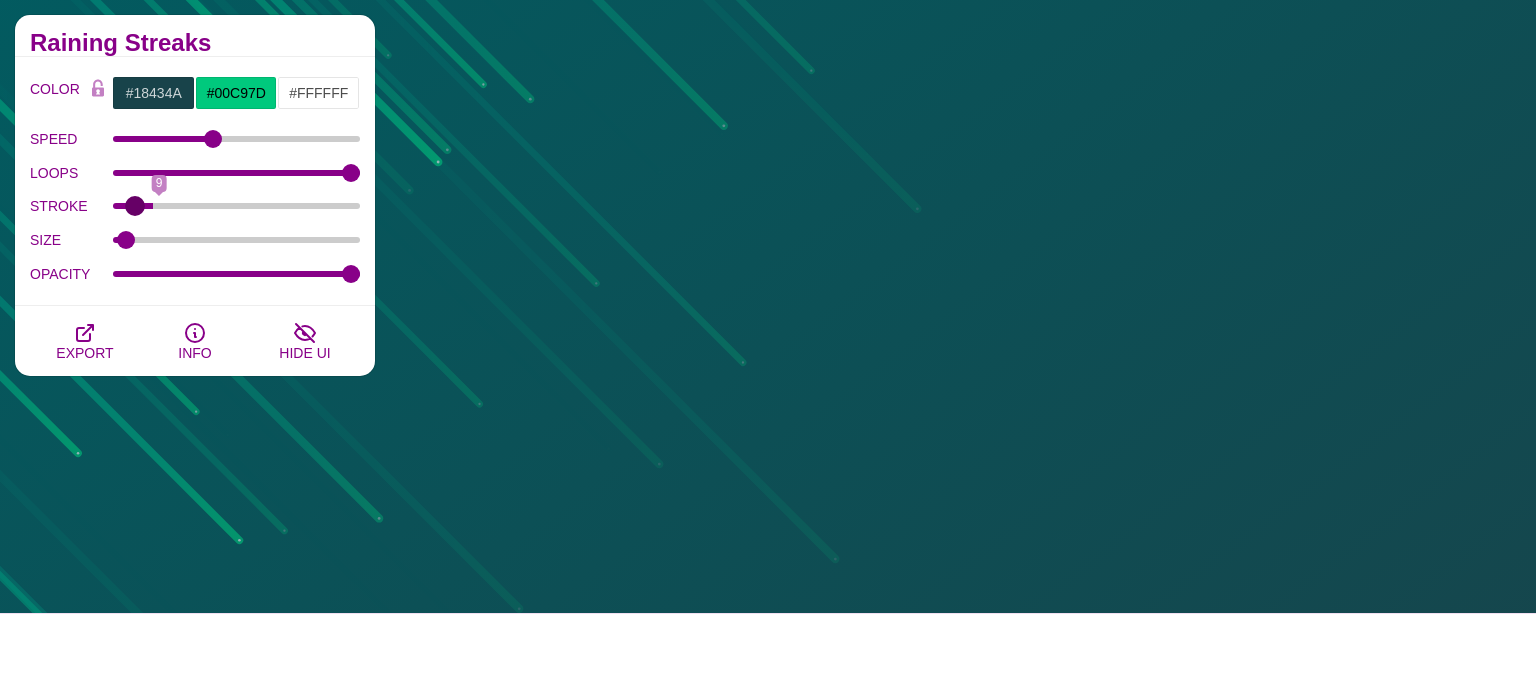 click on "STROKE" at bounding box center (237, 206) 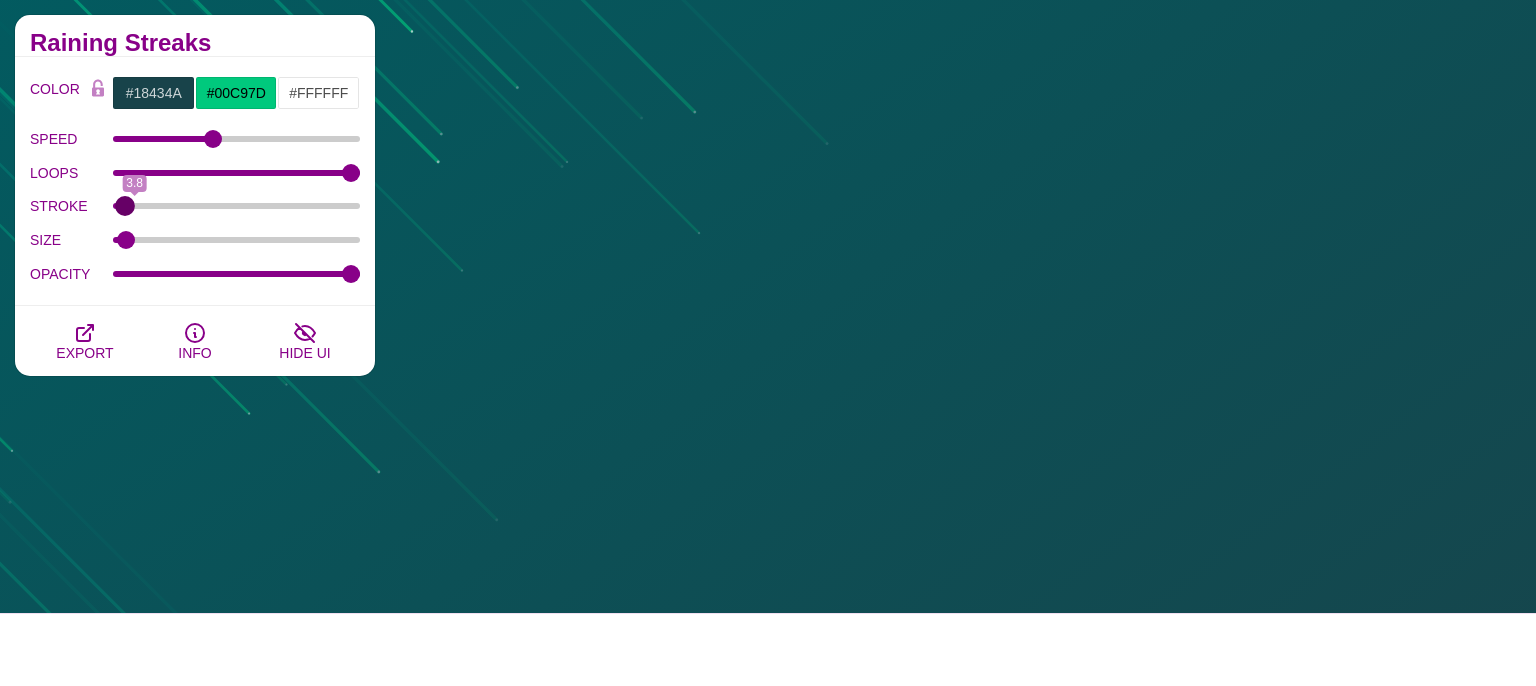 type on "1.7" 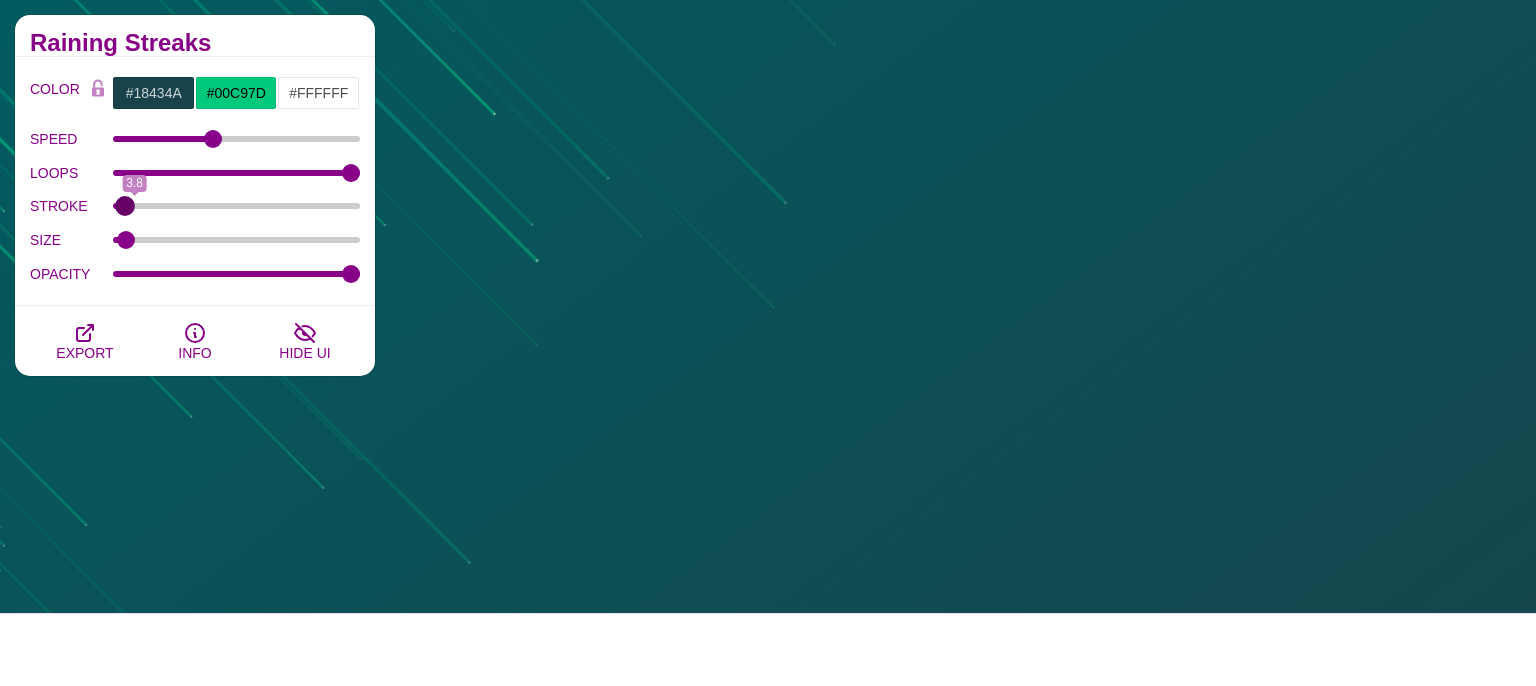 click on "STROKE" at bounding box center (237, 206) 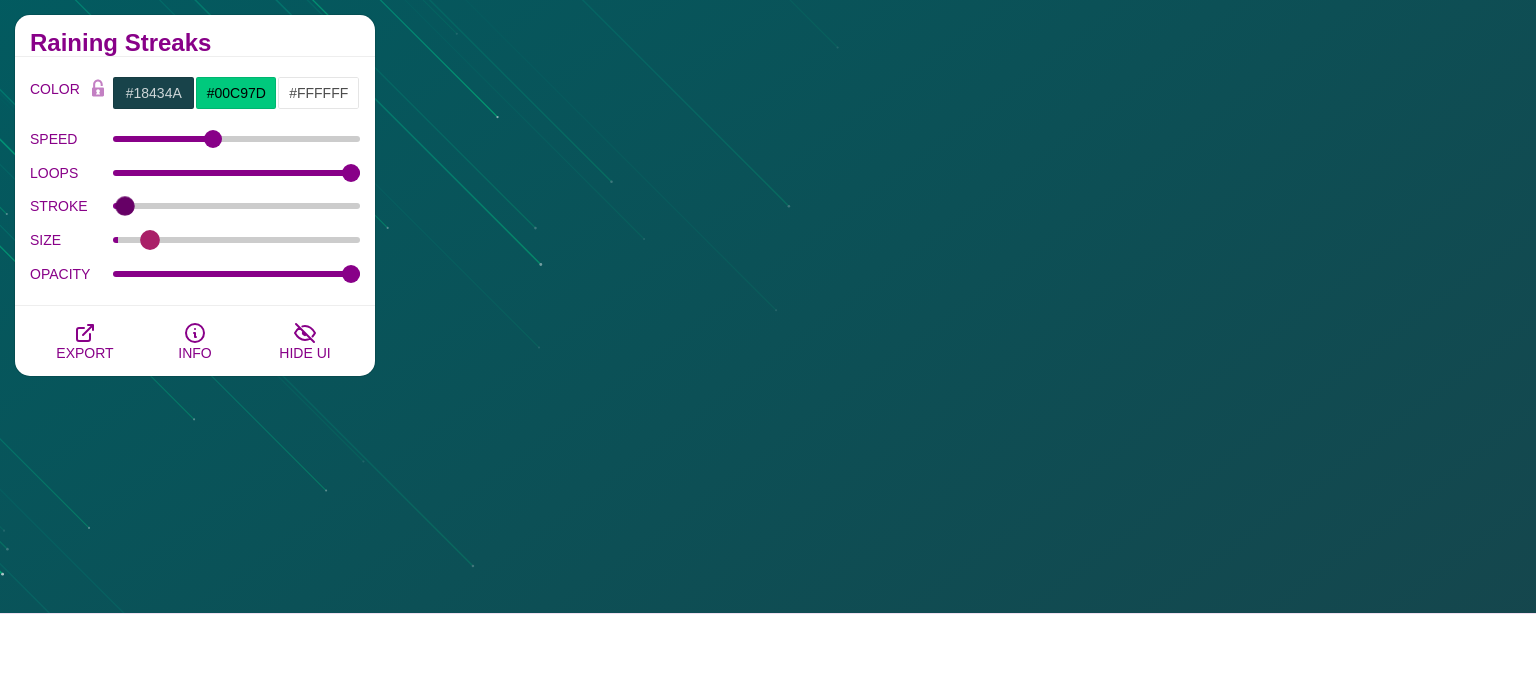 click on "SIZE" at bounding box center (237, 240) 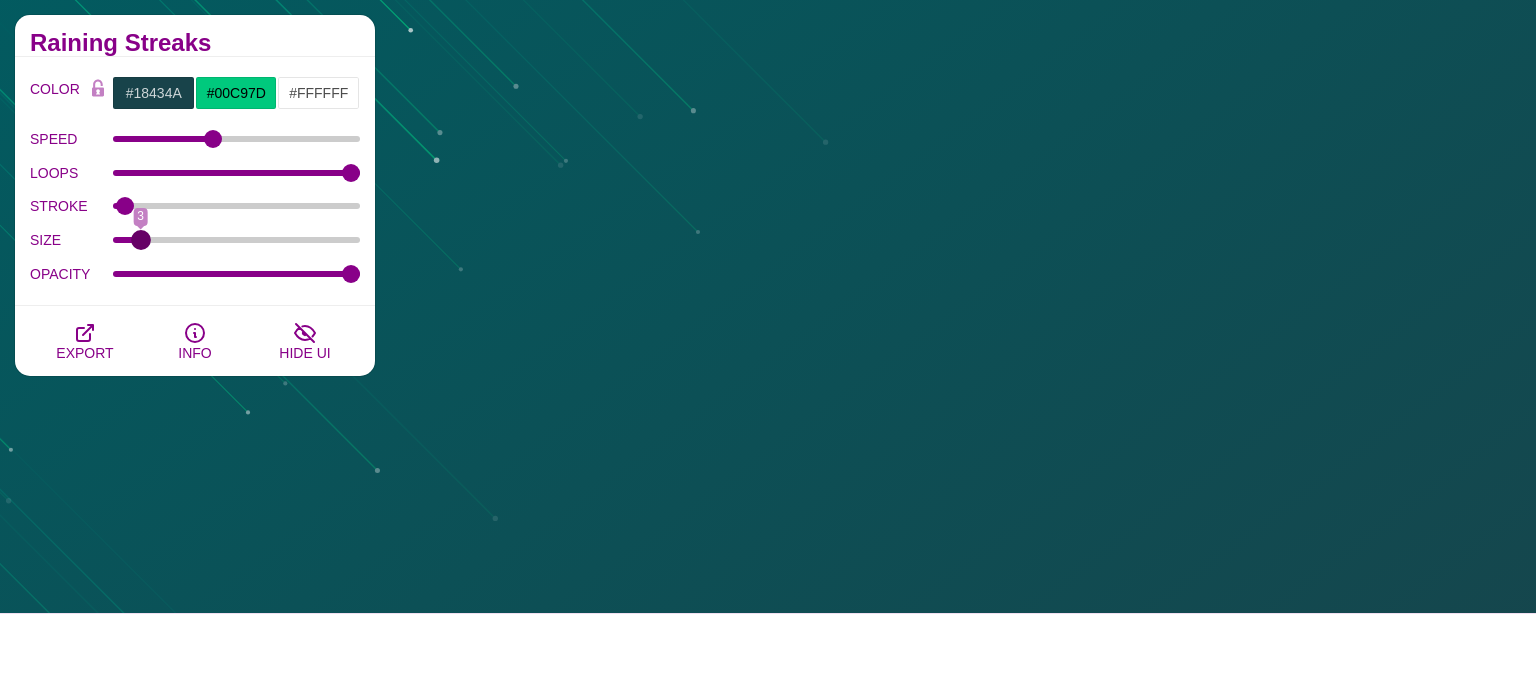 type on "3" 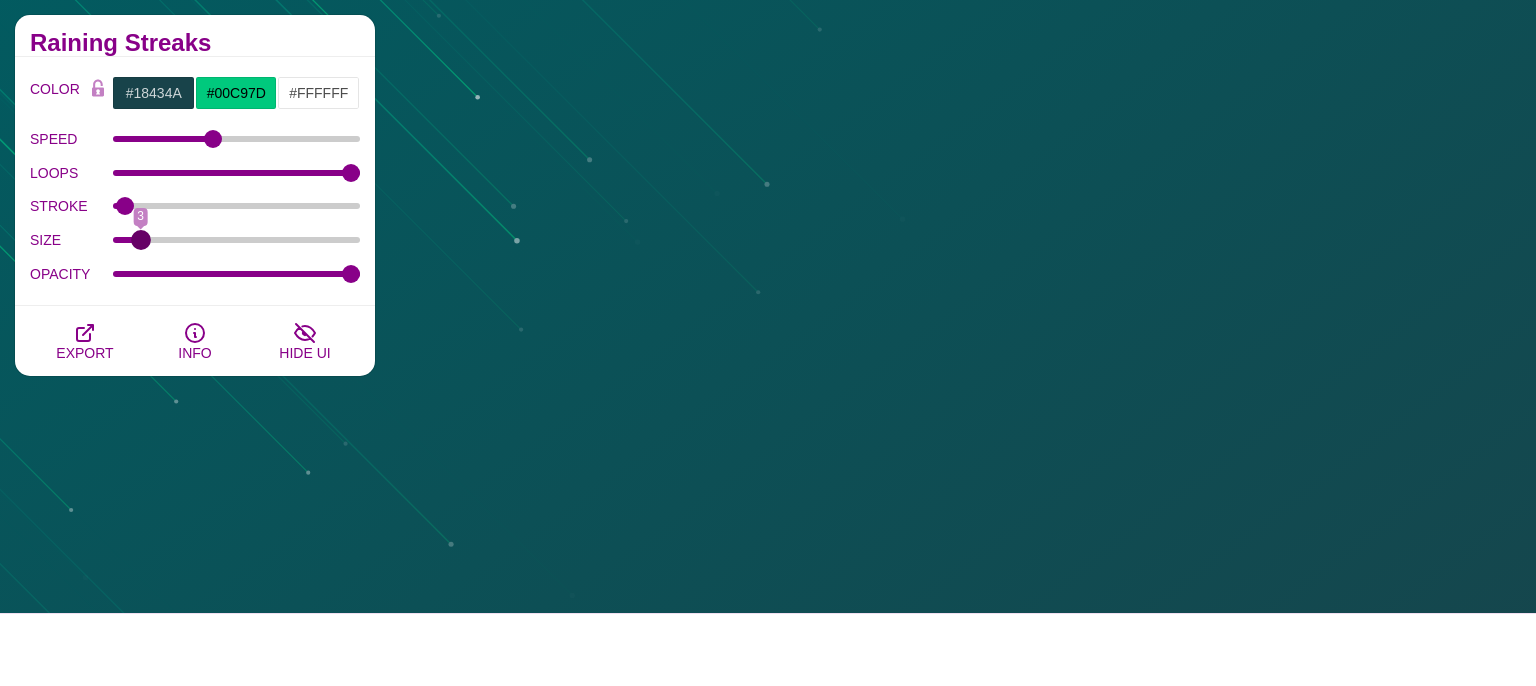 click on "SIZE" at bounding box center [237, 240] 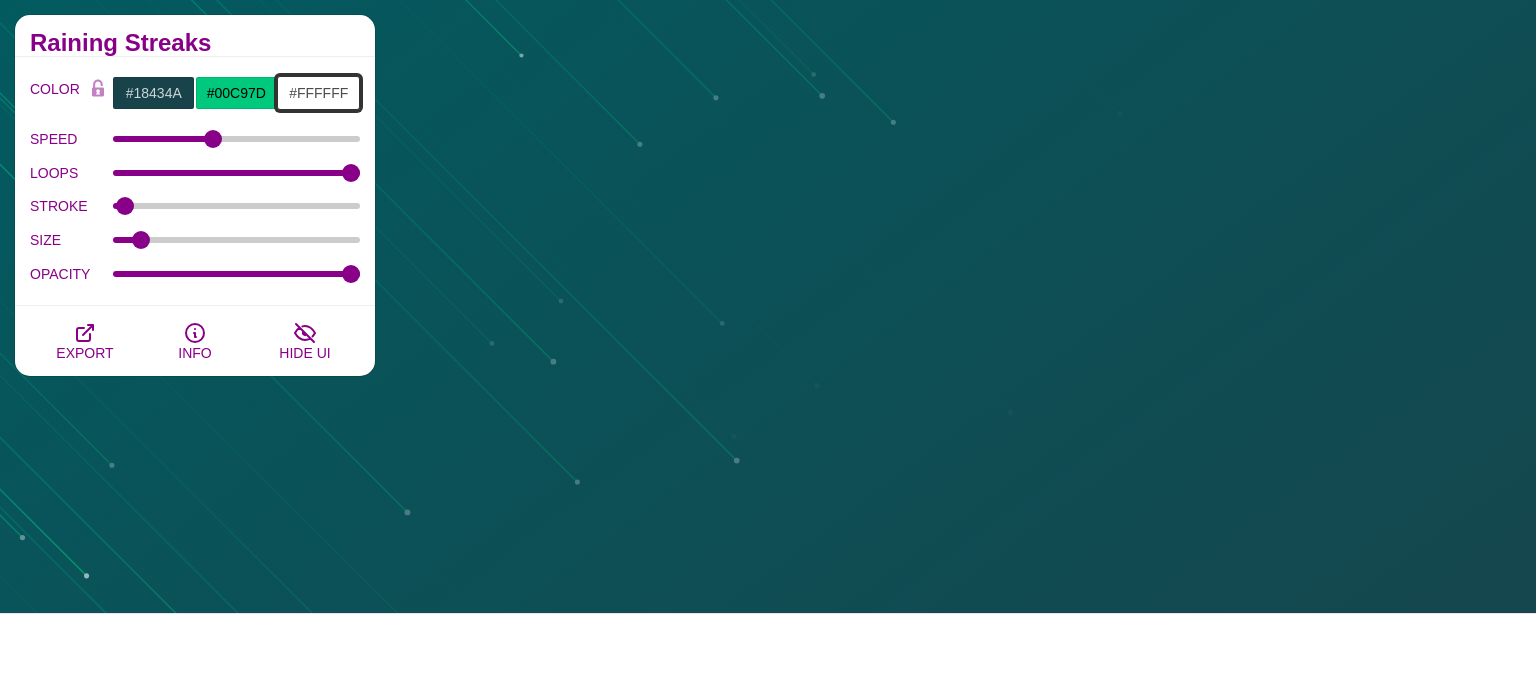 click on "#FFFFFF" at bounding box center (318, 93) 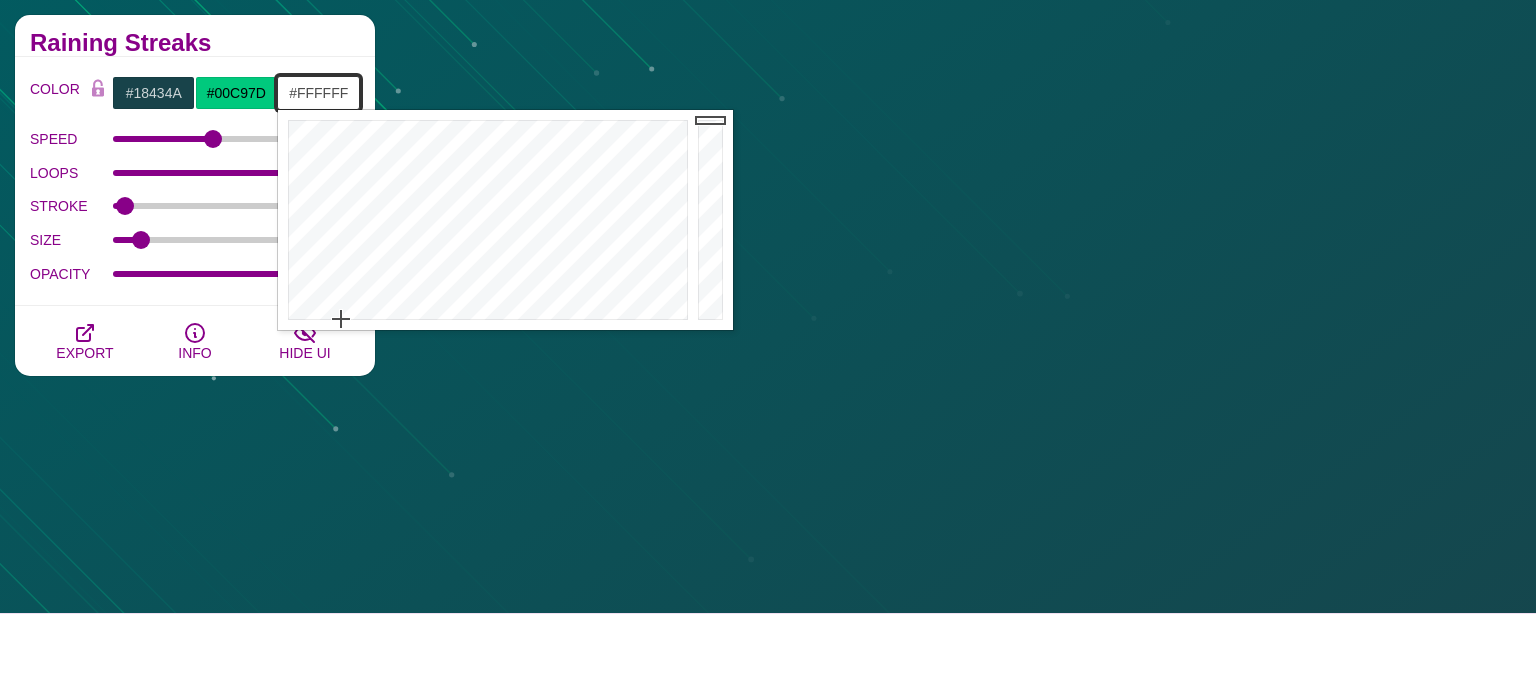drag, startPoint x: 339, startPoint y: 94, endPoint x: 231, endPoint y: 93, distance: 108.00463 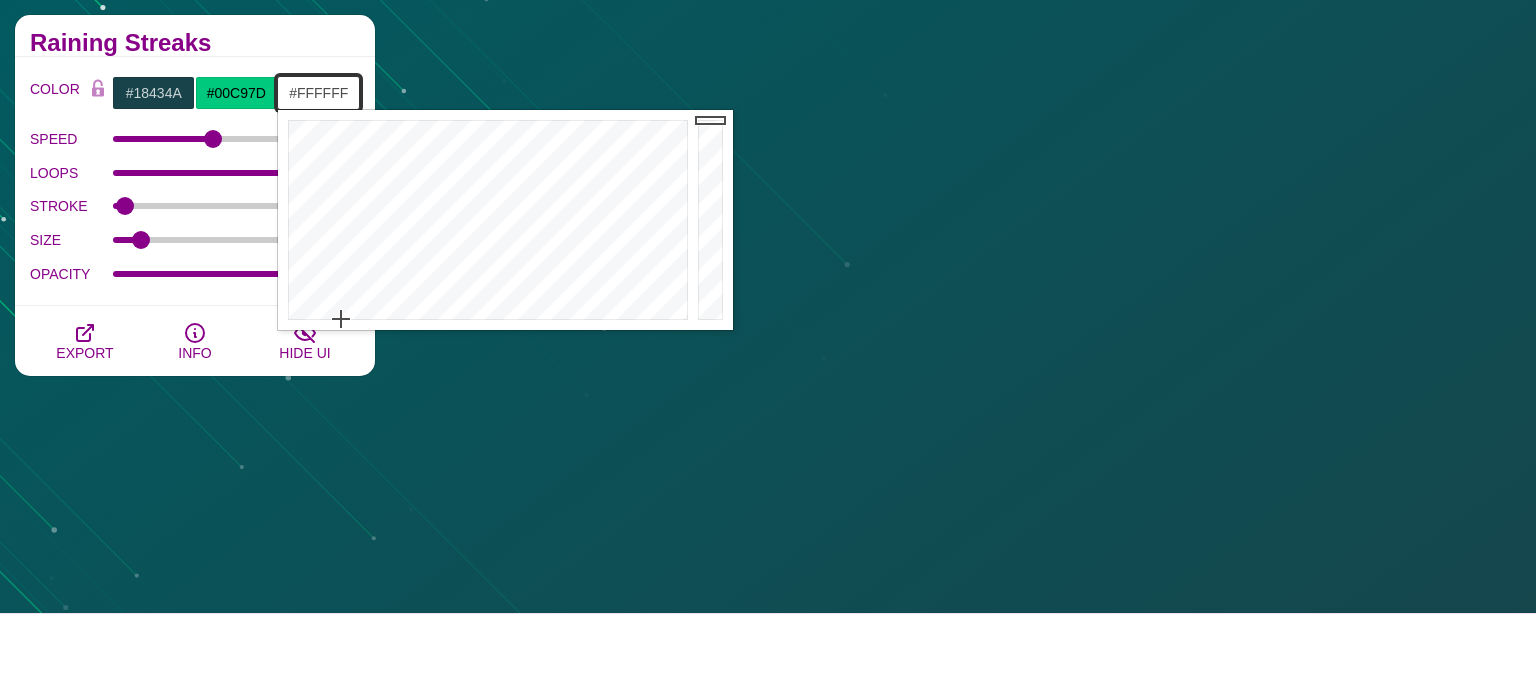 click on "#FFFFFF" at bounding box center [318, 93] 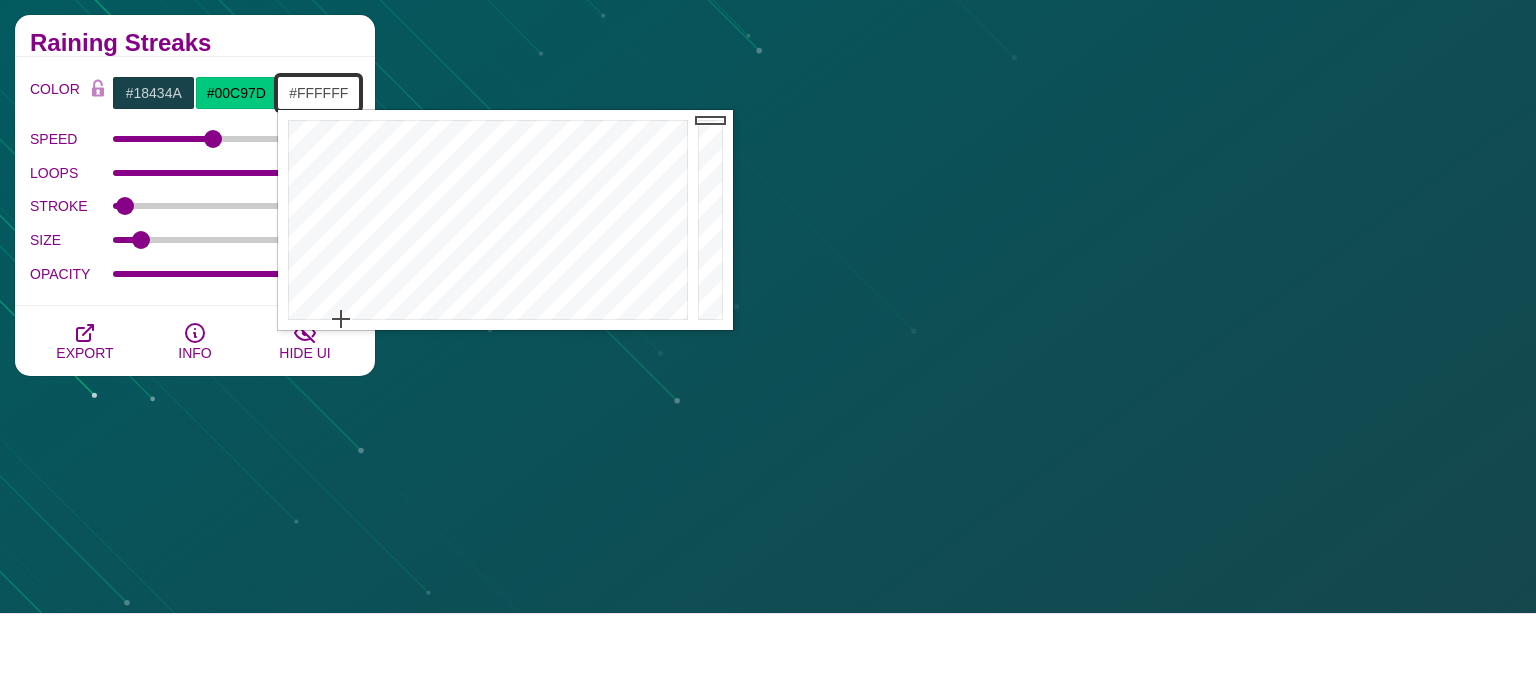 paste on "a9cc28" 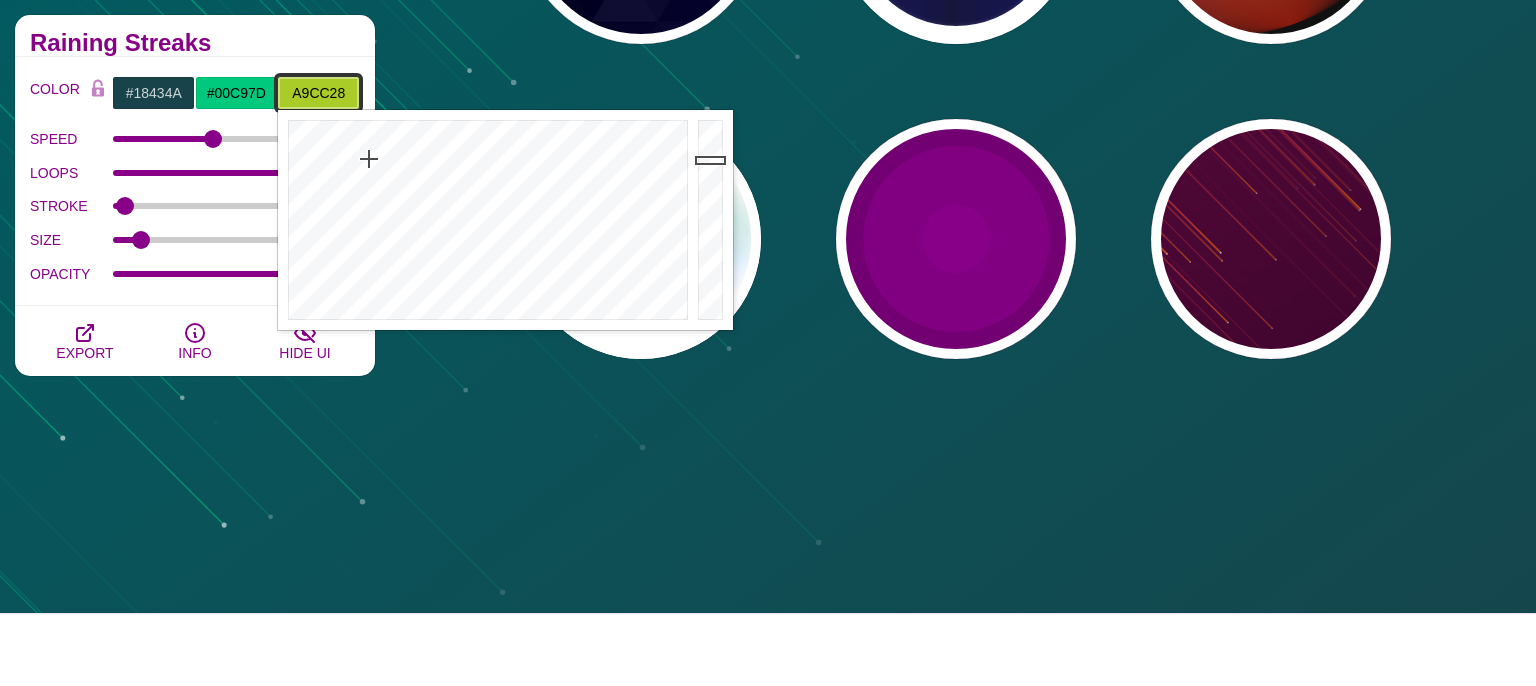 type on "#A9CC28" 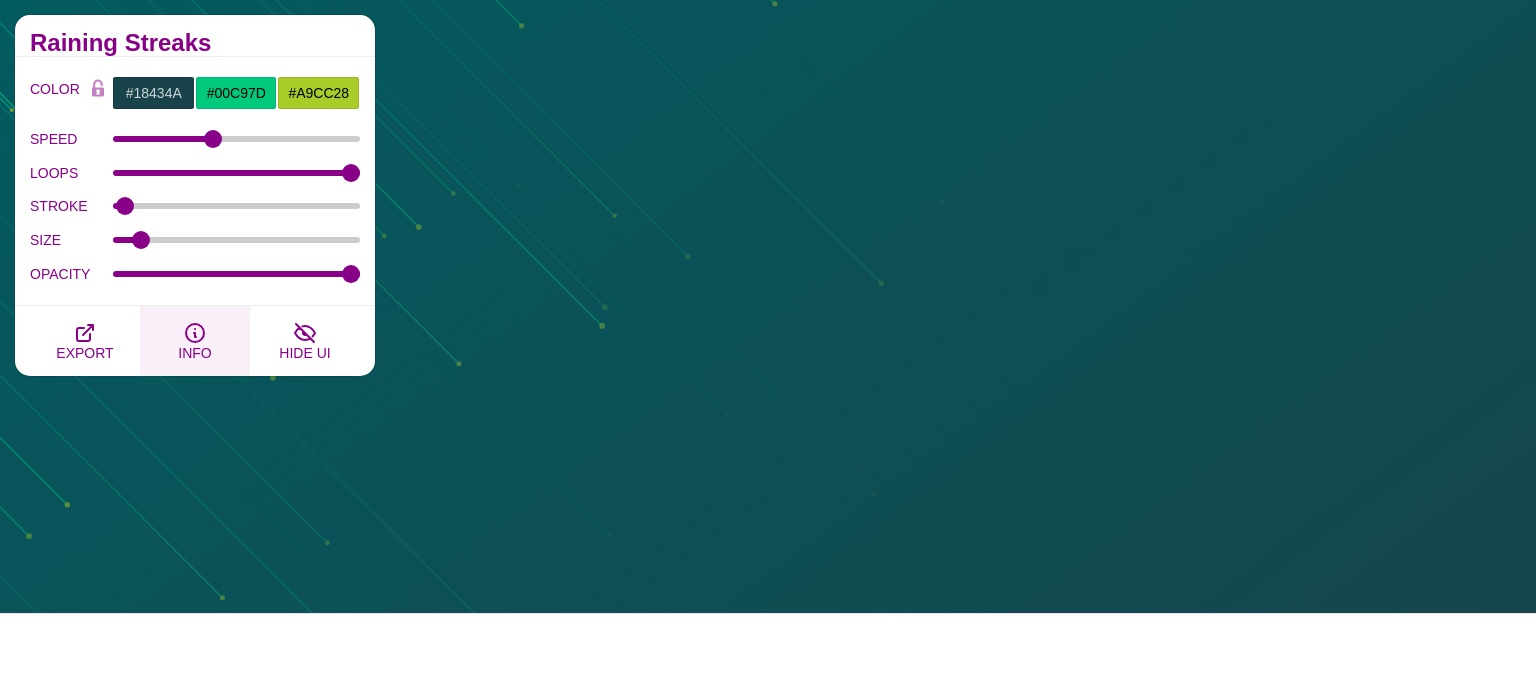 click on "INFO" at bounding box center (195, 341) 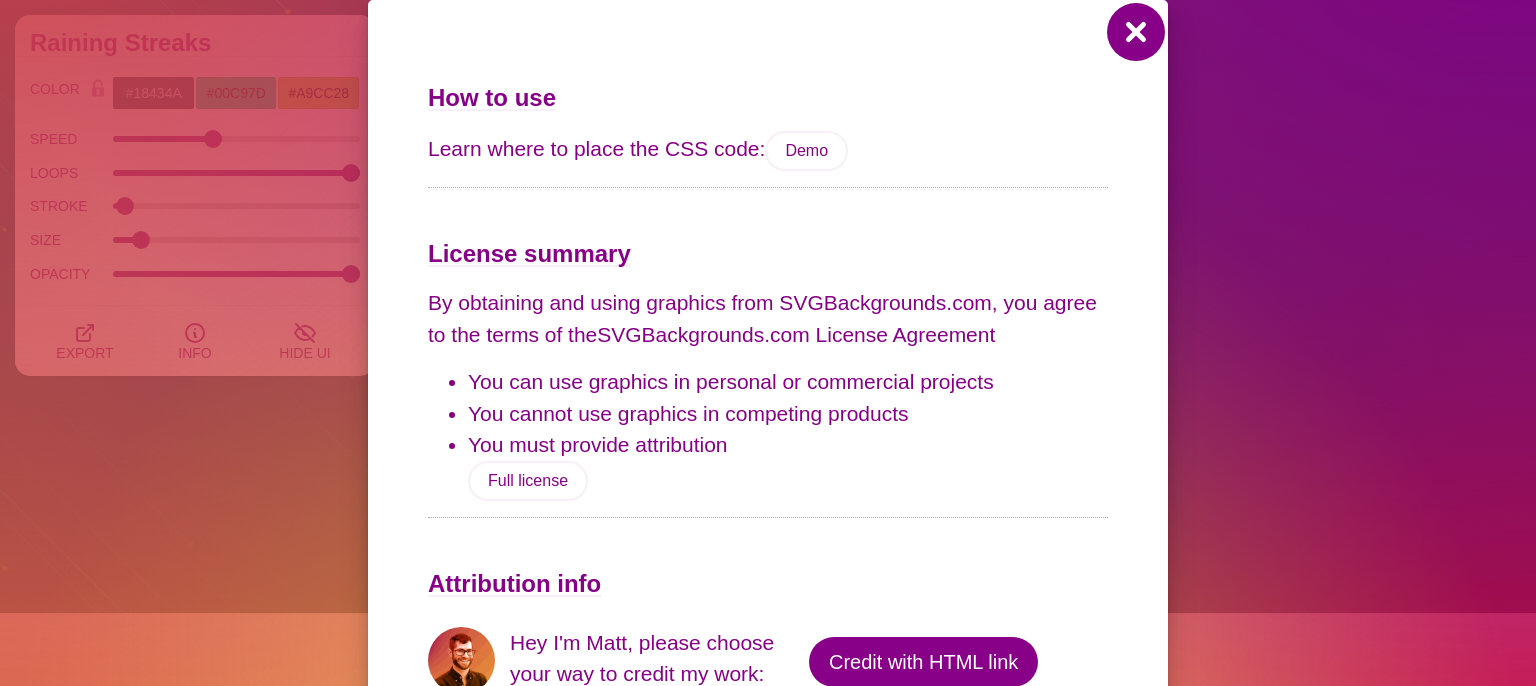 click at bounding box center (1136, 32) 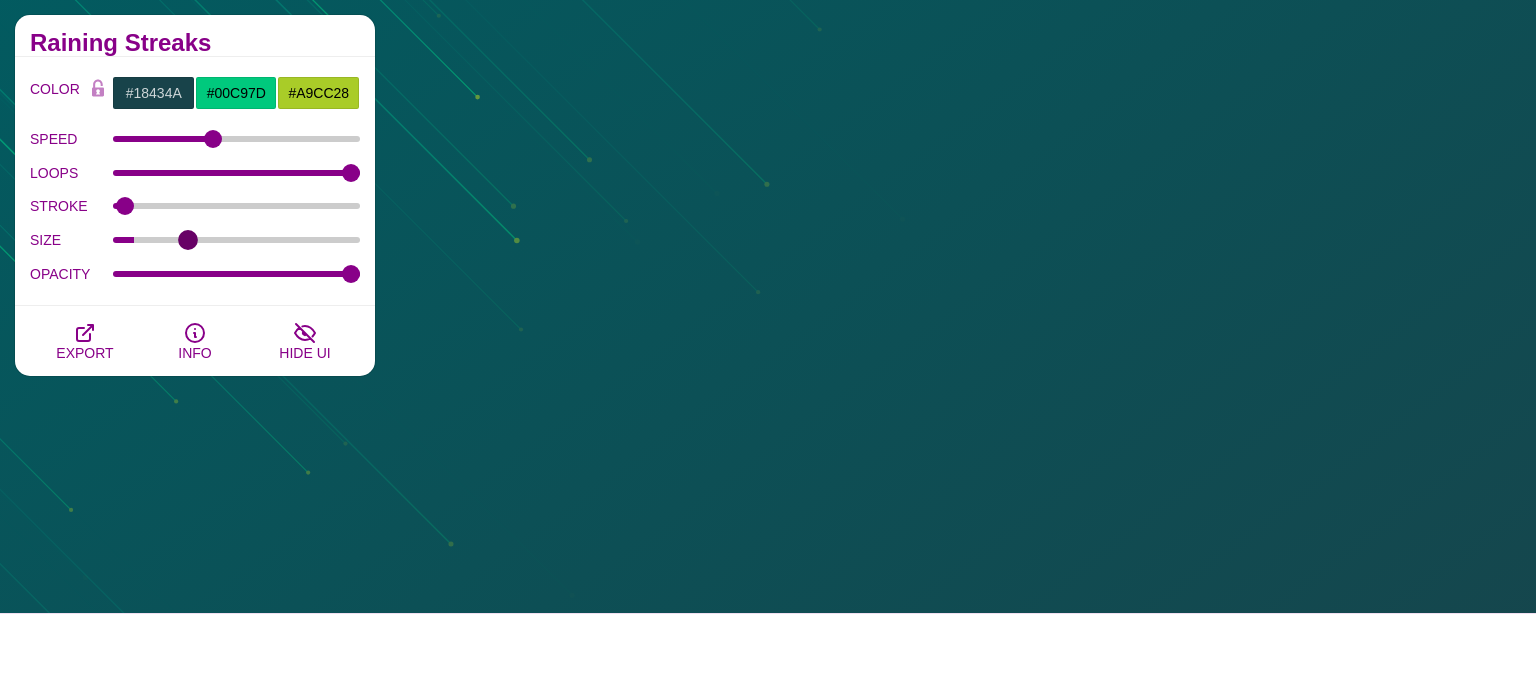 click on "SIZE" at bounding box center (237, 240) 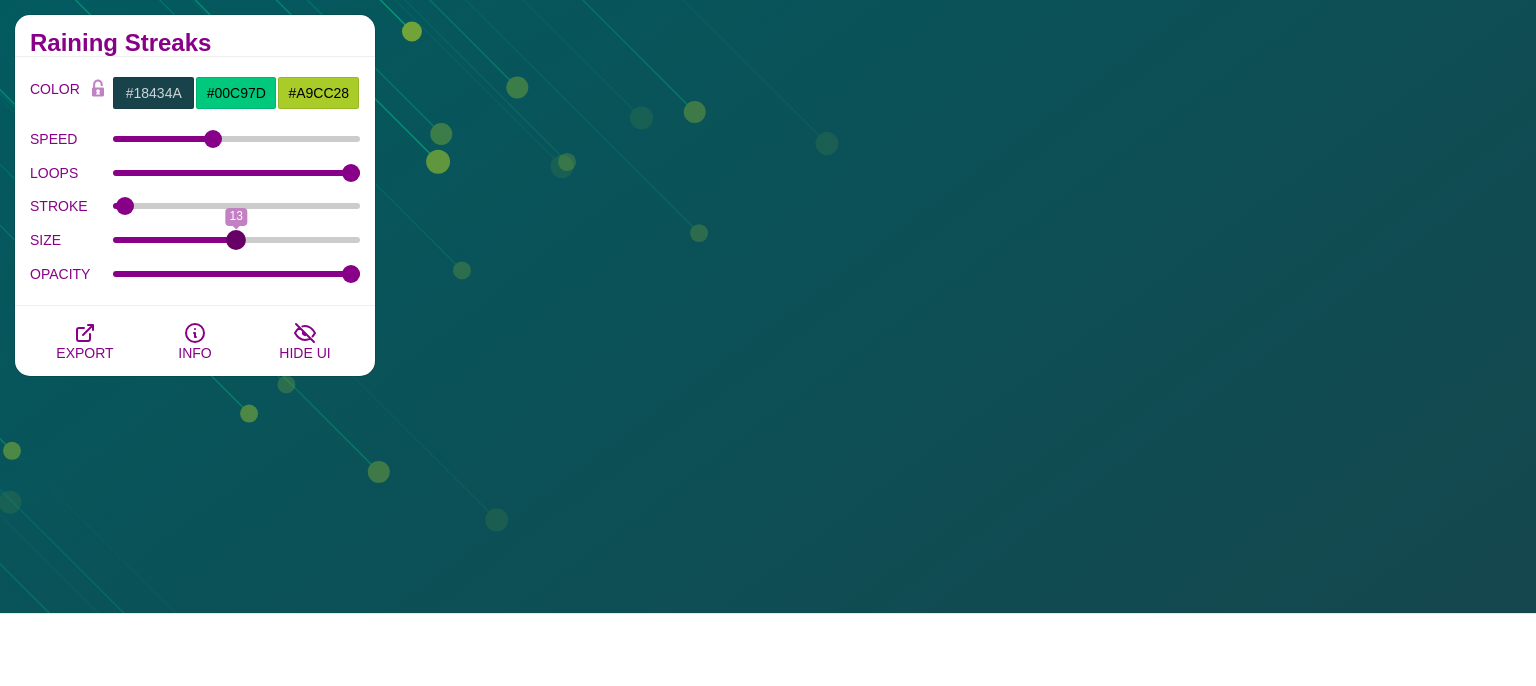 click on "SIZE" at bounding box center (237, 240) 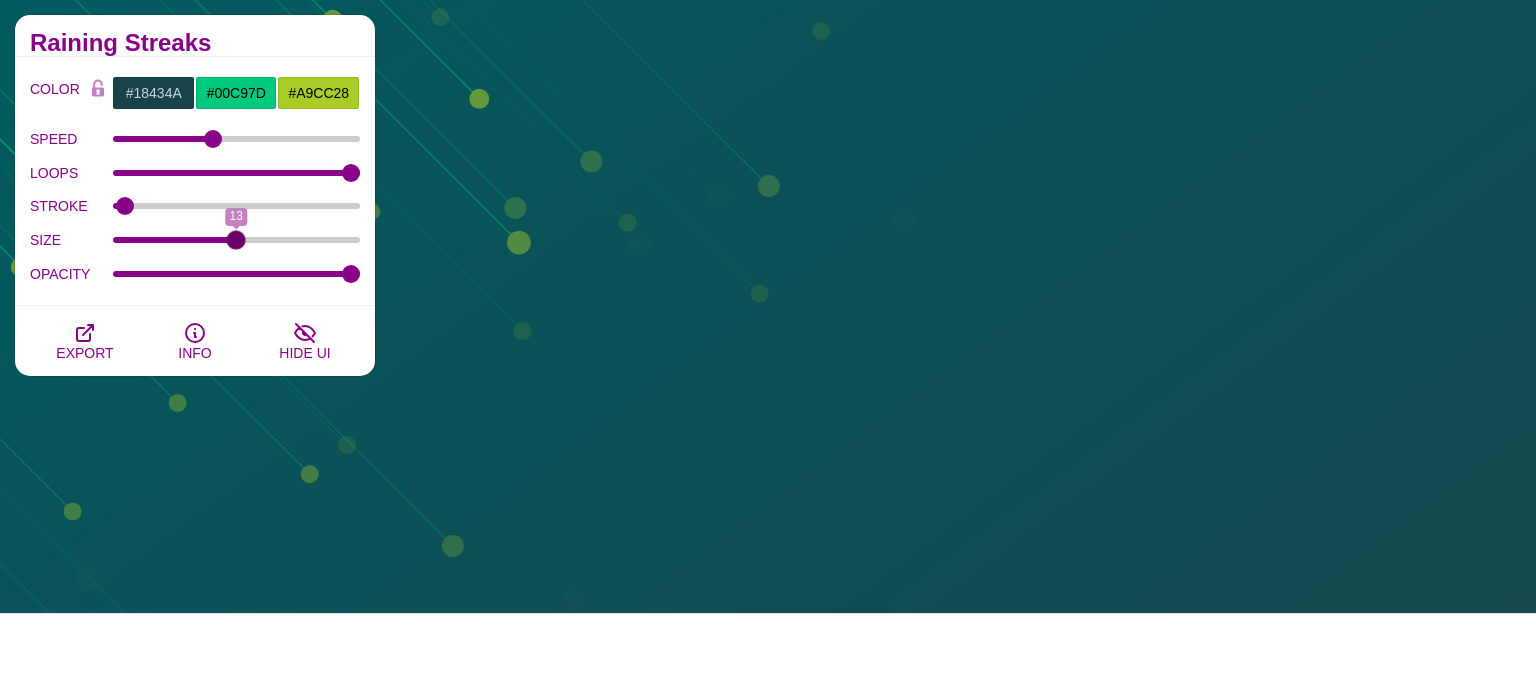 click on "SIZE
13" at bounding box center [195, 240] 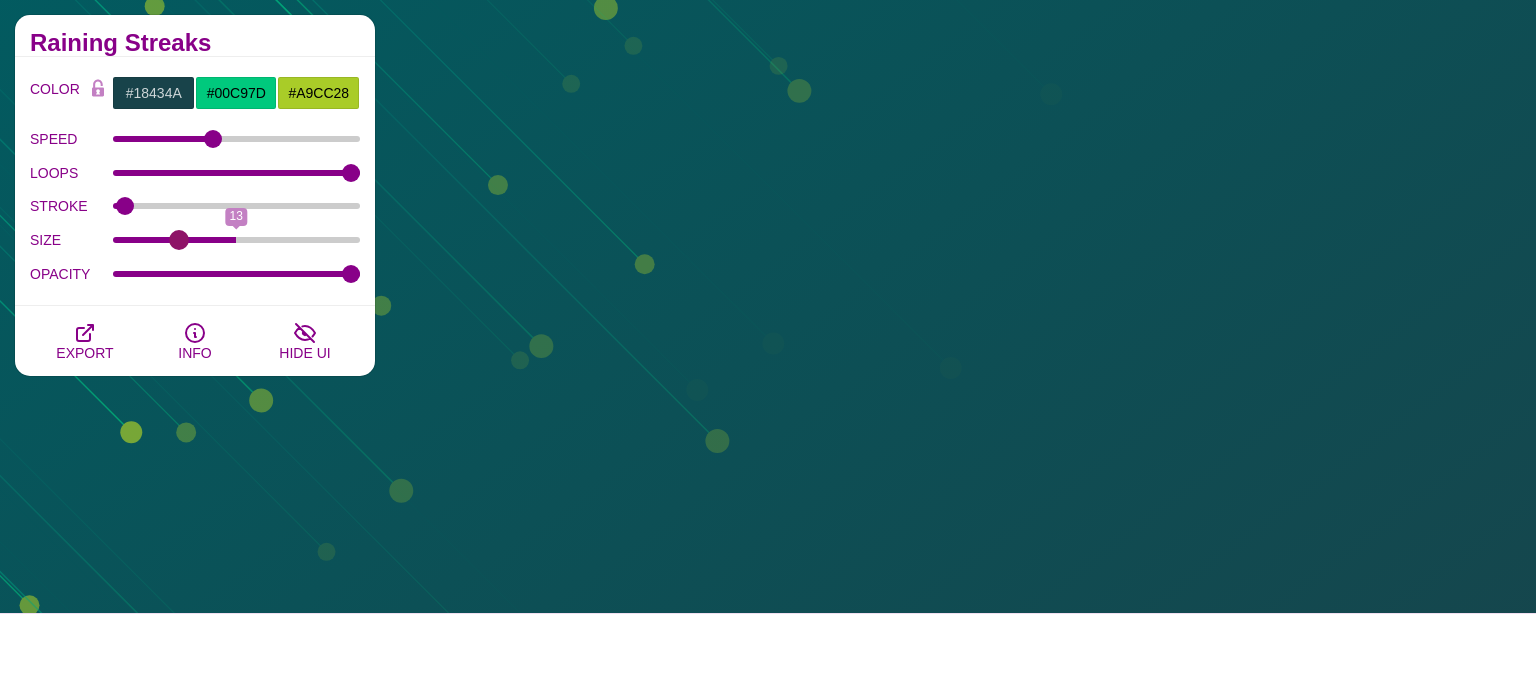 click on "SIZE" at bounding box center [237, 240] 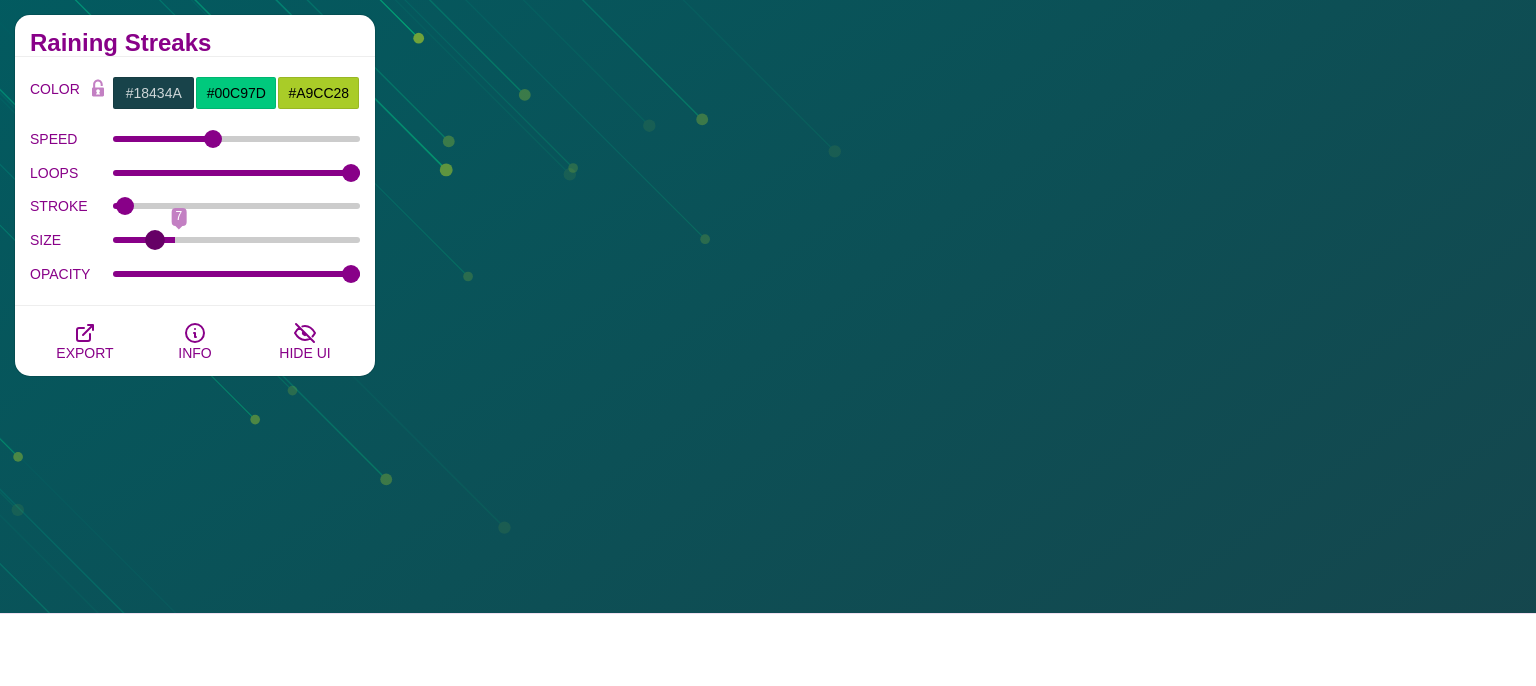 type on "4.5" 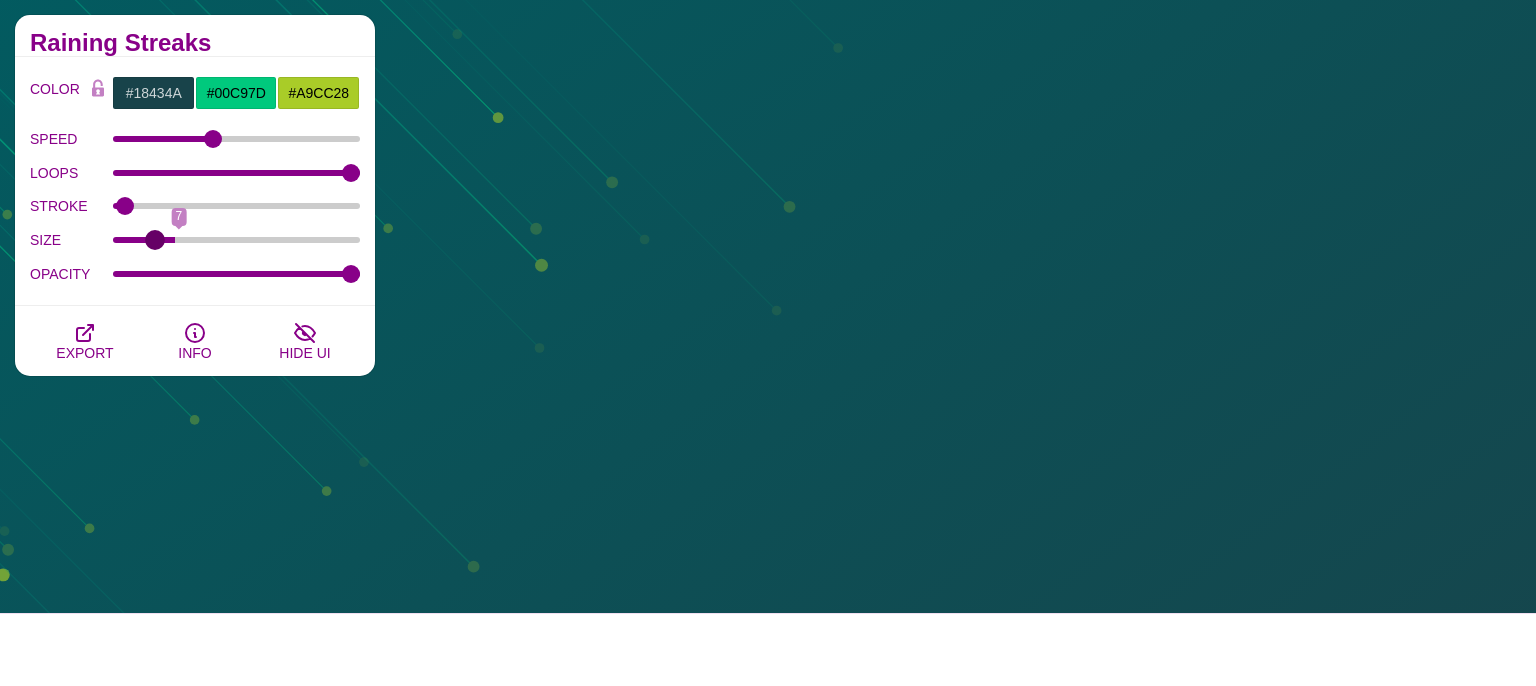 click on "SIZE" at bounding box center [237, 240] 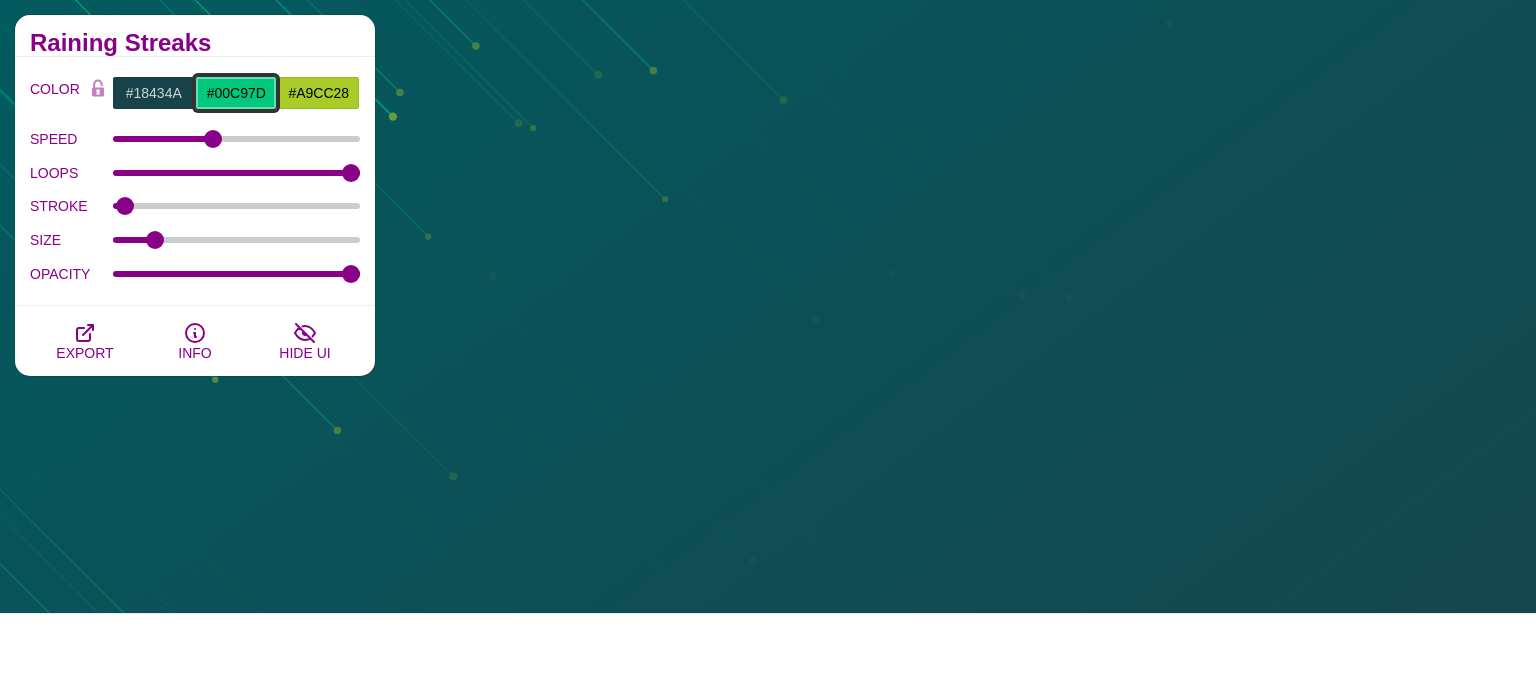 click on "#00C97D" at bounding box center [236, 93] 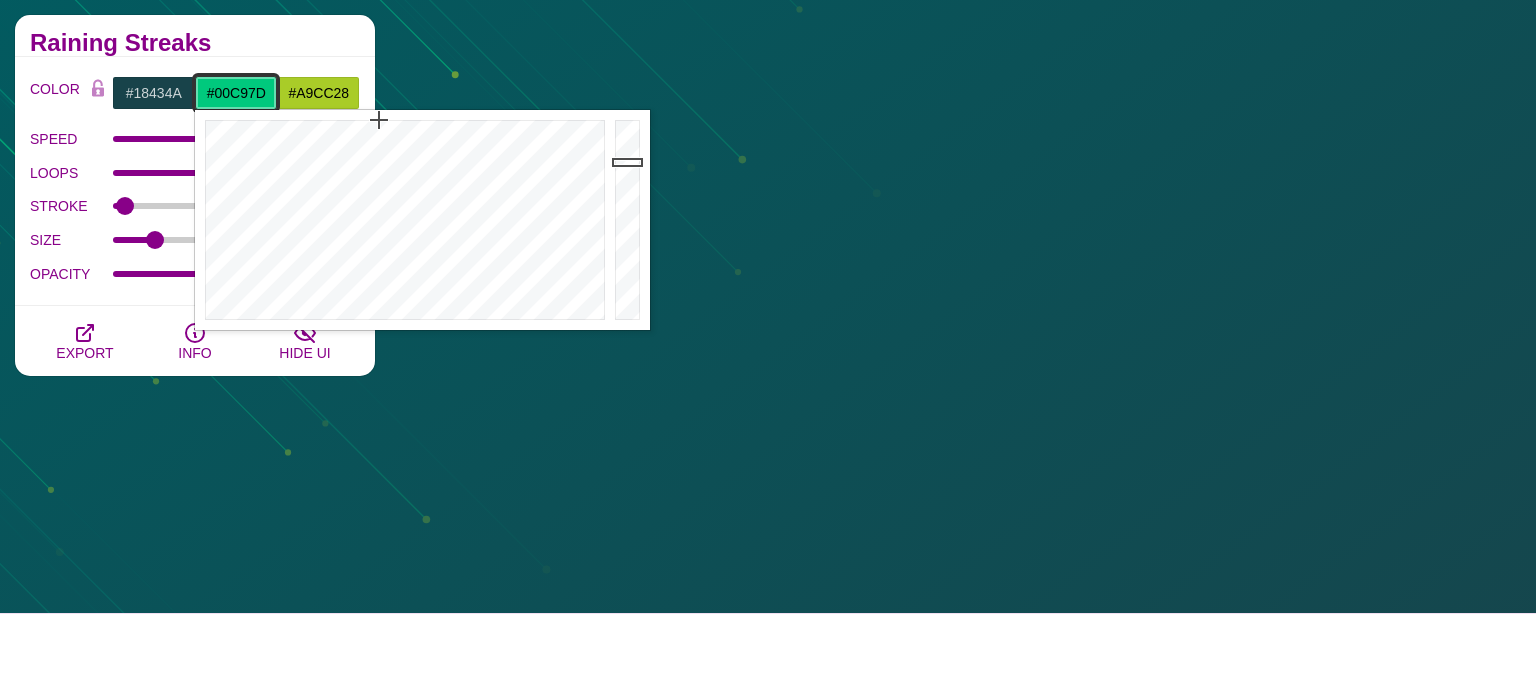 drag, startPoint x: 265, startPoint y: 94, endPoint x: 171, endPoint y: 85, distance: 94.42987 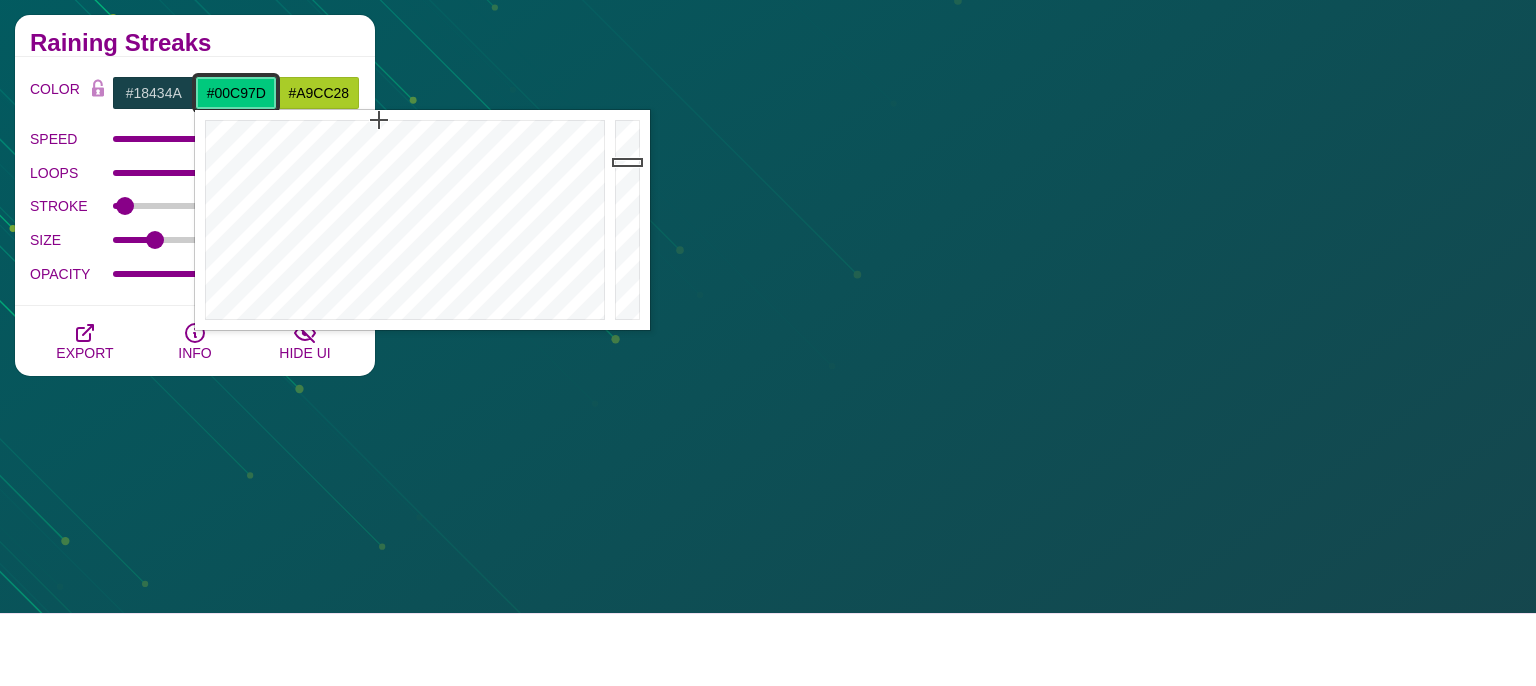 click on "#00C97D" at bounding box center (236, 93) 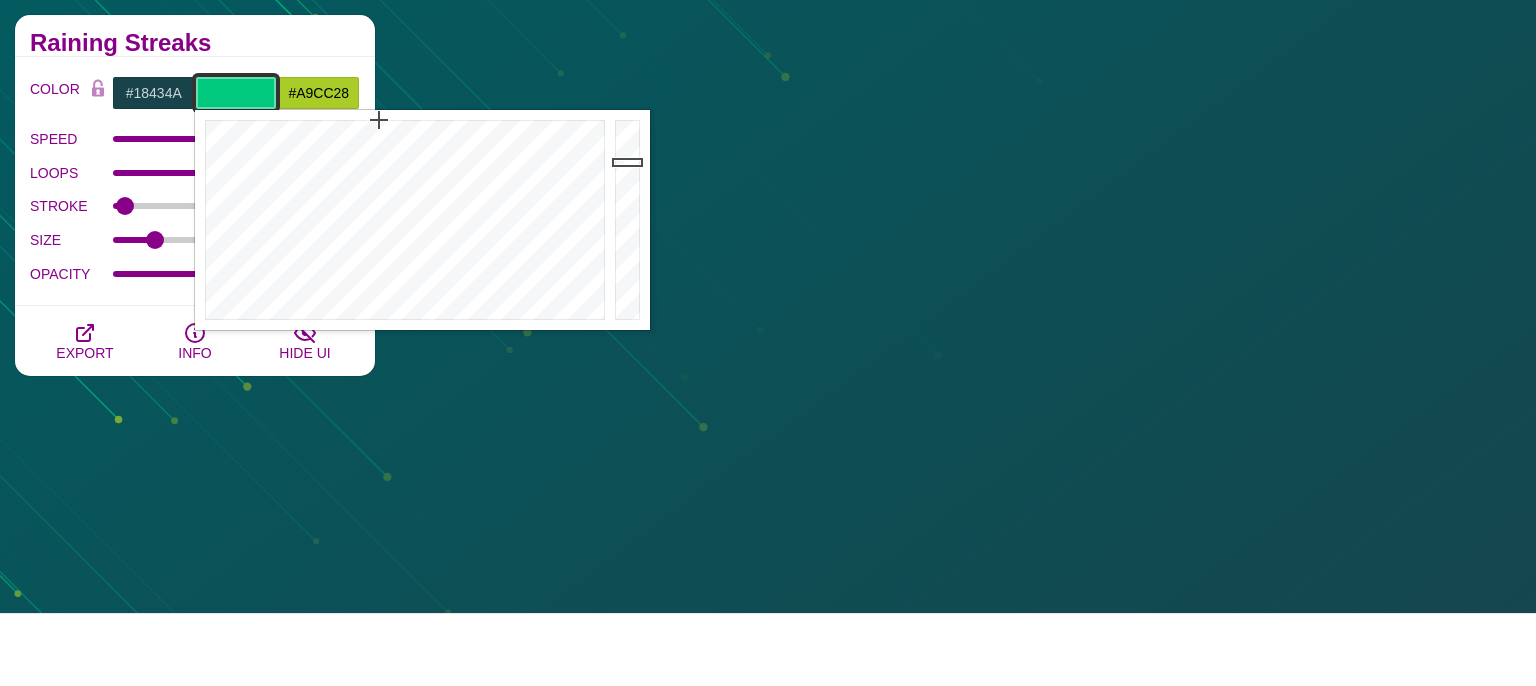 type on "#00C97D" 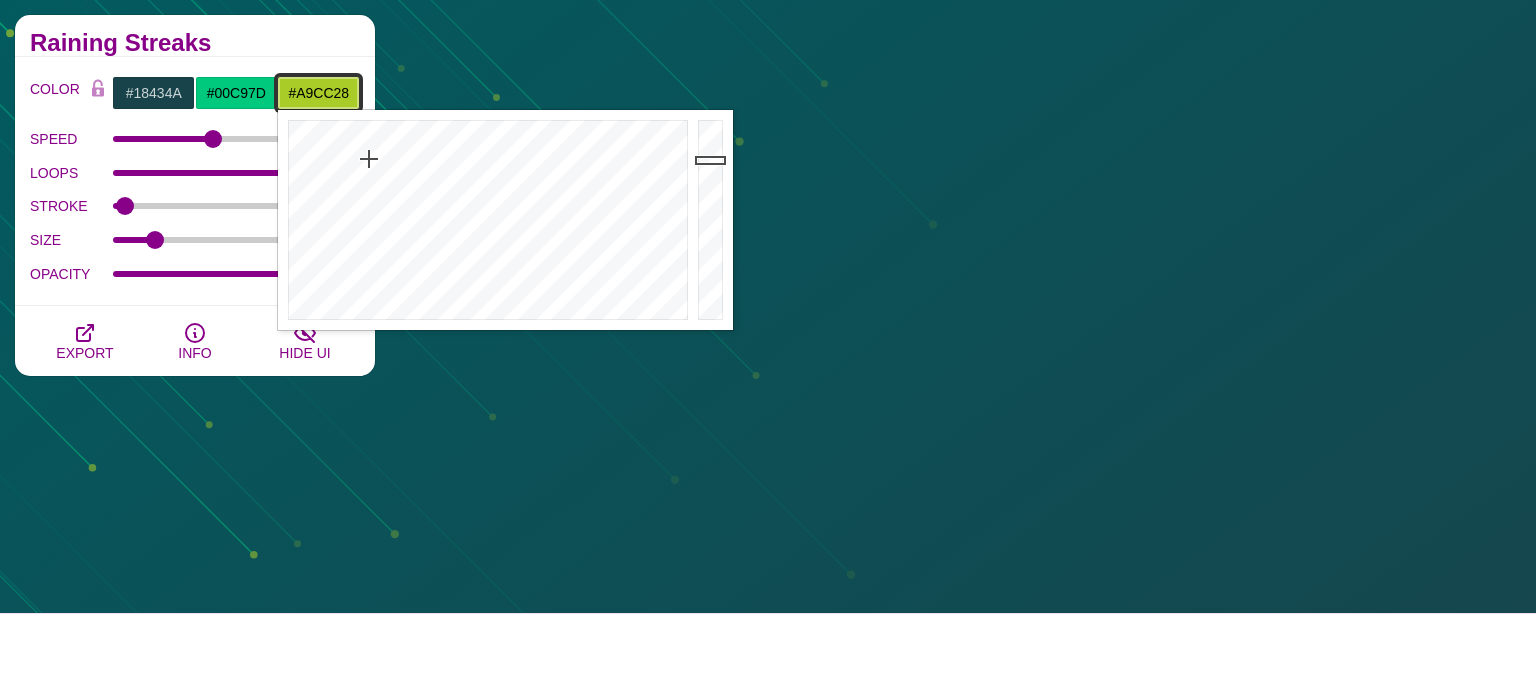 click on "#A9CC28" at bounding box center [318, 93] 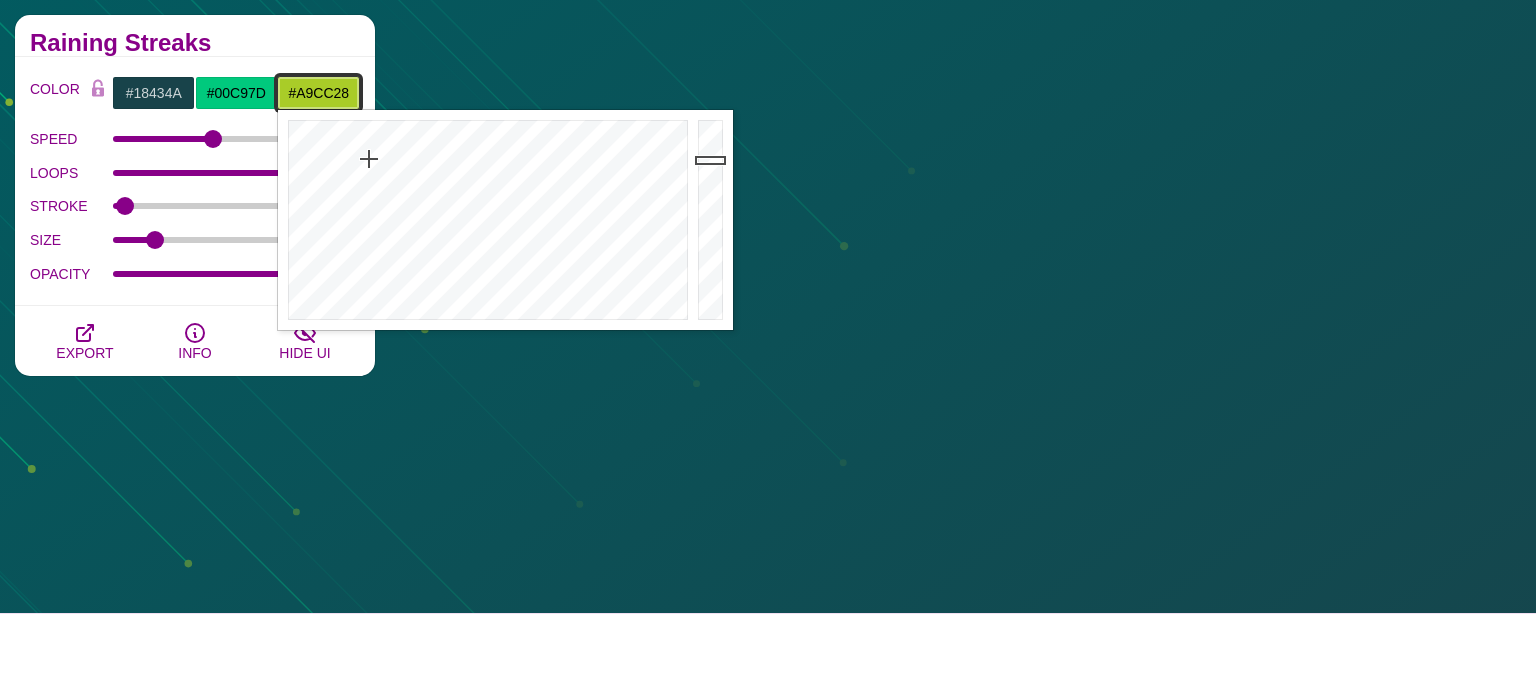 paste on "#00C97D" 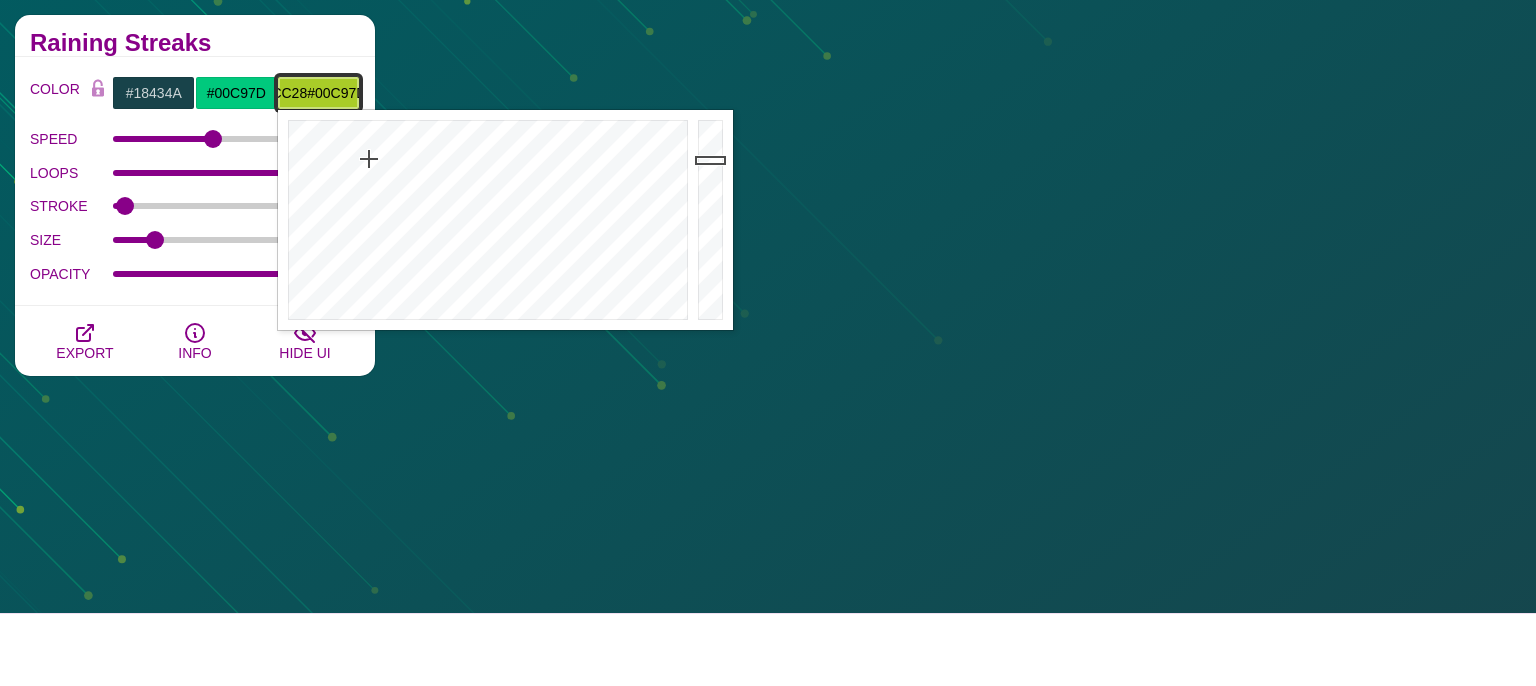 scroll, scrollTop: 0, scrollLeft: 0, axis: both 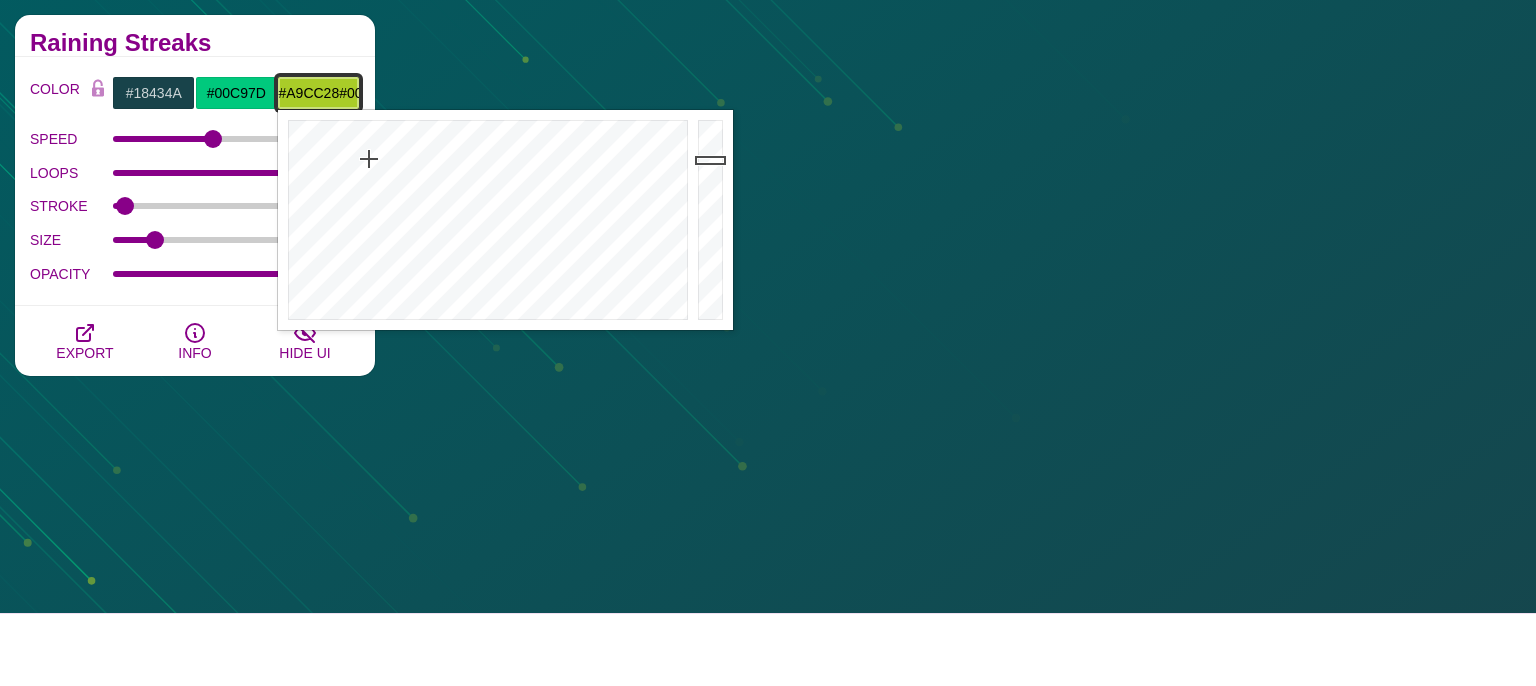 drag, startPoint x: 301, startPoint y: 92, endPoint x: 173, endPoint y: 96, distance: 128.06248 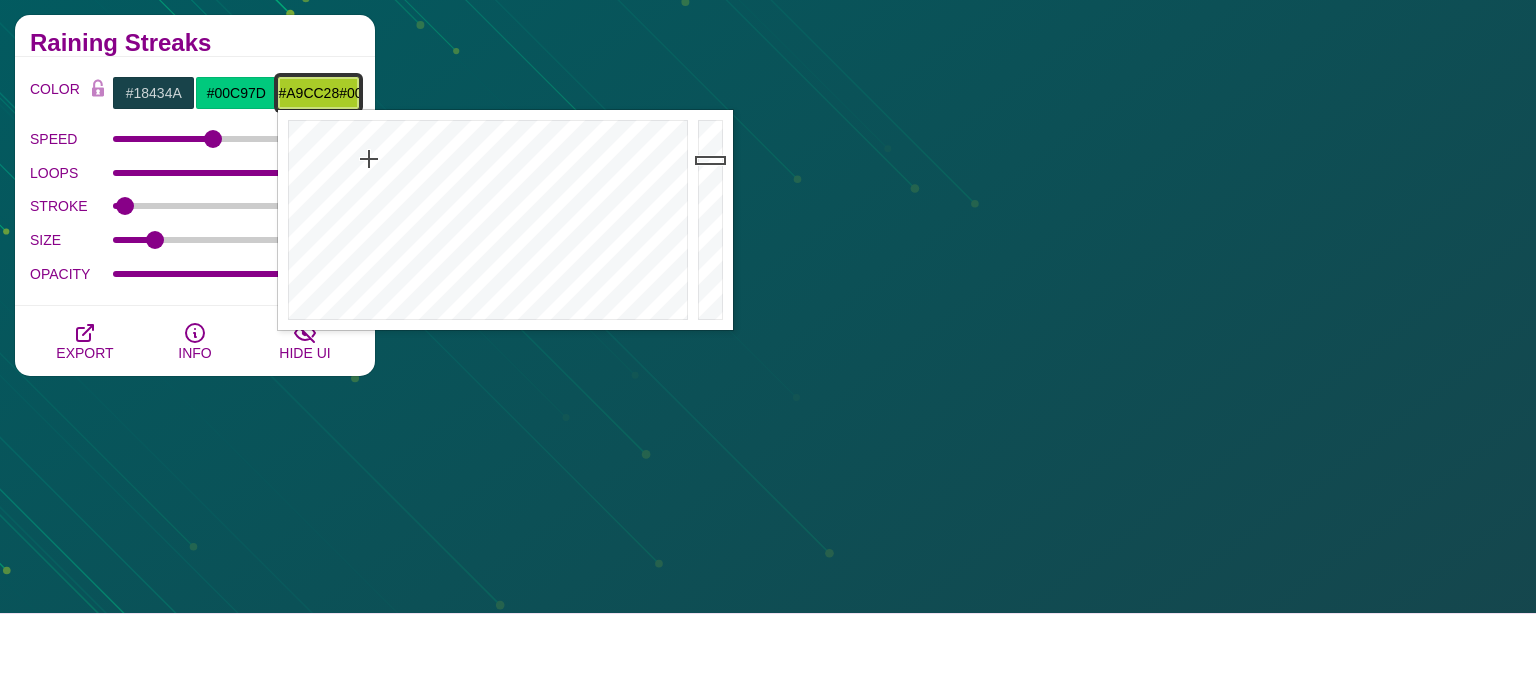 click on "#A9CC28#00C97D" at bounding box center (318, 93) 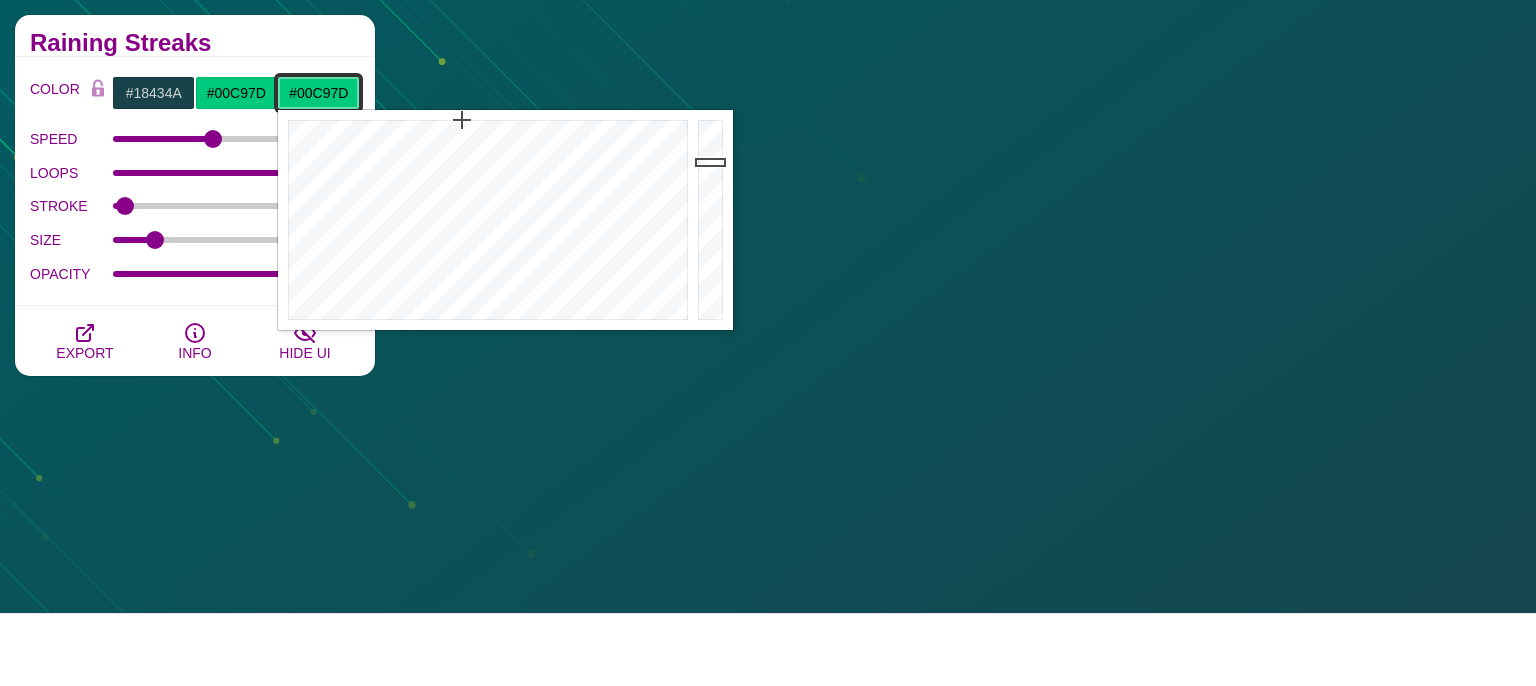 type on "#00C97D" 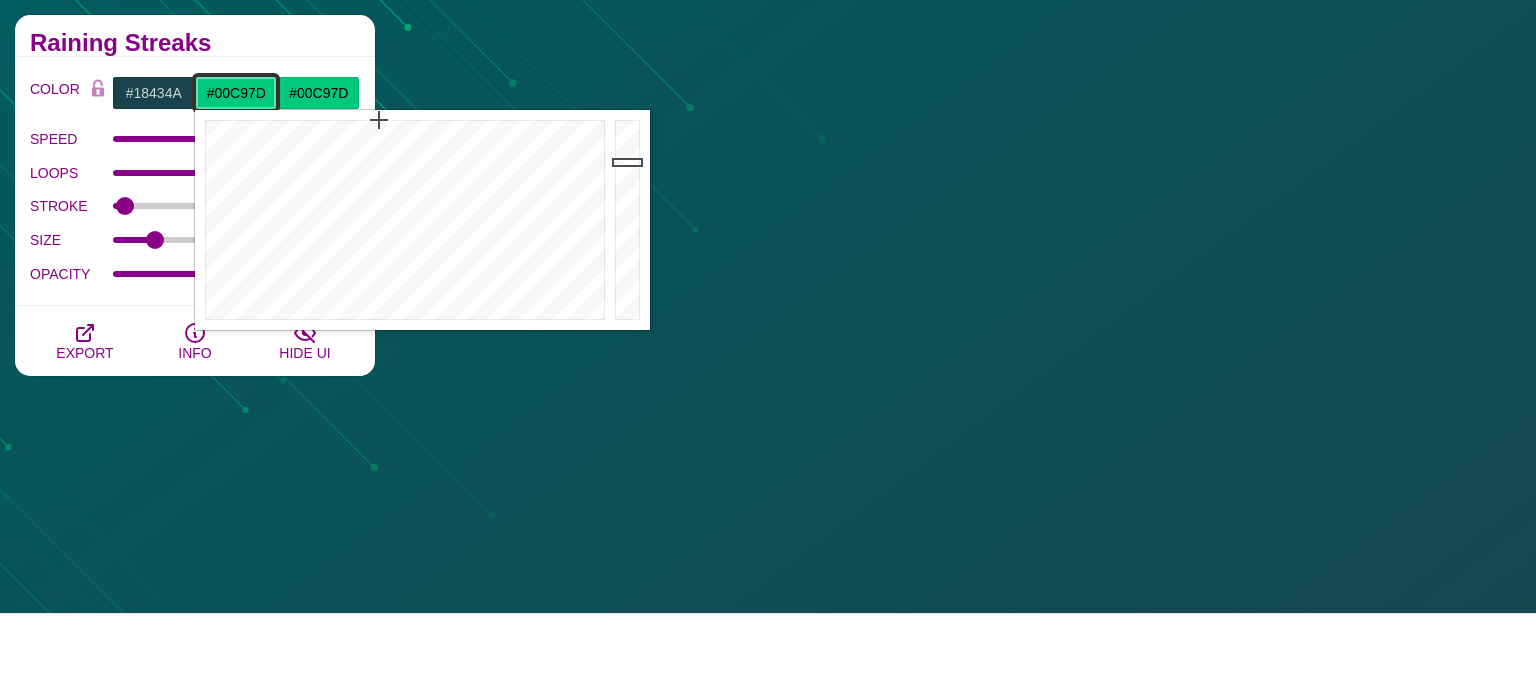 click on "#00C97D" at bounding box center (236, 93) 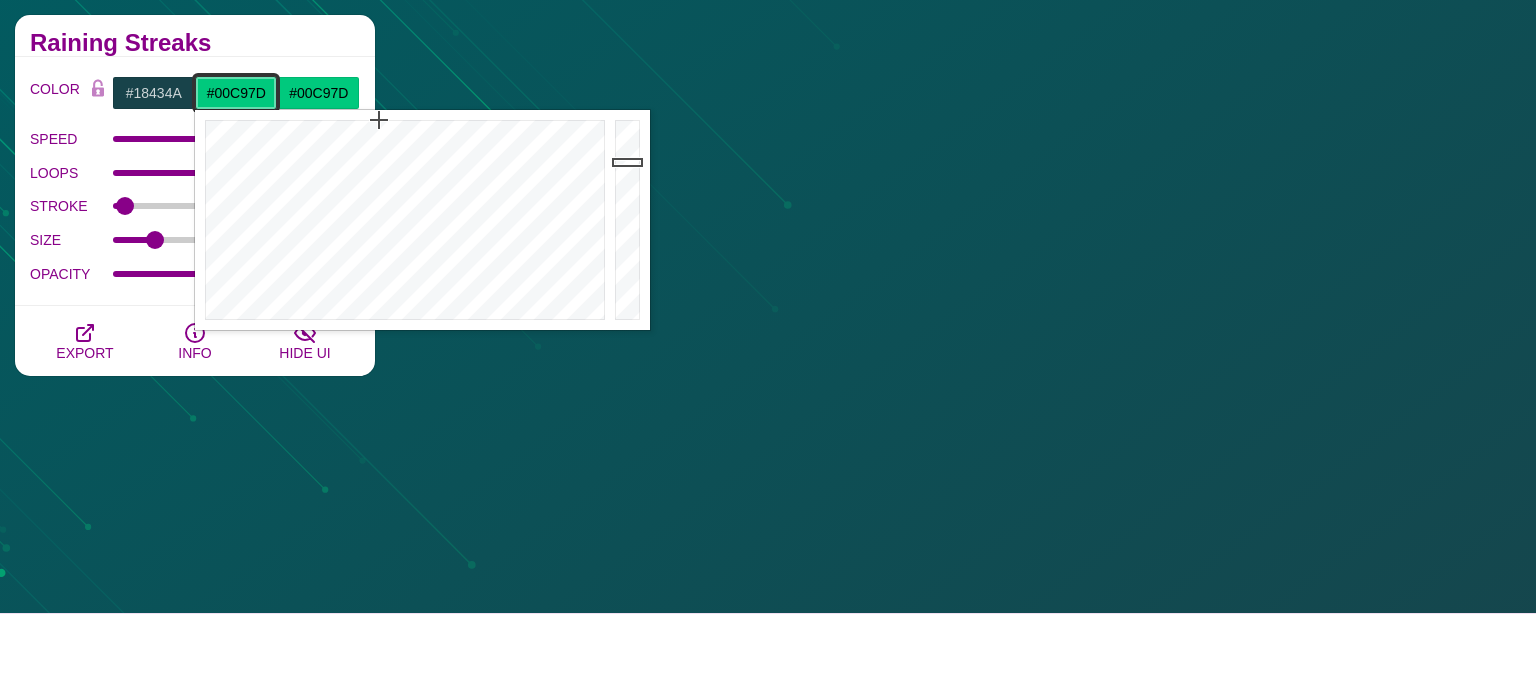 drag, startPoint x: 265, startPoint y: 96, endPoint x: 174, endPoint y: 94, distance: 91.02197 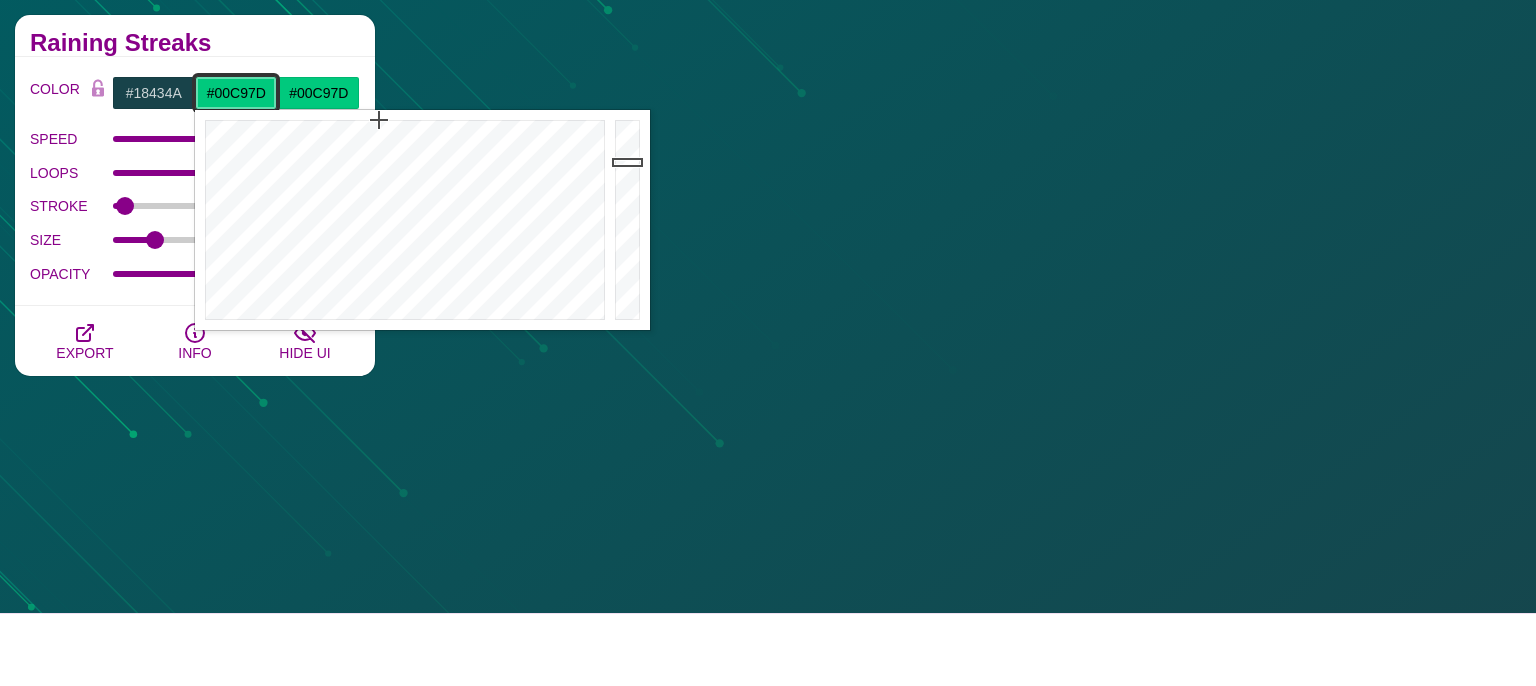 click on "#00C97D" at bounding box center [236, 93] 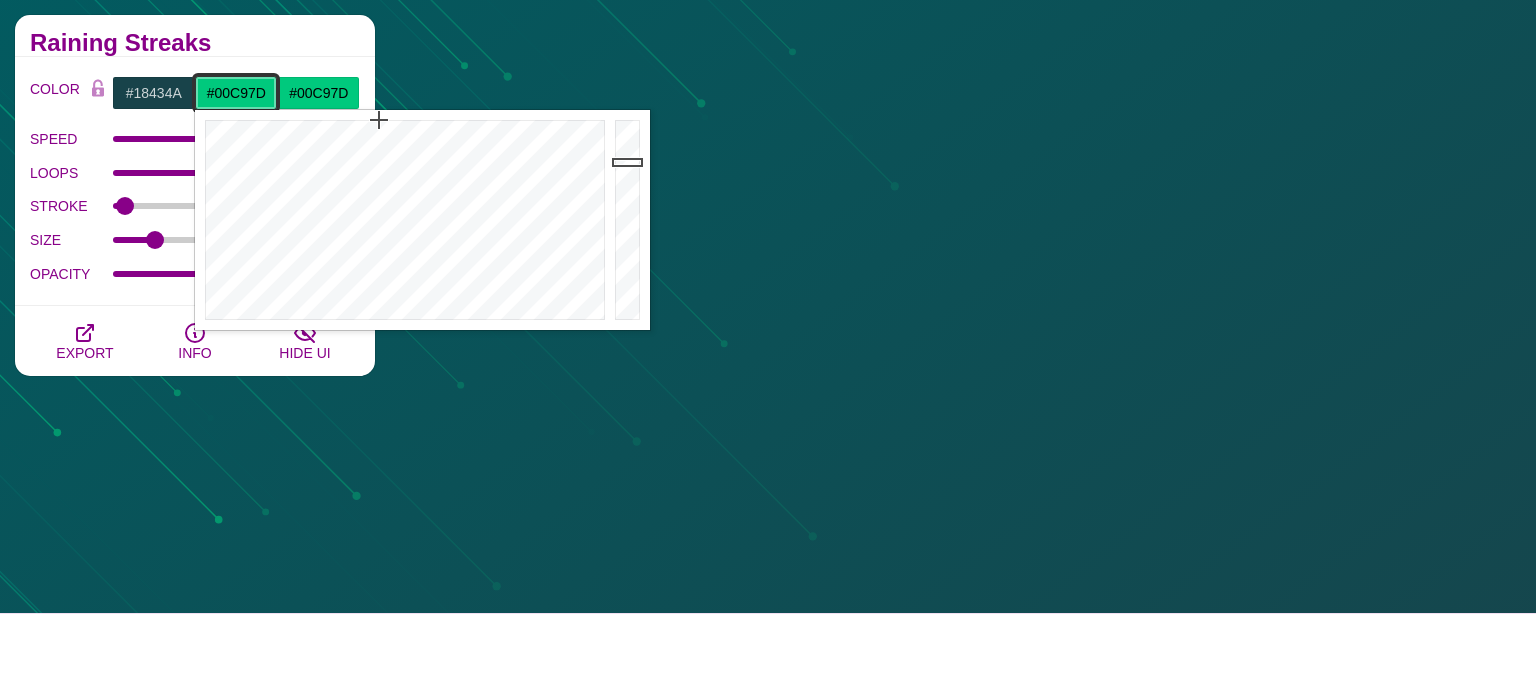 paste on "A9CC28" 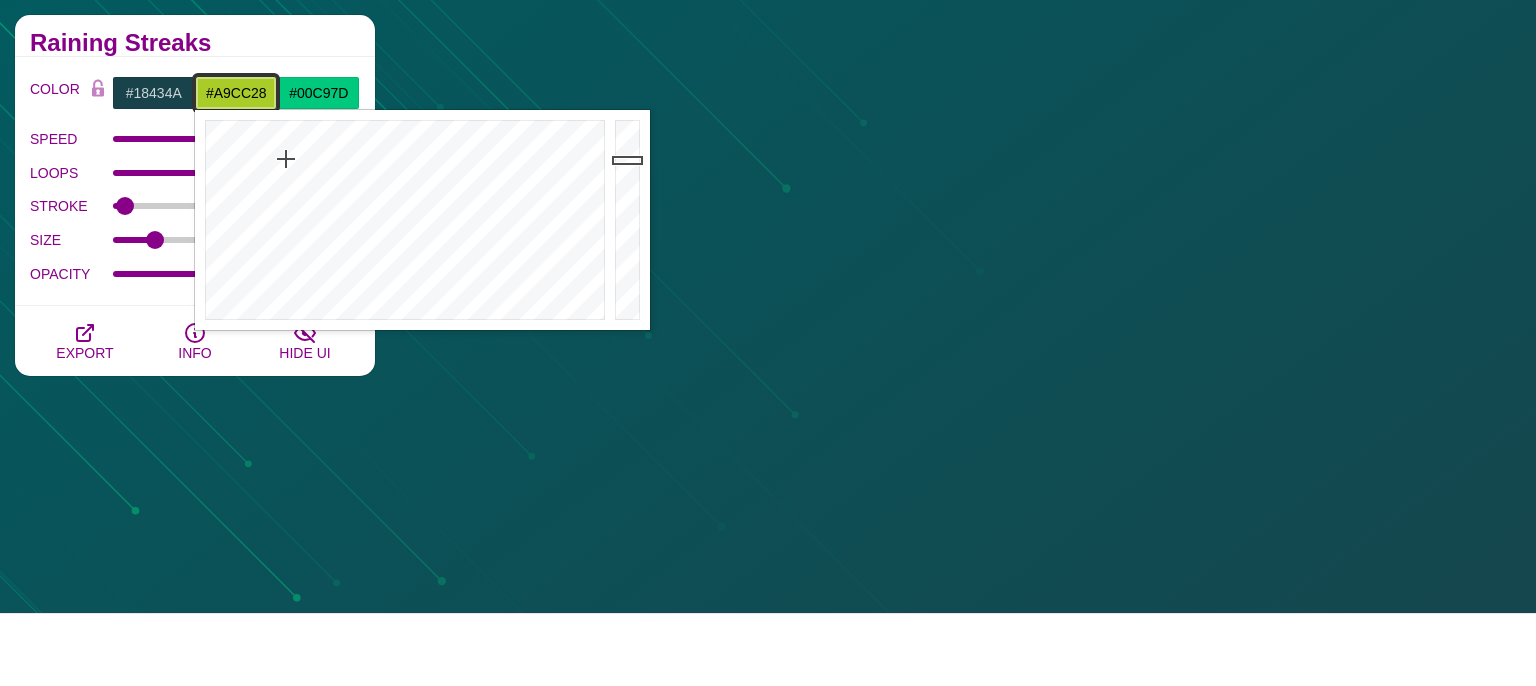 type on "#A9CC28" 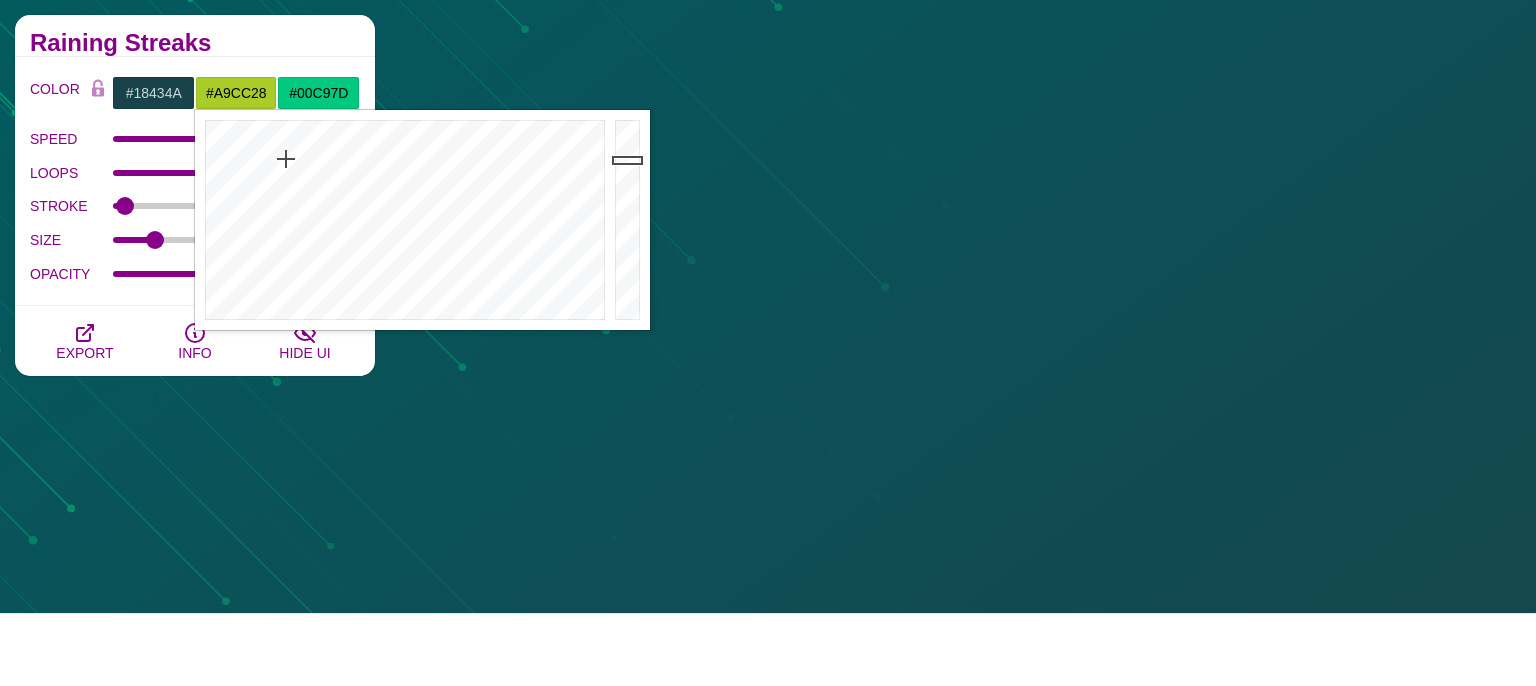 click on "Raining Streaks" at bounding box center [195, 43] 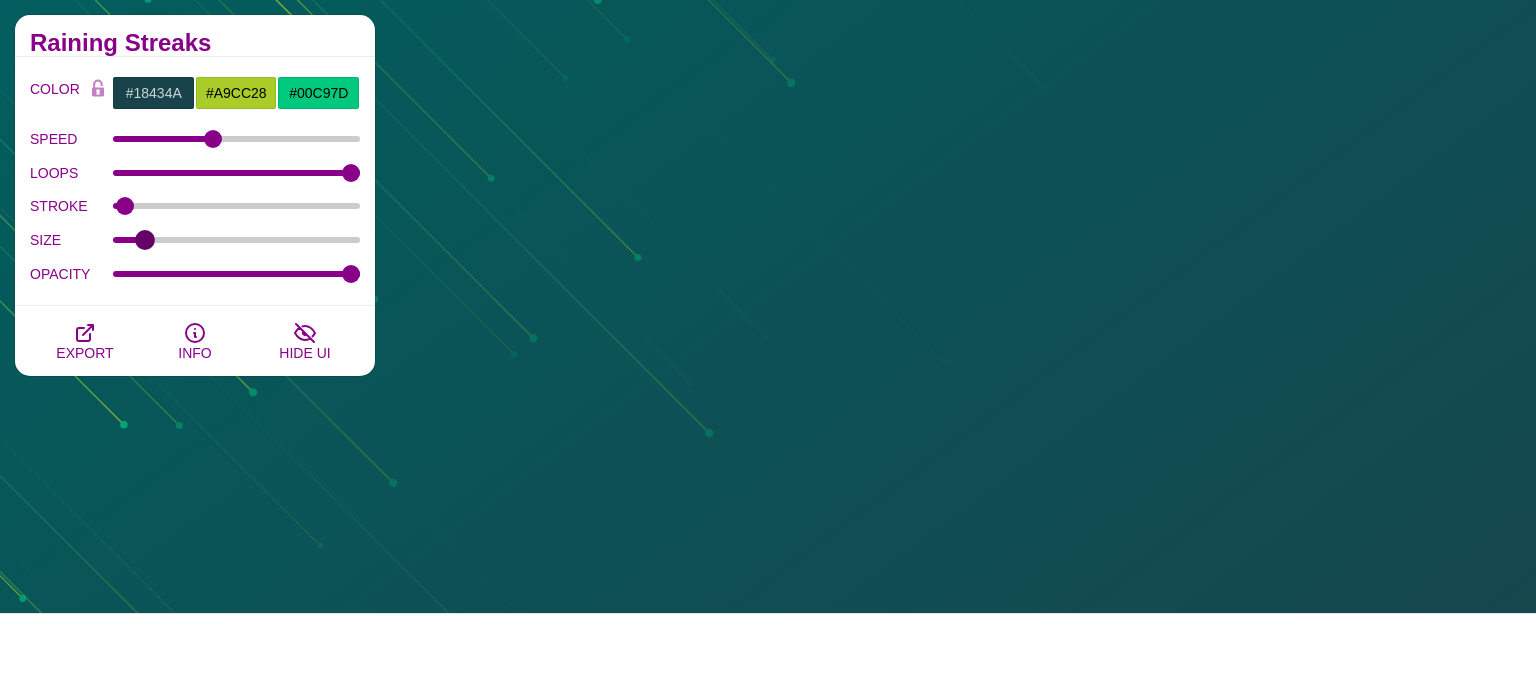 type on "3.5" 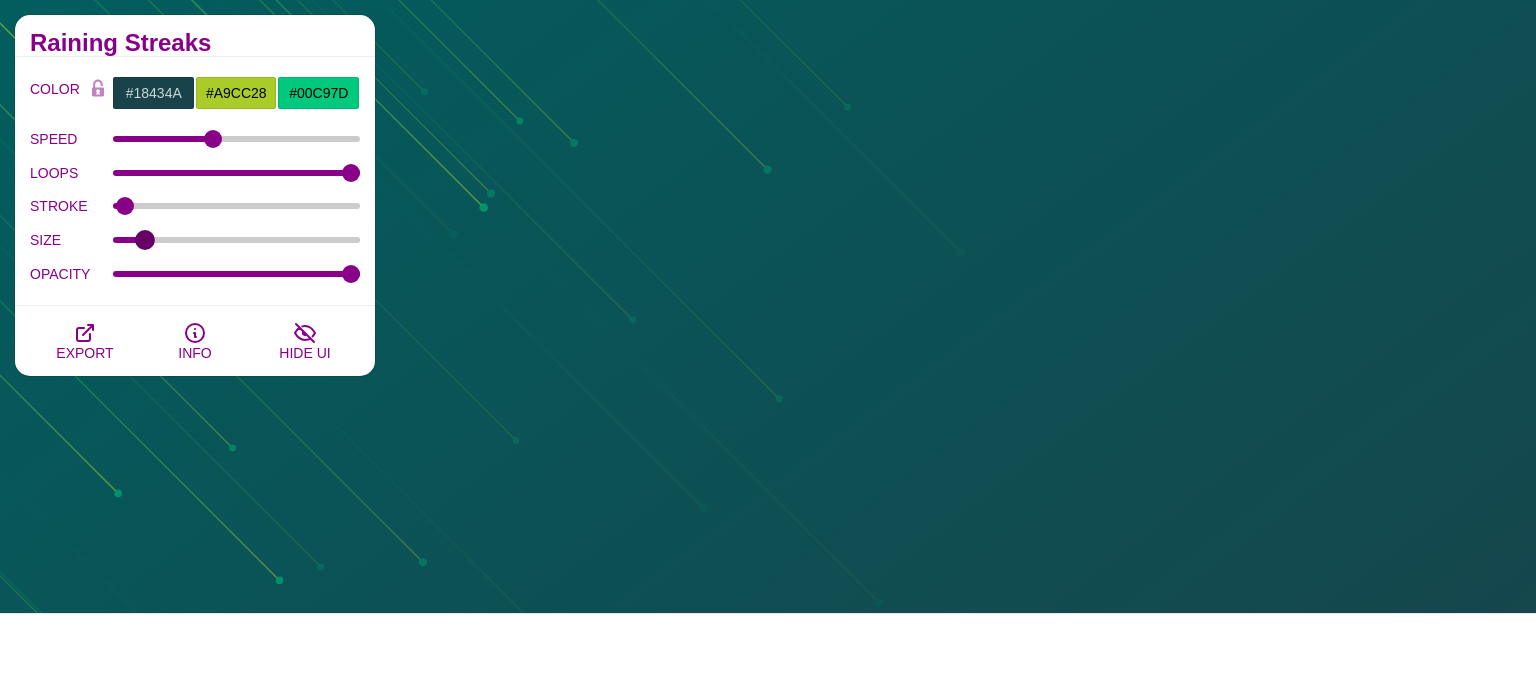 click on "SIZE" at bounding box center [237, 240] 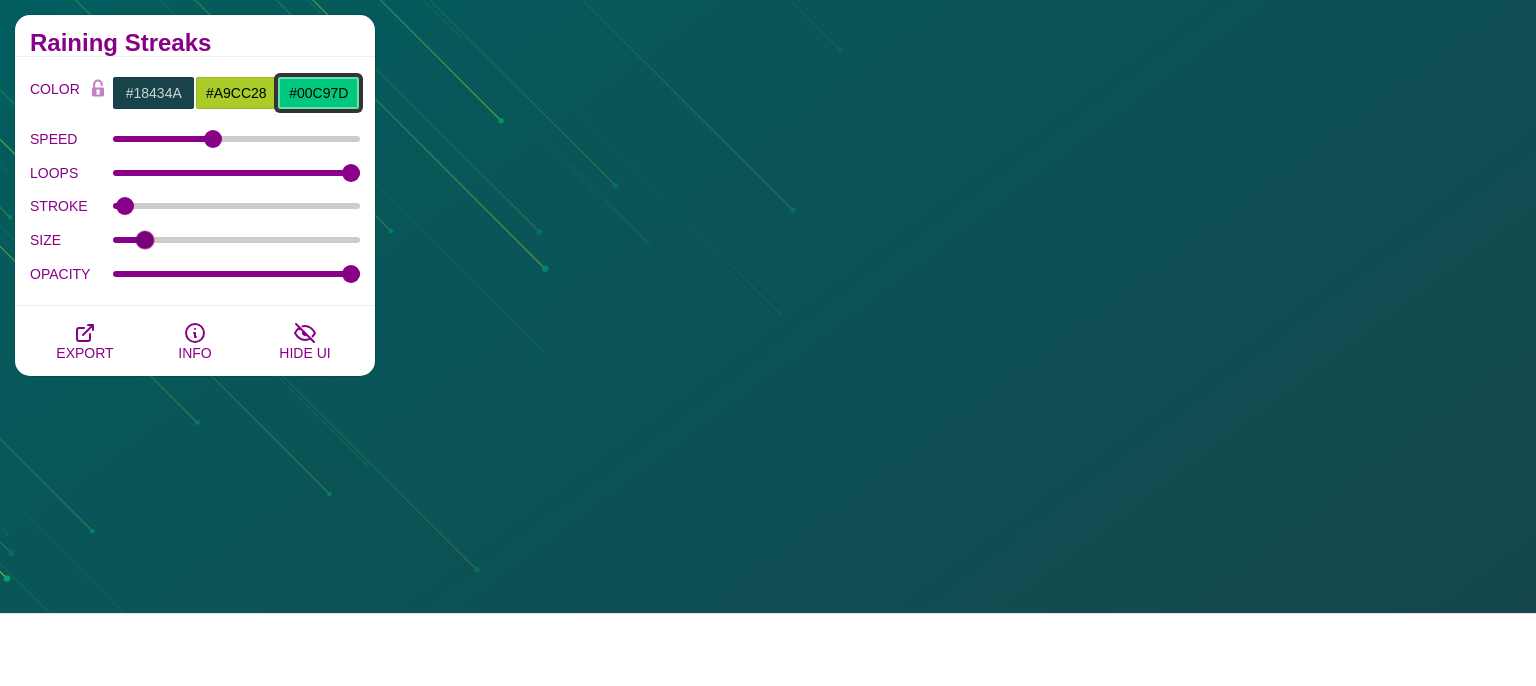 click on "#00C97D" at bounding box center (318, 93) 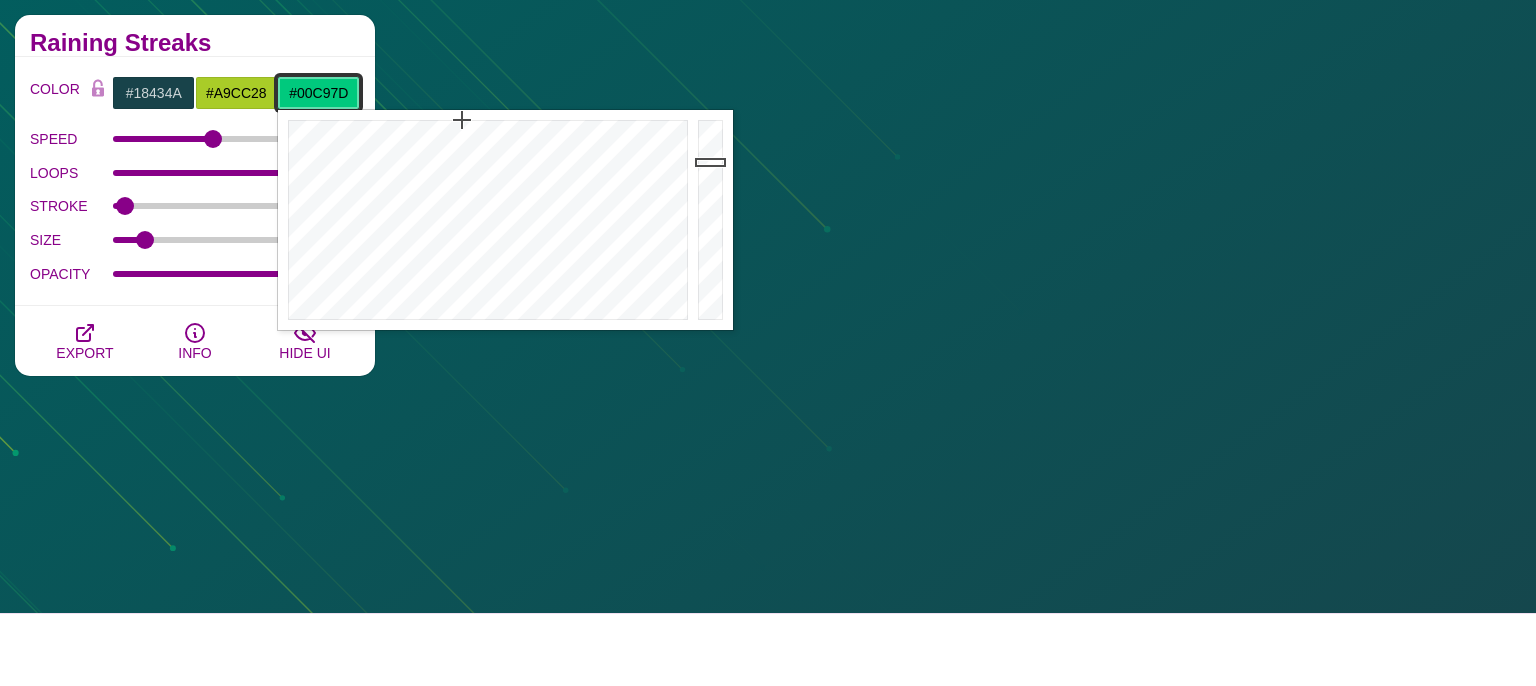 drag, startPoint x: 349, startPoint y: 95, endPoint x: 254, endPoint y: 80, distance: 96.17692 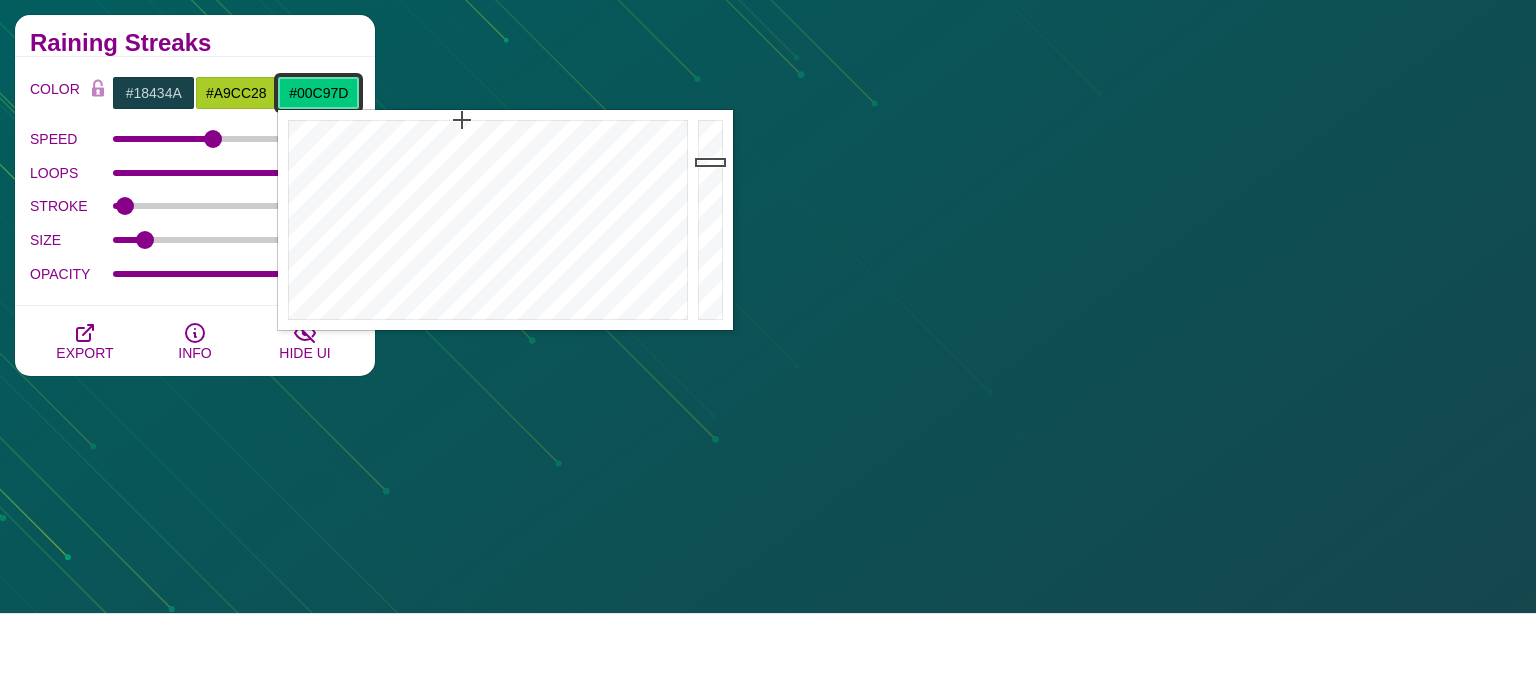 click on "#00C97D" at bounding box center (318, 93) 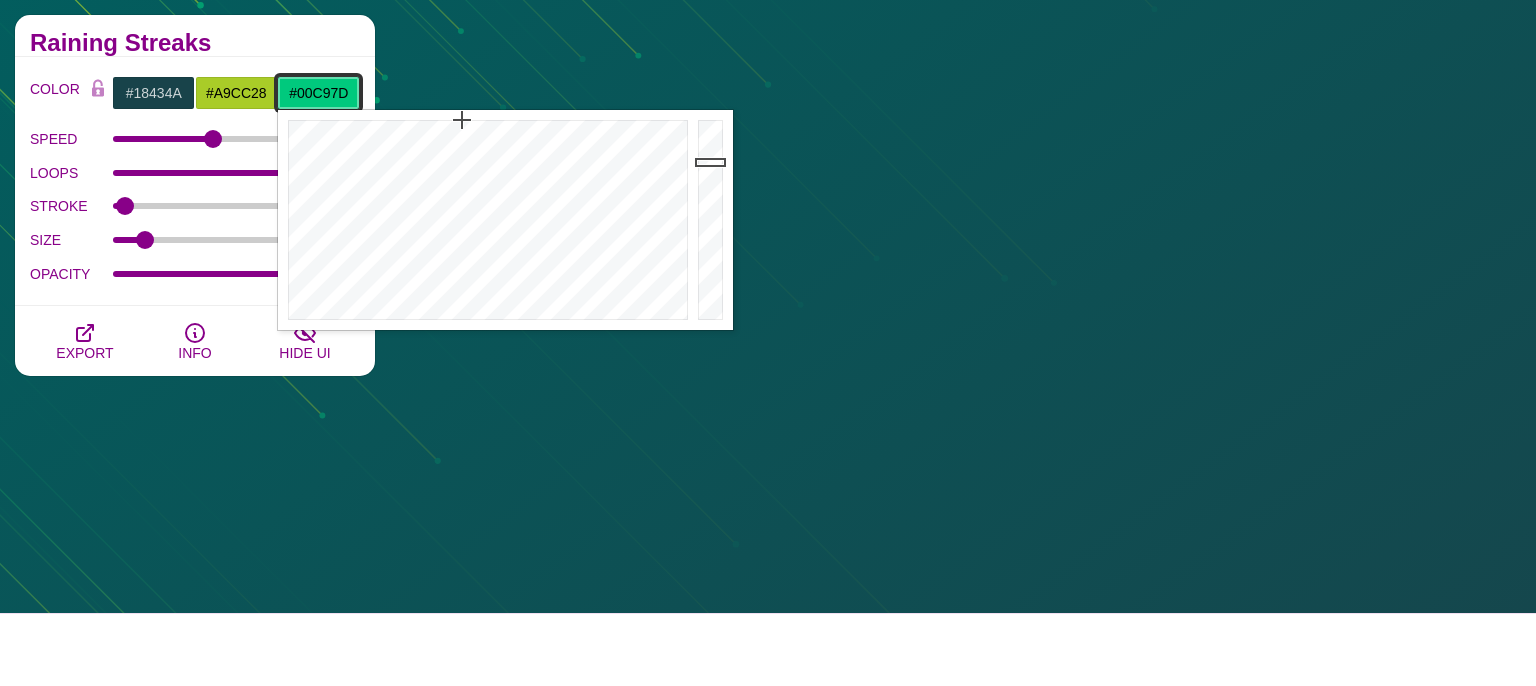 paste on "03fc9e" 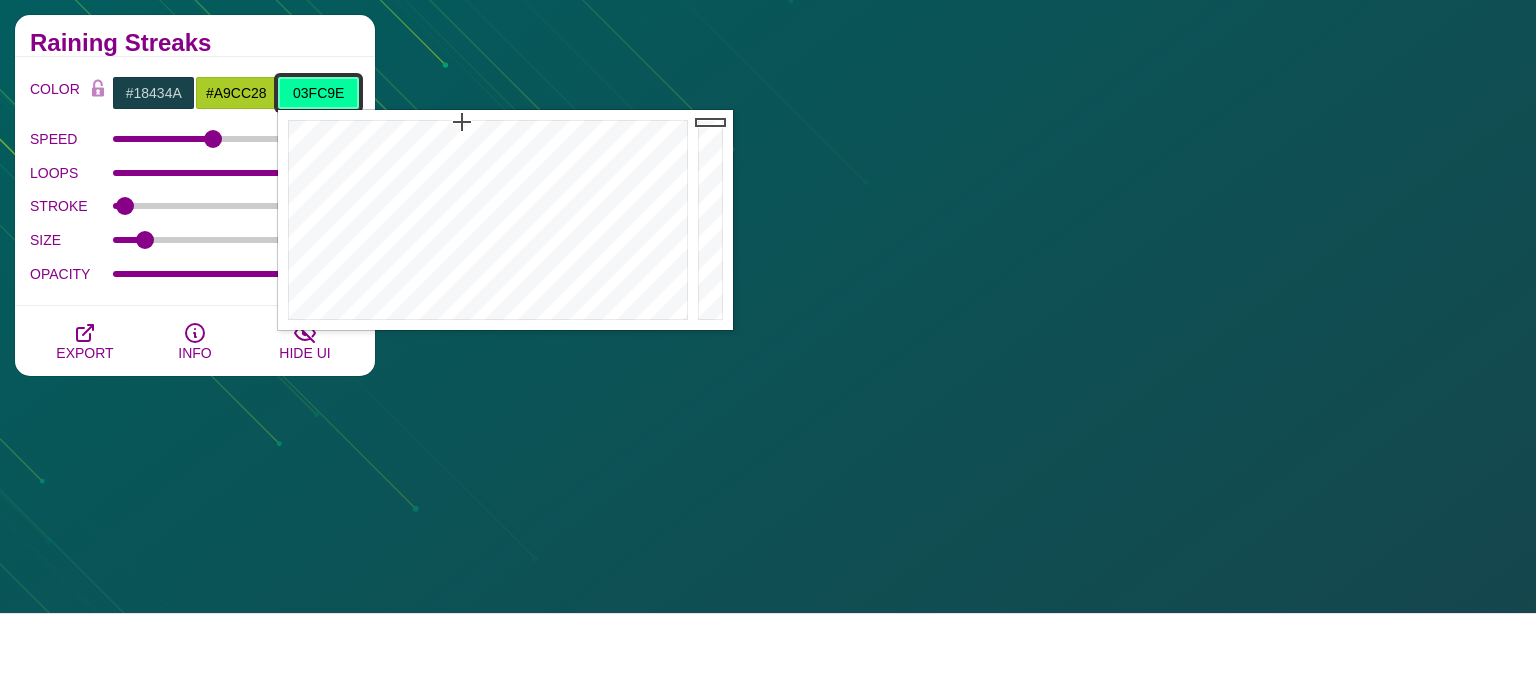 type on "#03FC9E" 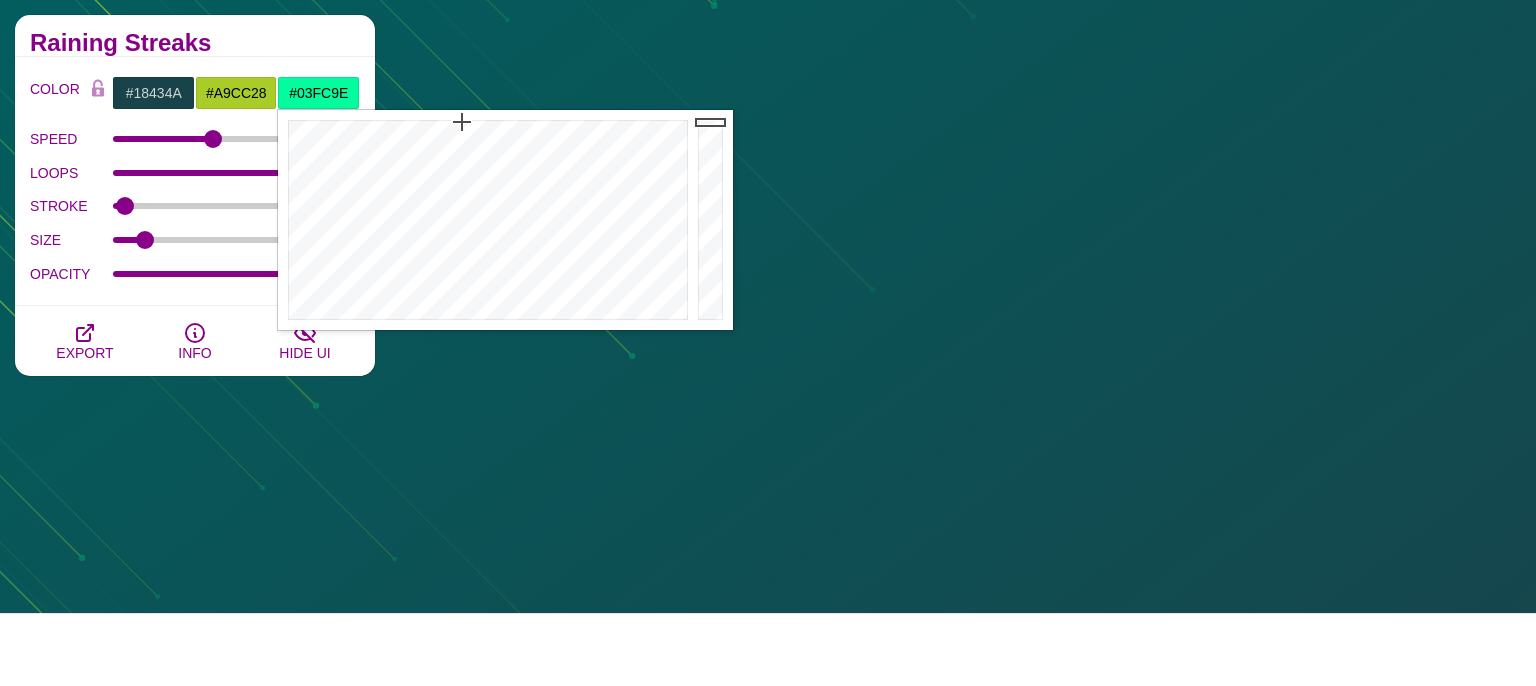 click on "Raining Streaks" at bounding box center (195, 36) 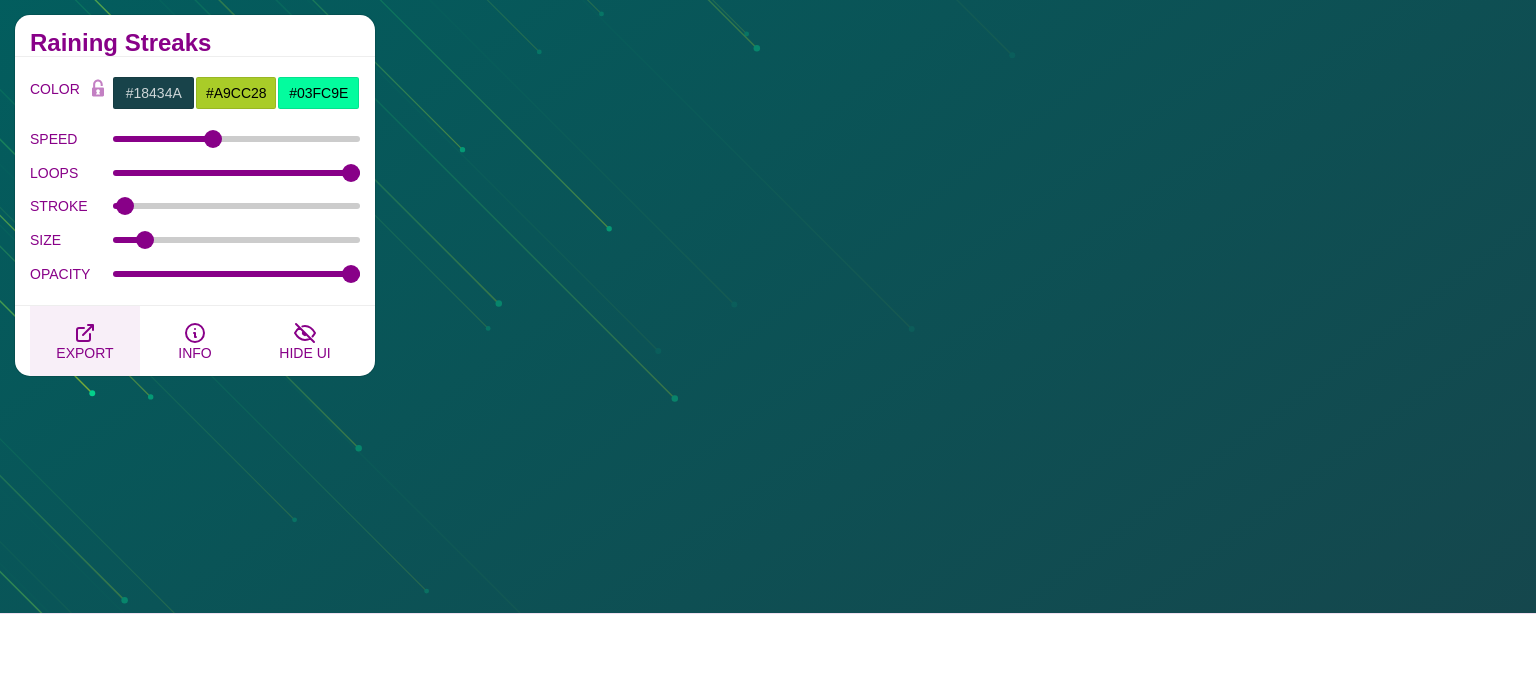 click on "EXPORT" at bounding box center (84, 353) 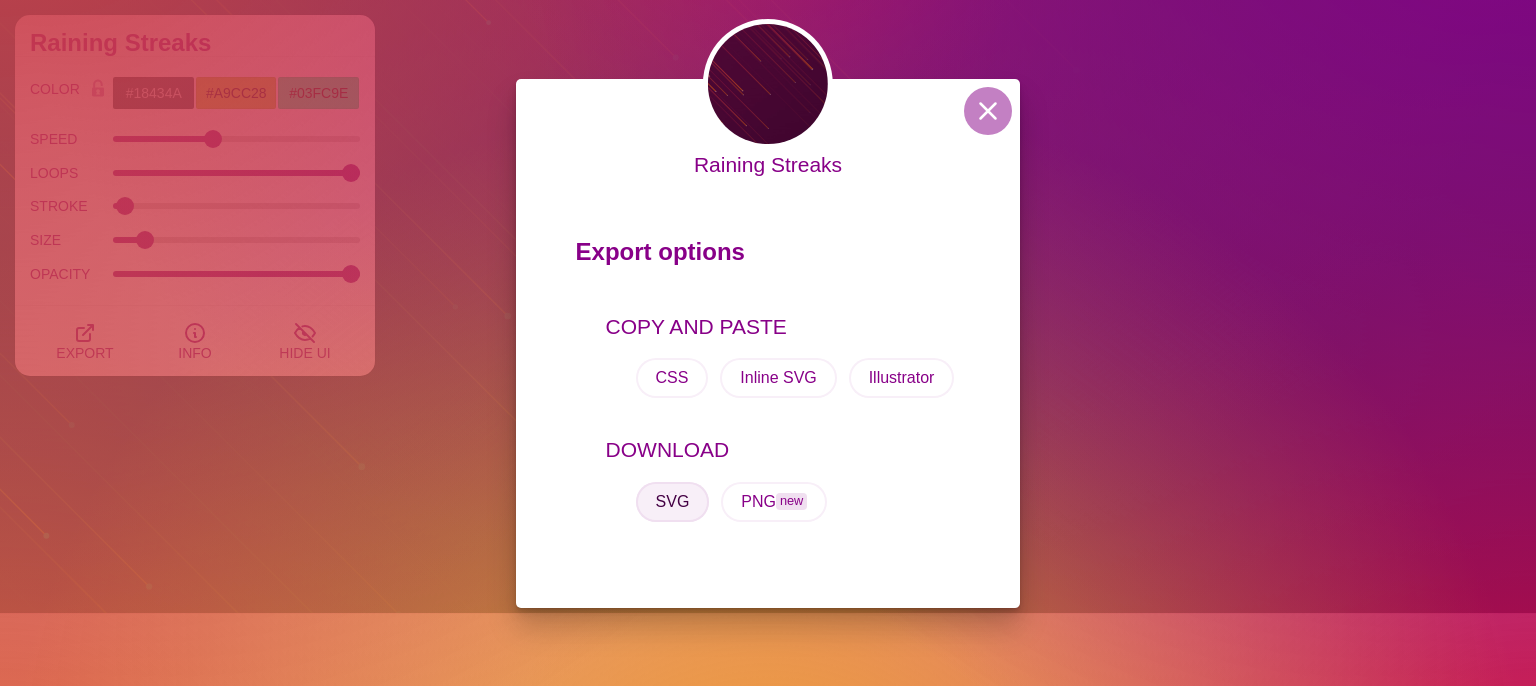 click on "SVG" at bounding box center (673, 502) 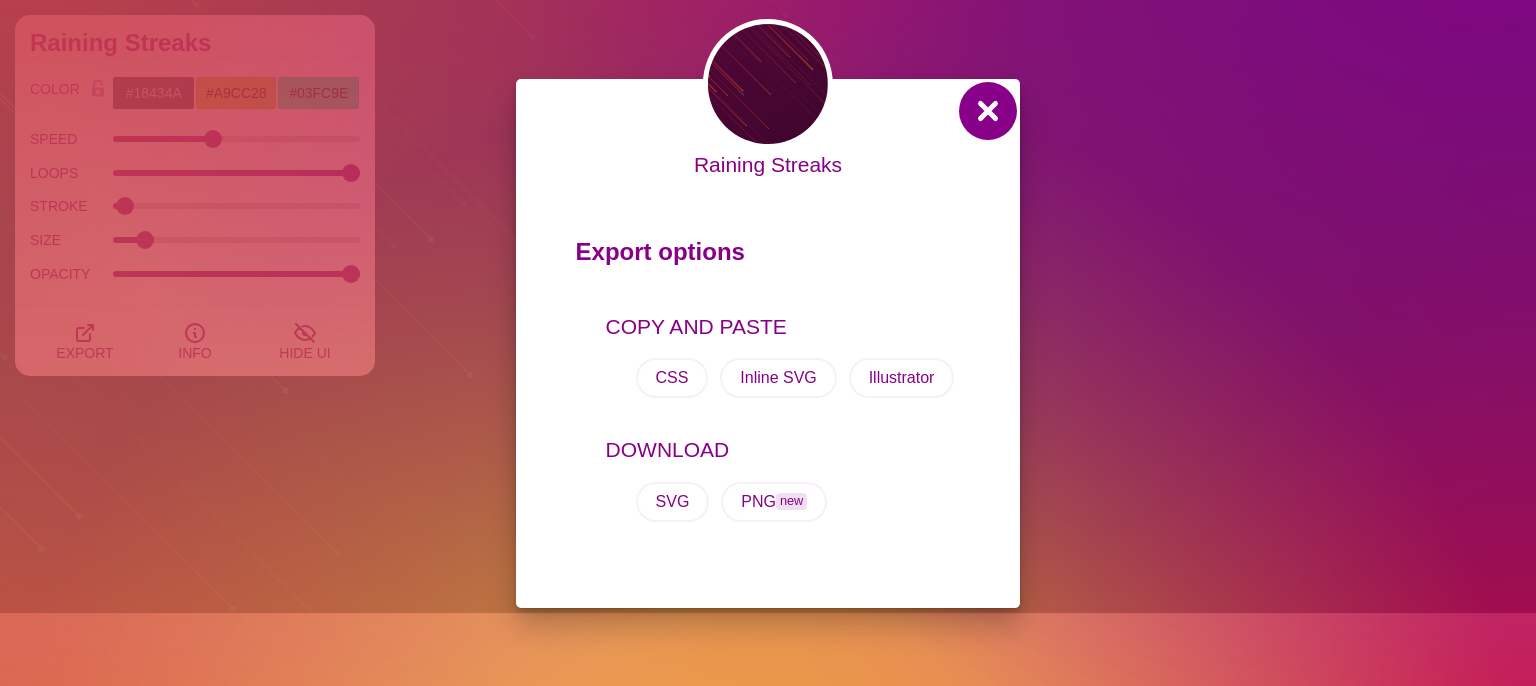 click at bounding box center [988, 111] 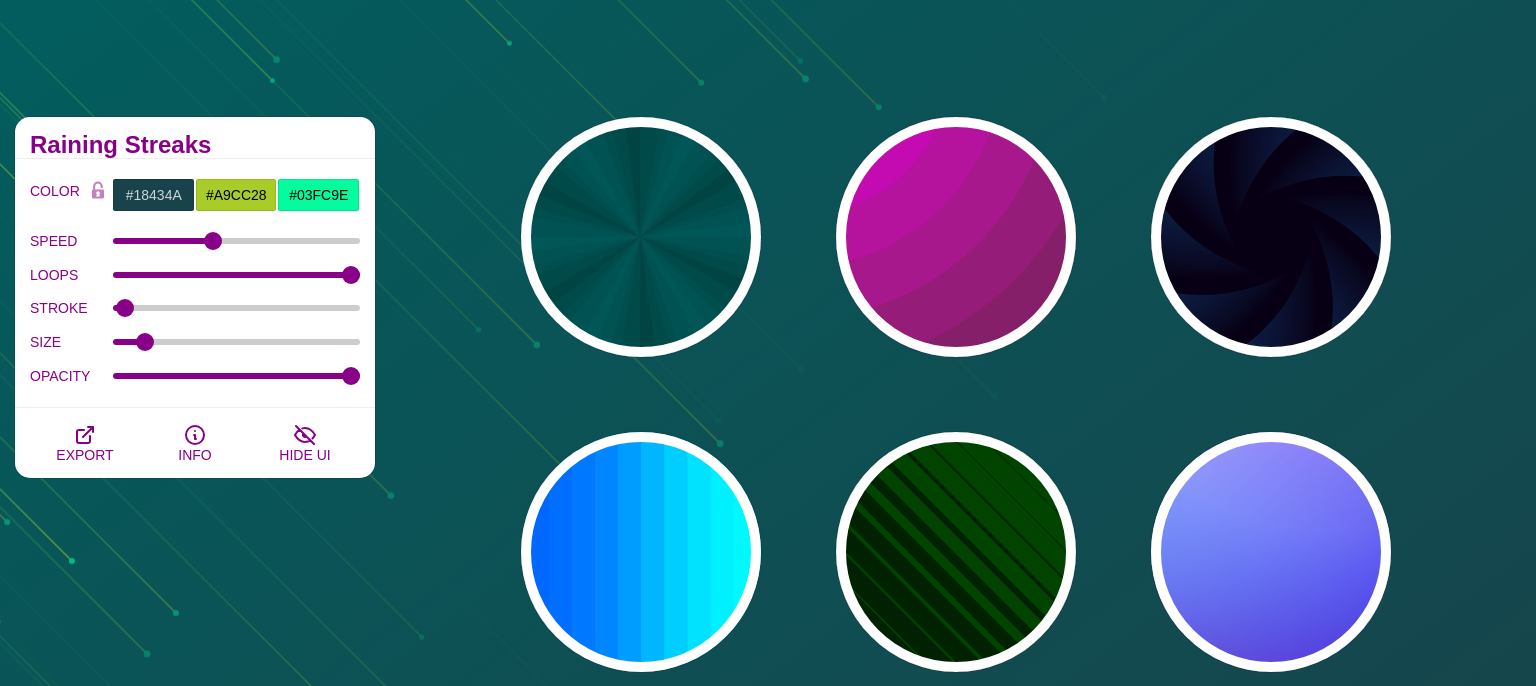scroll, scrollTop: 0, scrollLeft: 0, axis: both 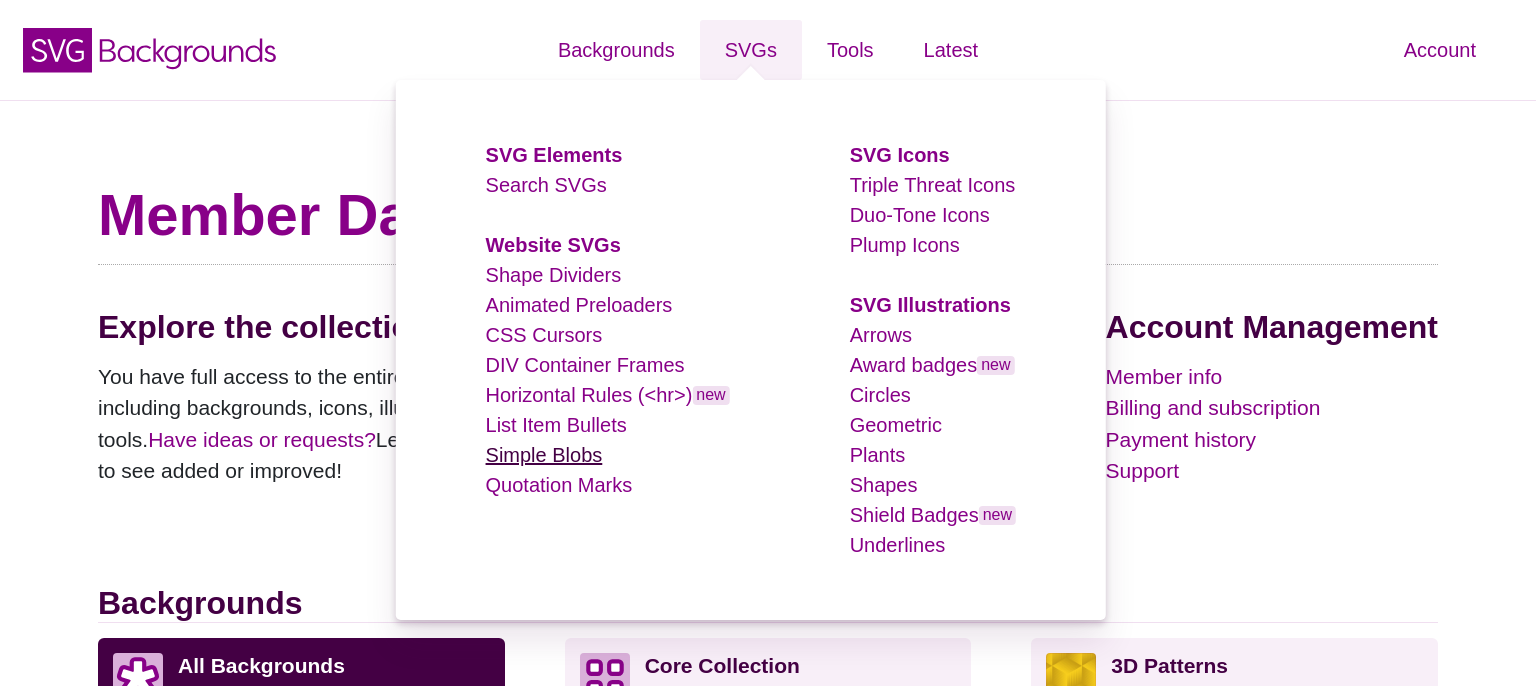 click on "Simple Blobs" at bounding box center [544, 455] 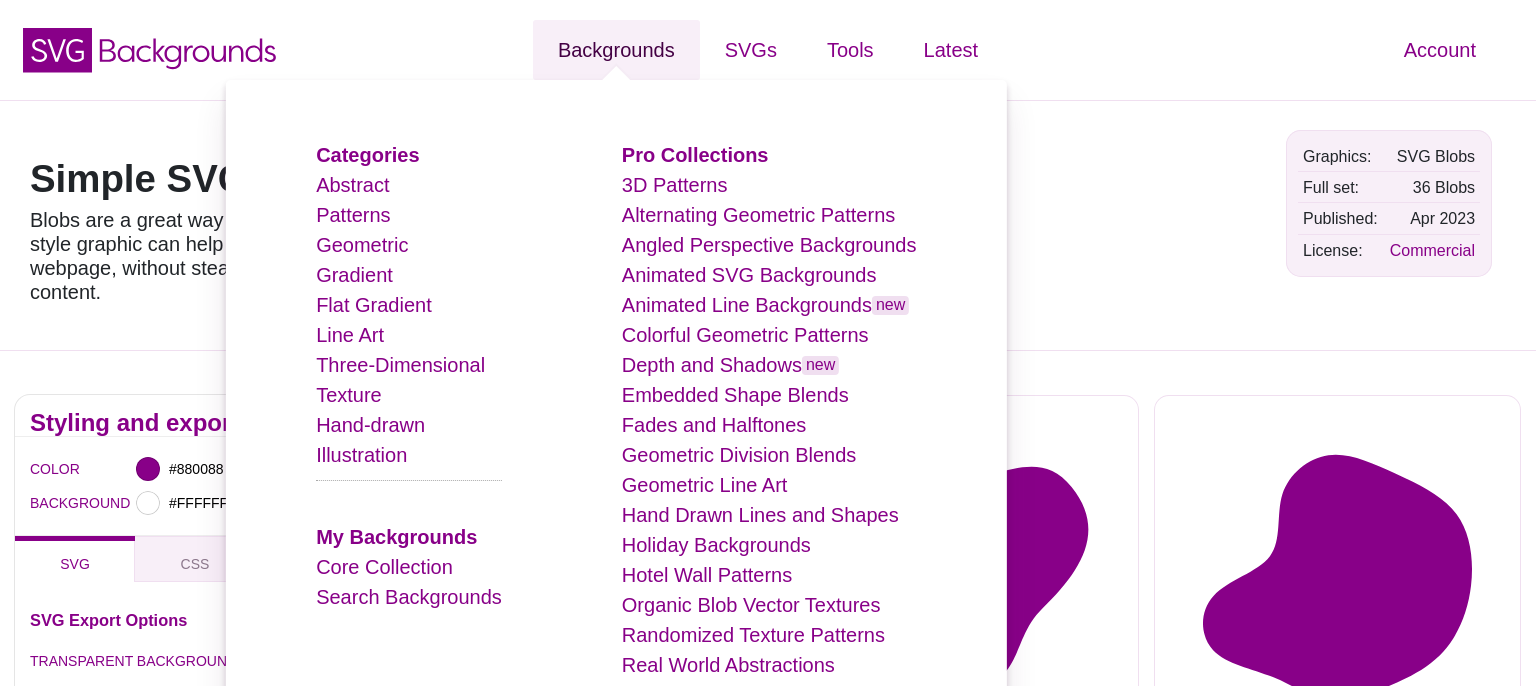 scroll, scrollTop: 105, scrollLeft: 0, axis: vertical 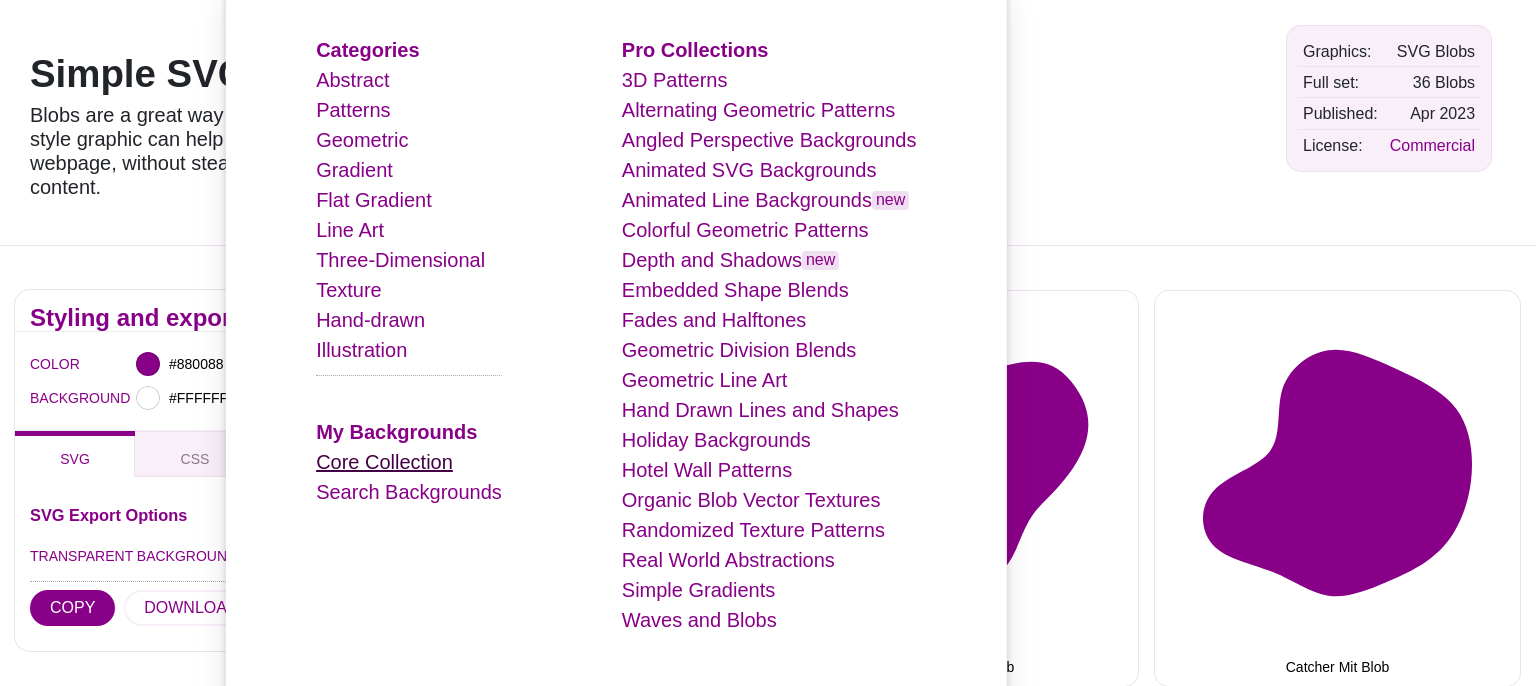 click on "Core Collection" at bounding box center [384, 462] 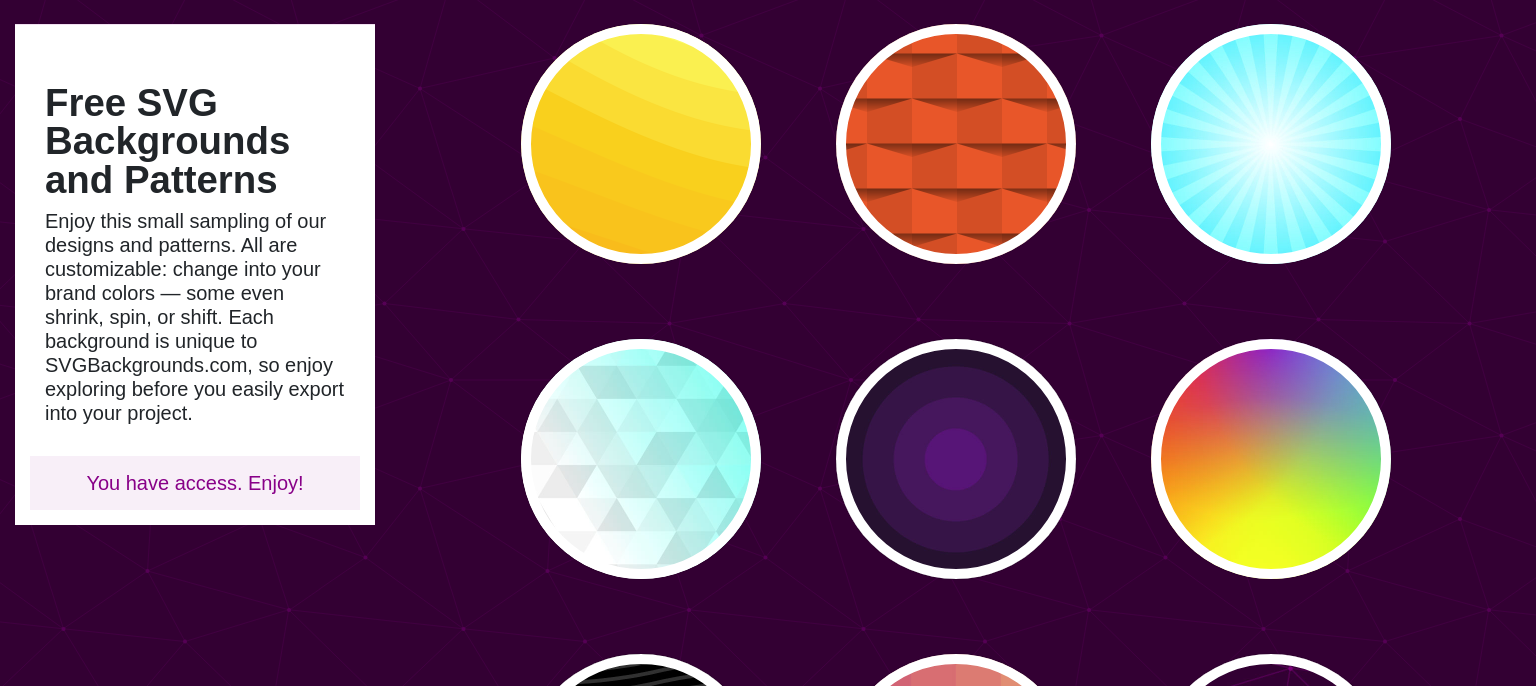 scroll, scrollTop: 0, scrollLeft: 0, axis: both 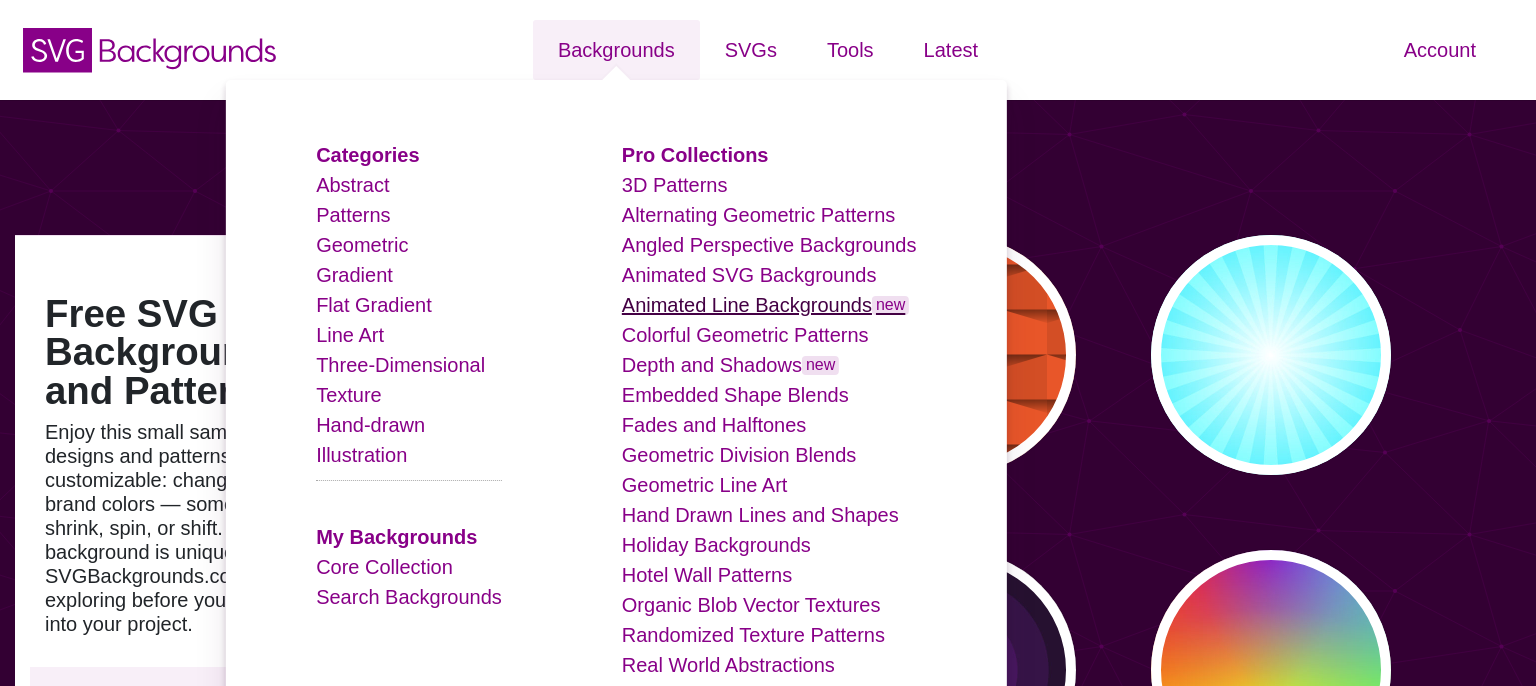 click on "Animated Line Backgrounds  new" at bounding box center (766, 305) 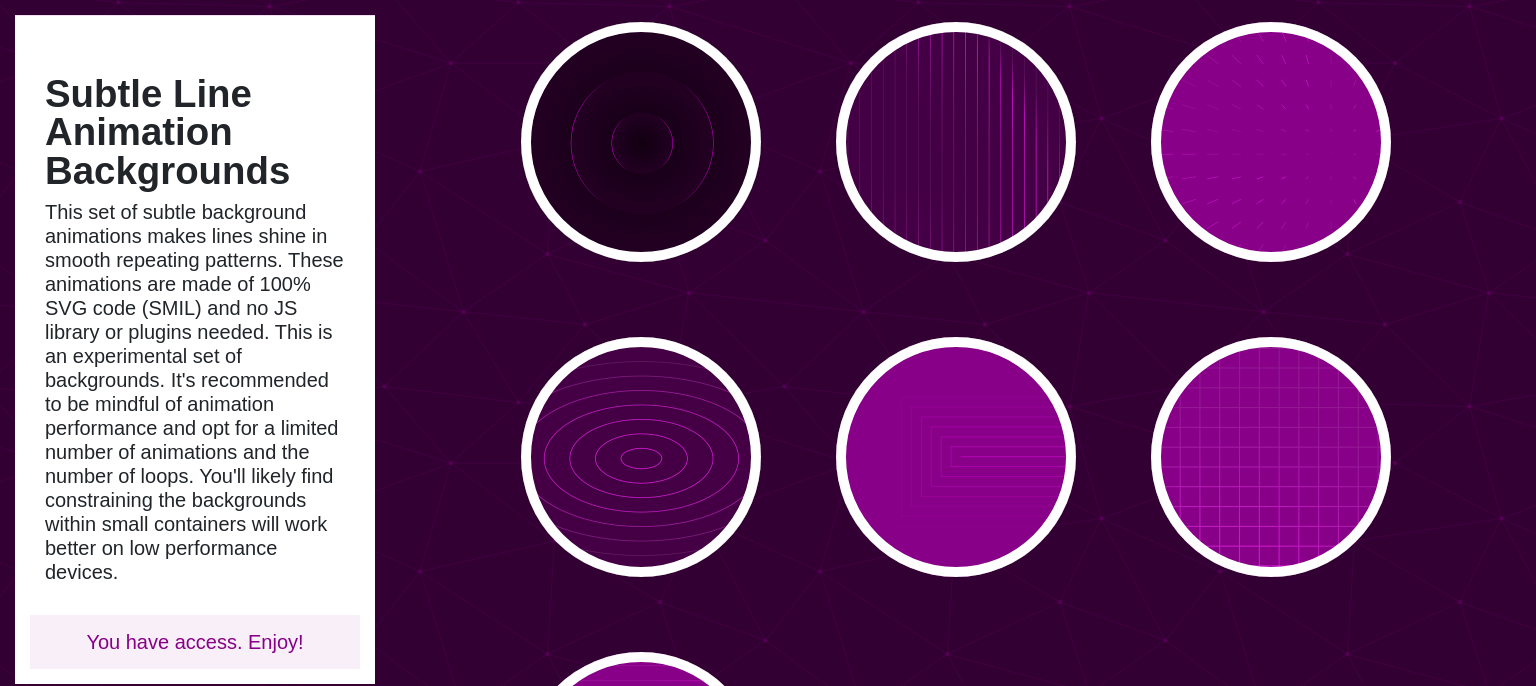 scroll, scrollTop: 422, scrollLeft: 0, axis: vertical 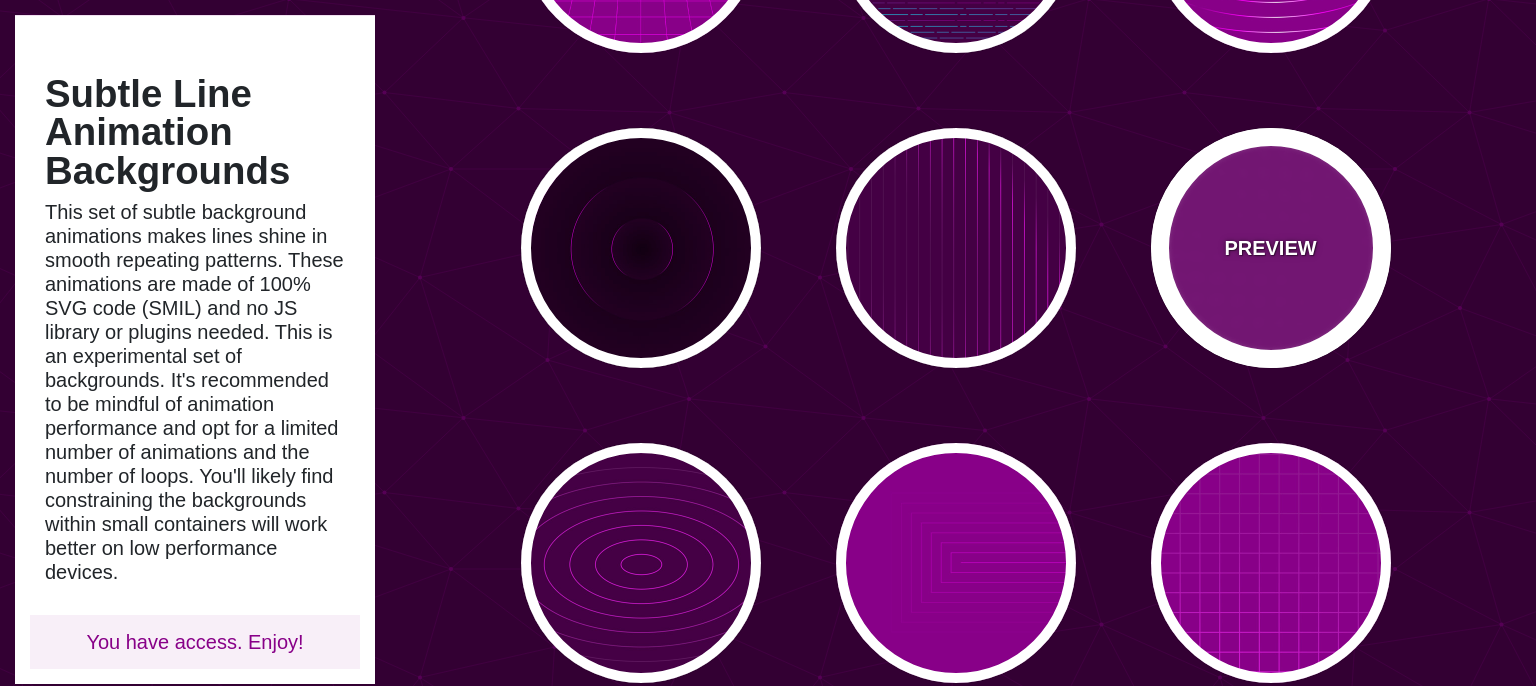 click on "PREVIEW" at bounding box center [1271, 248] 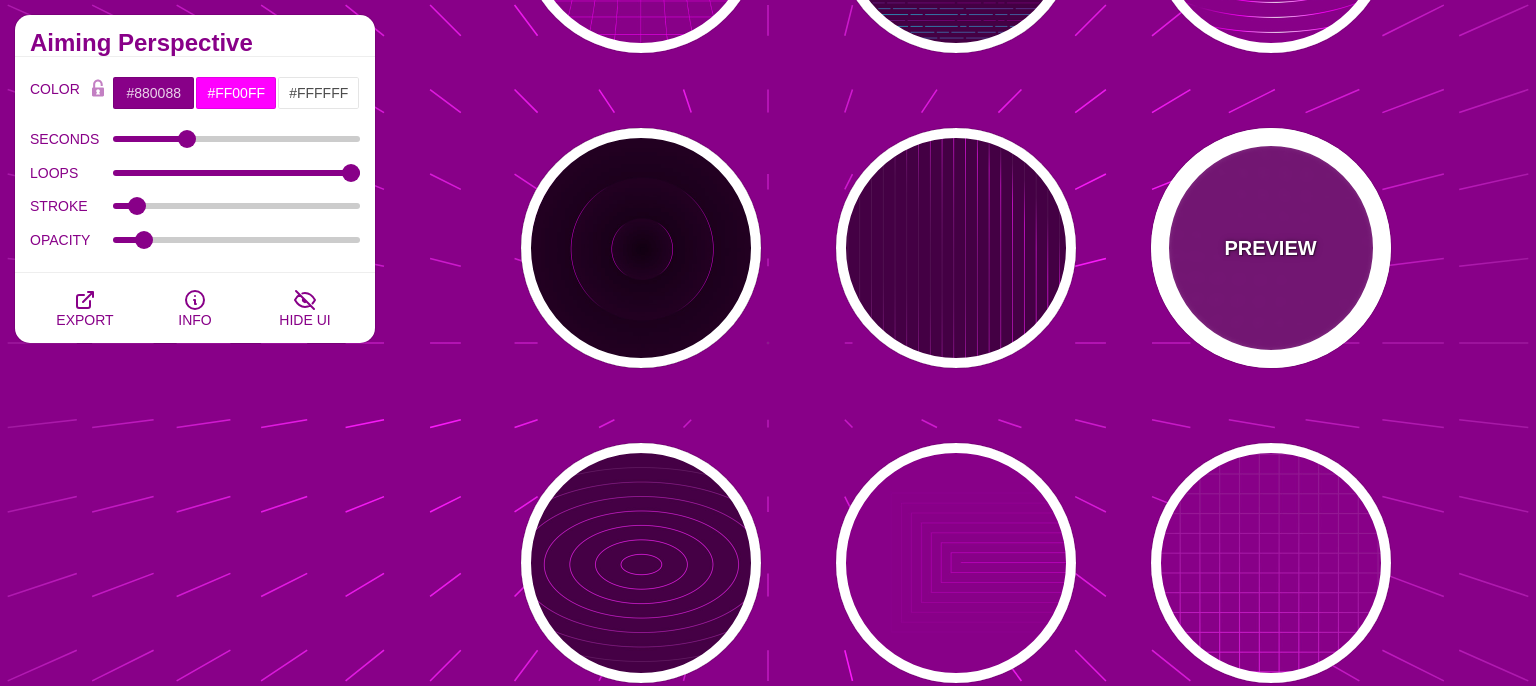scroll, scrollTop: 316, scrollLeft: 0, axis: vertical 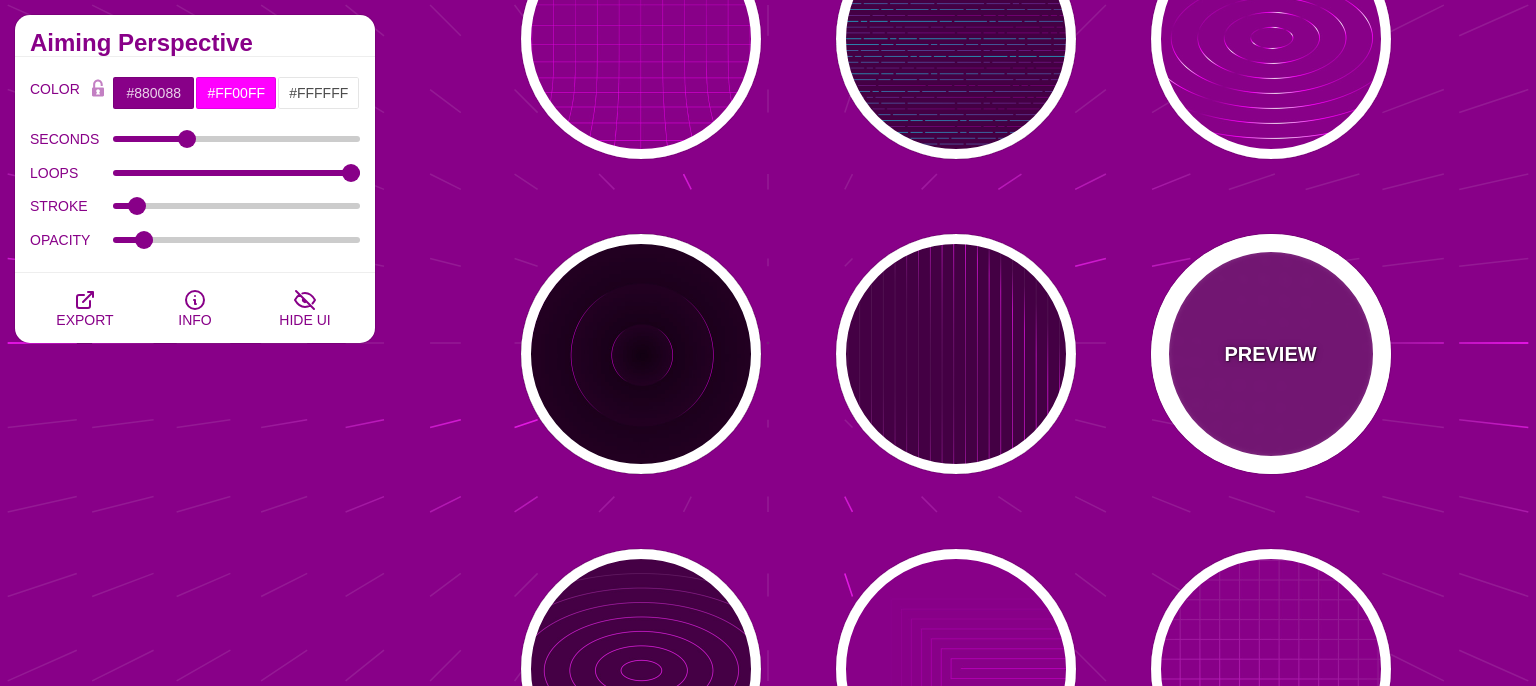 click on "PREVIEW" at bounding box center [1270, 354] 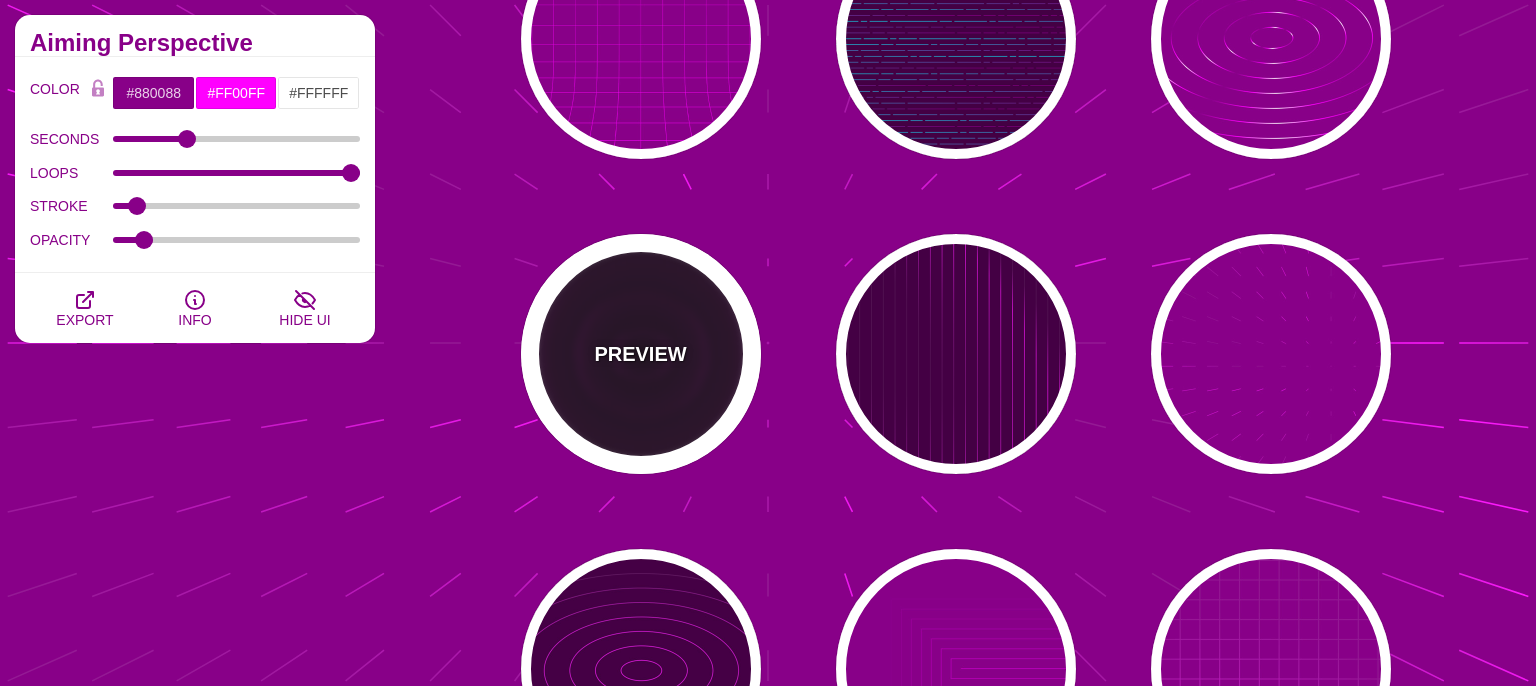 click on "PREVIEW" at bounding box center (640, 354) 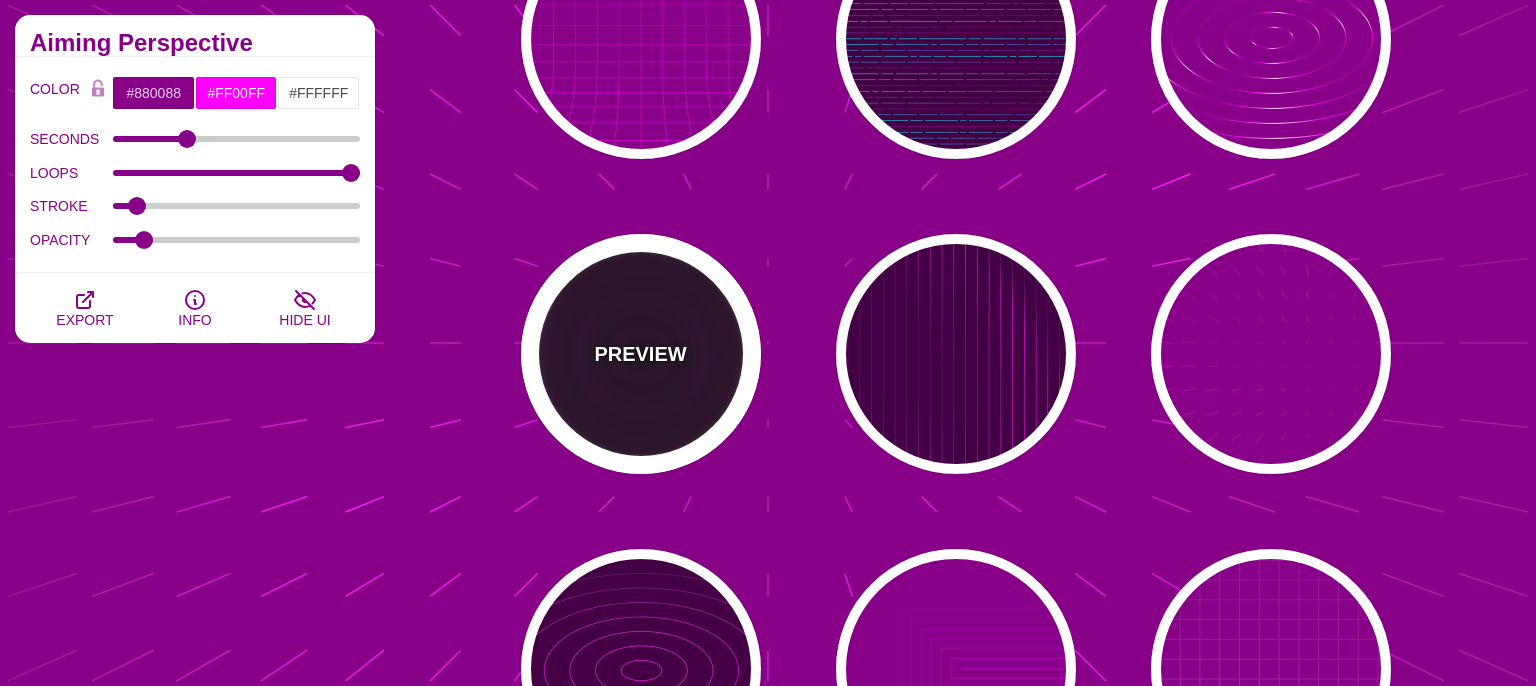 type on "#220022" 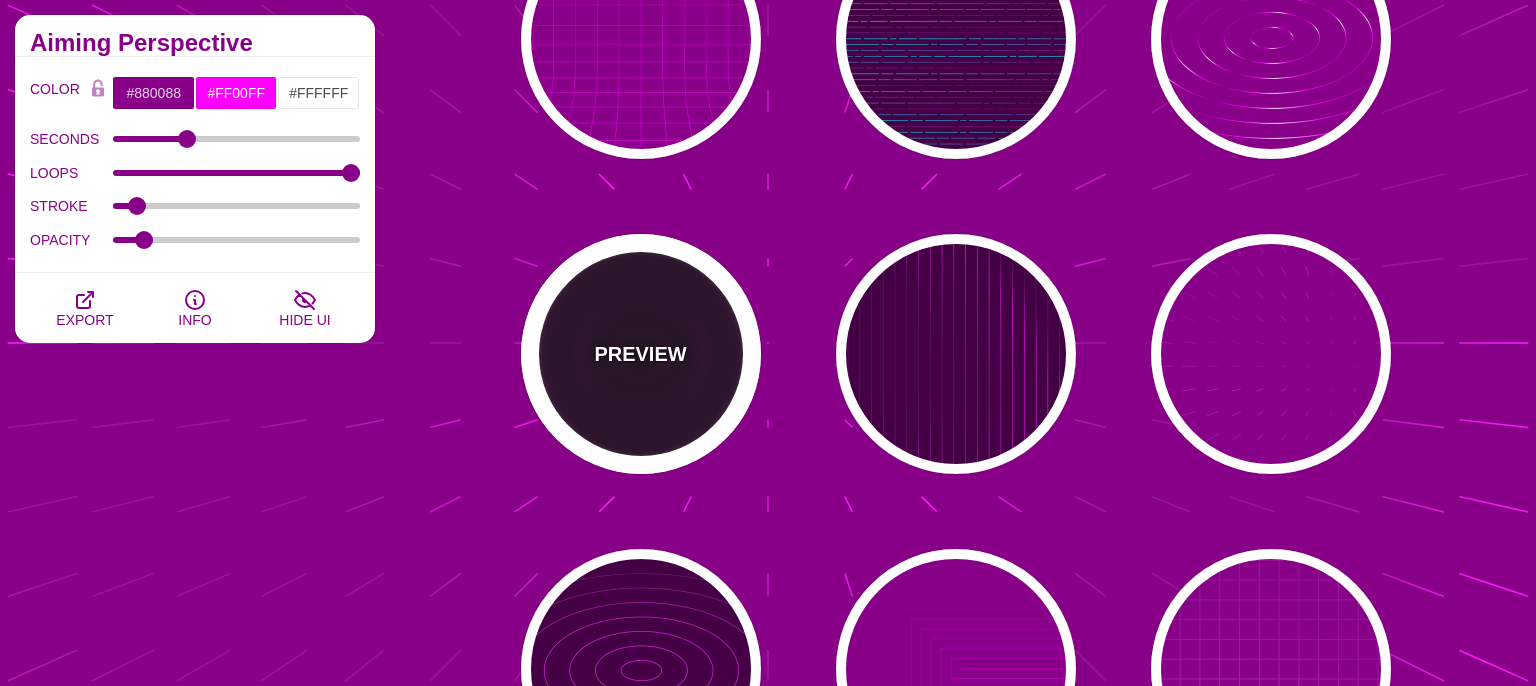 type on "#110011" 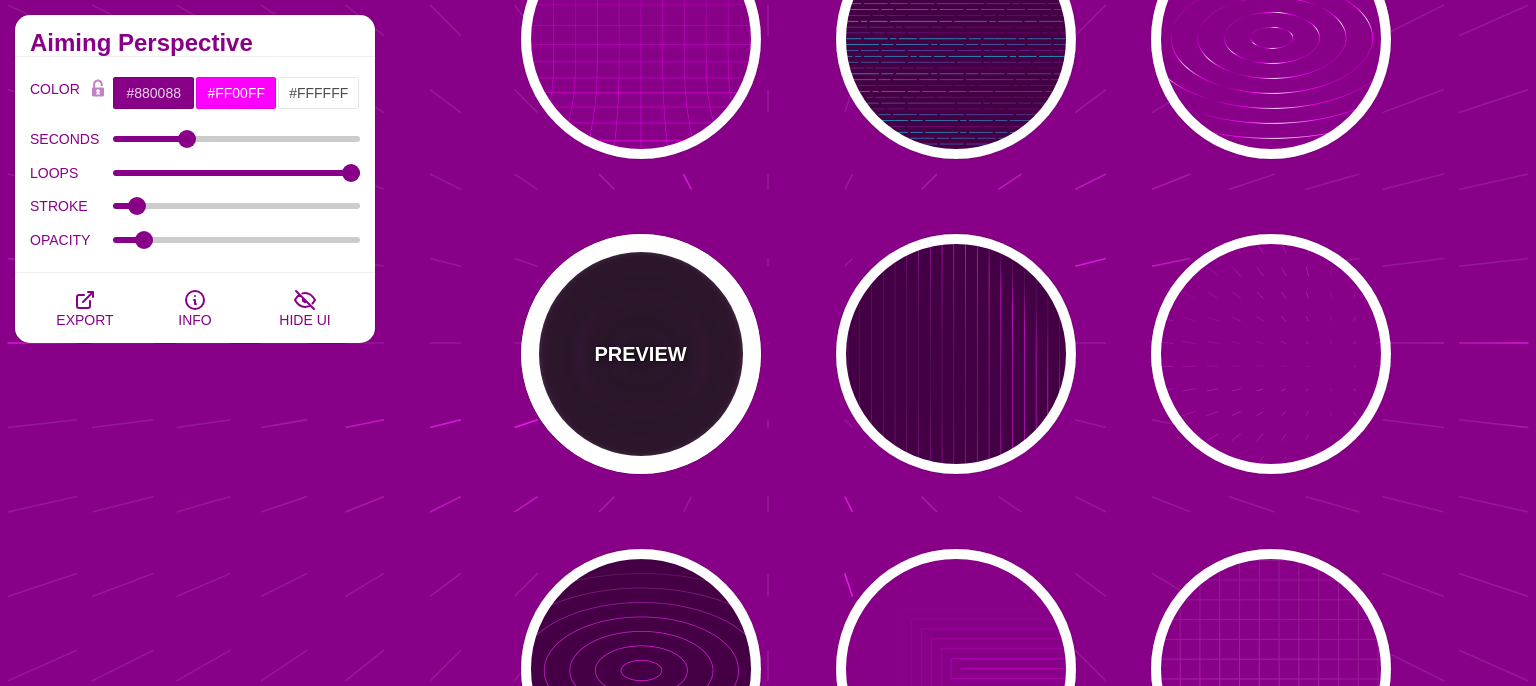 type on "6" 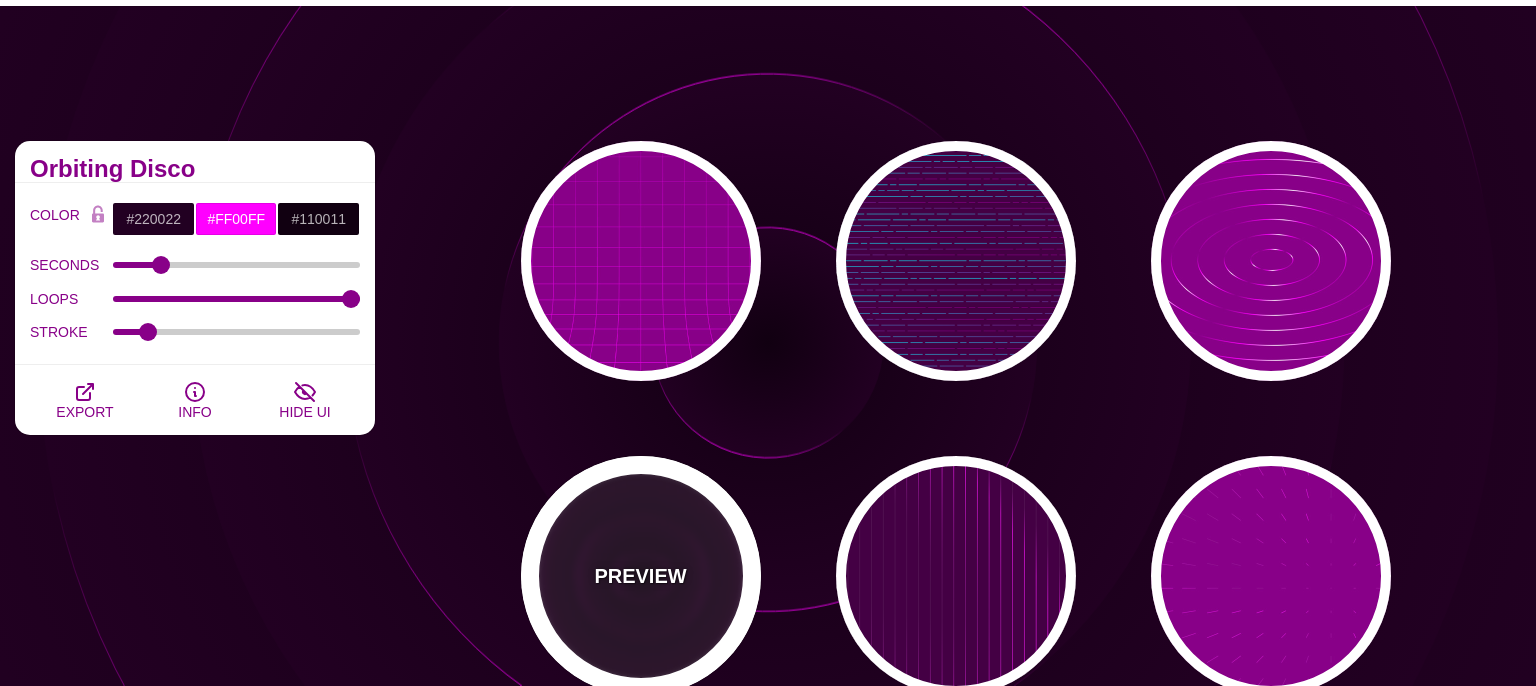 scroll, scrollTop: 0, scrollLeft: 0, axis: both 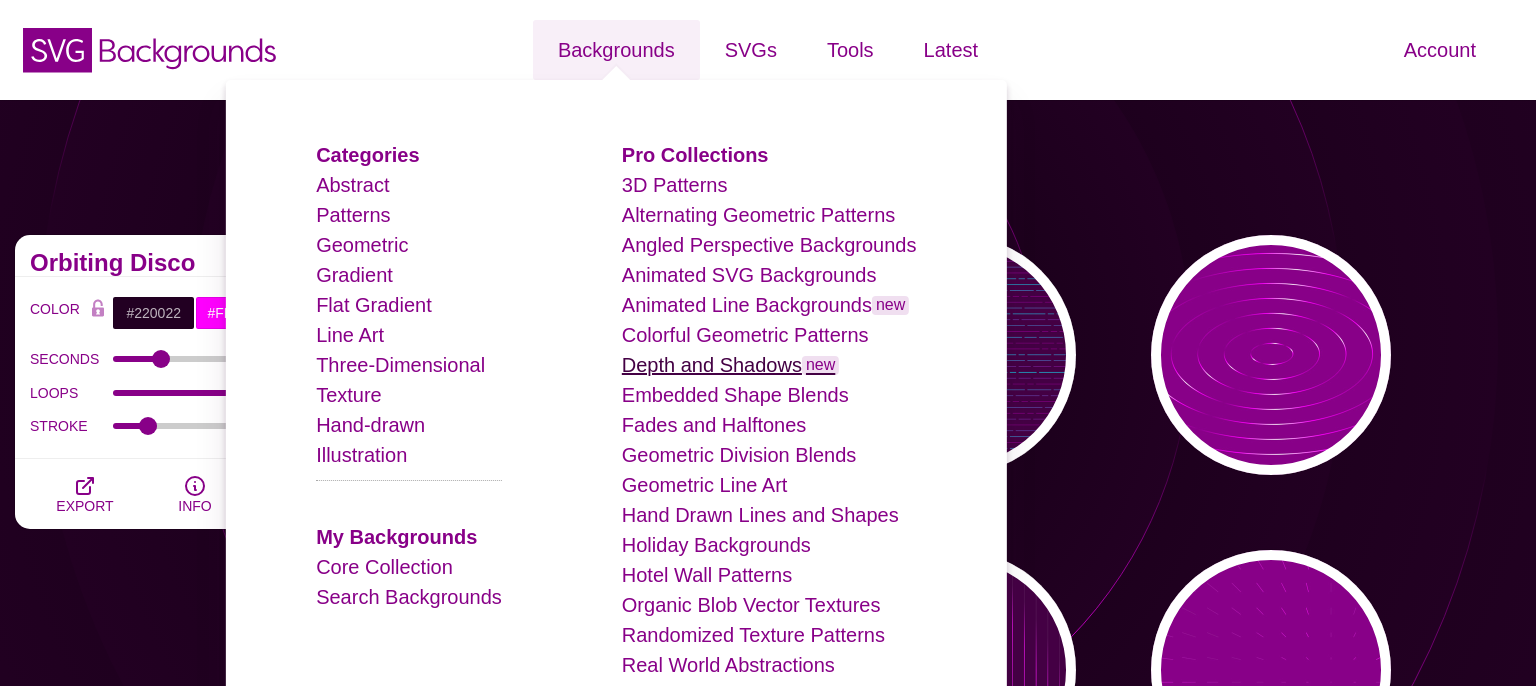 click on "Depth and Shadows  new" at bounding box center [731, 365] 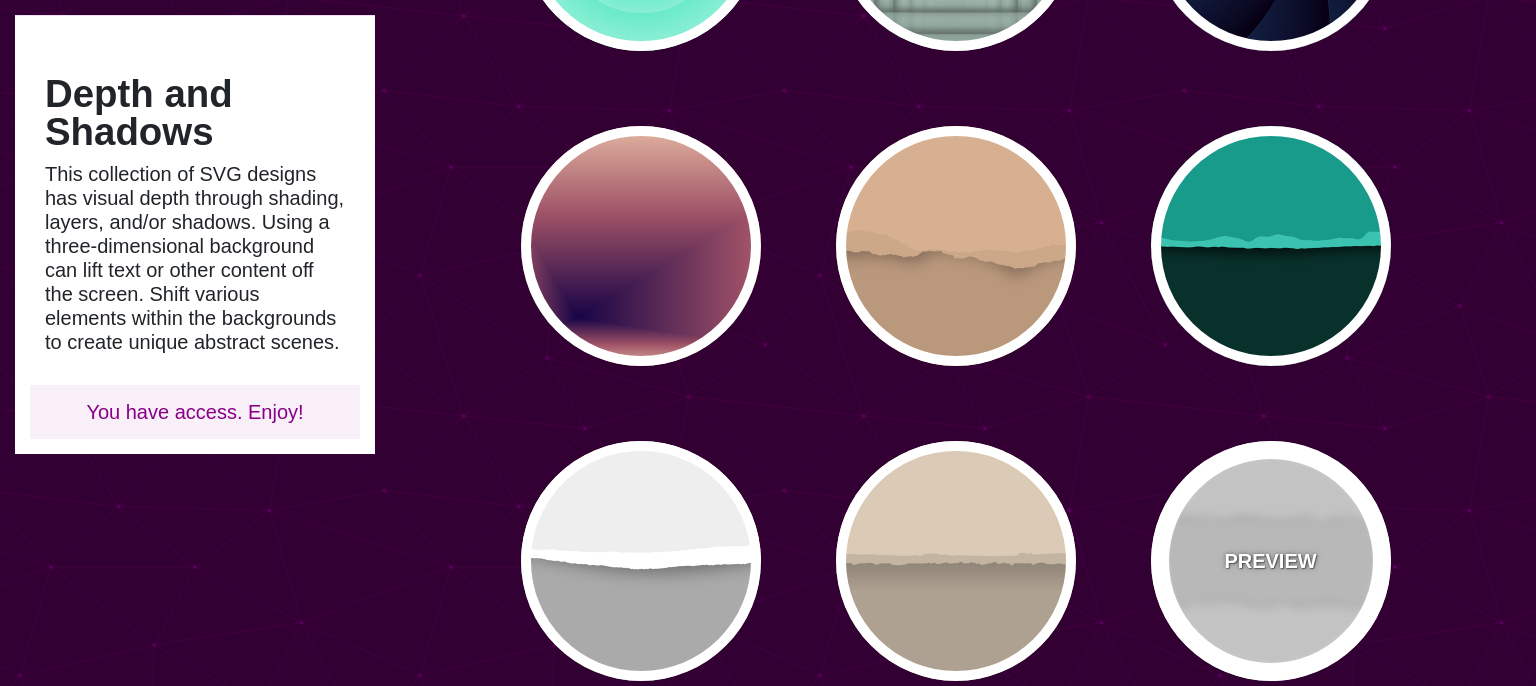 scroll, scrollTop: 528, scrollLeft: 0, axis: vertical 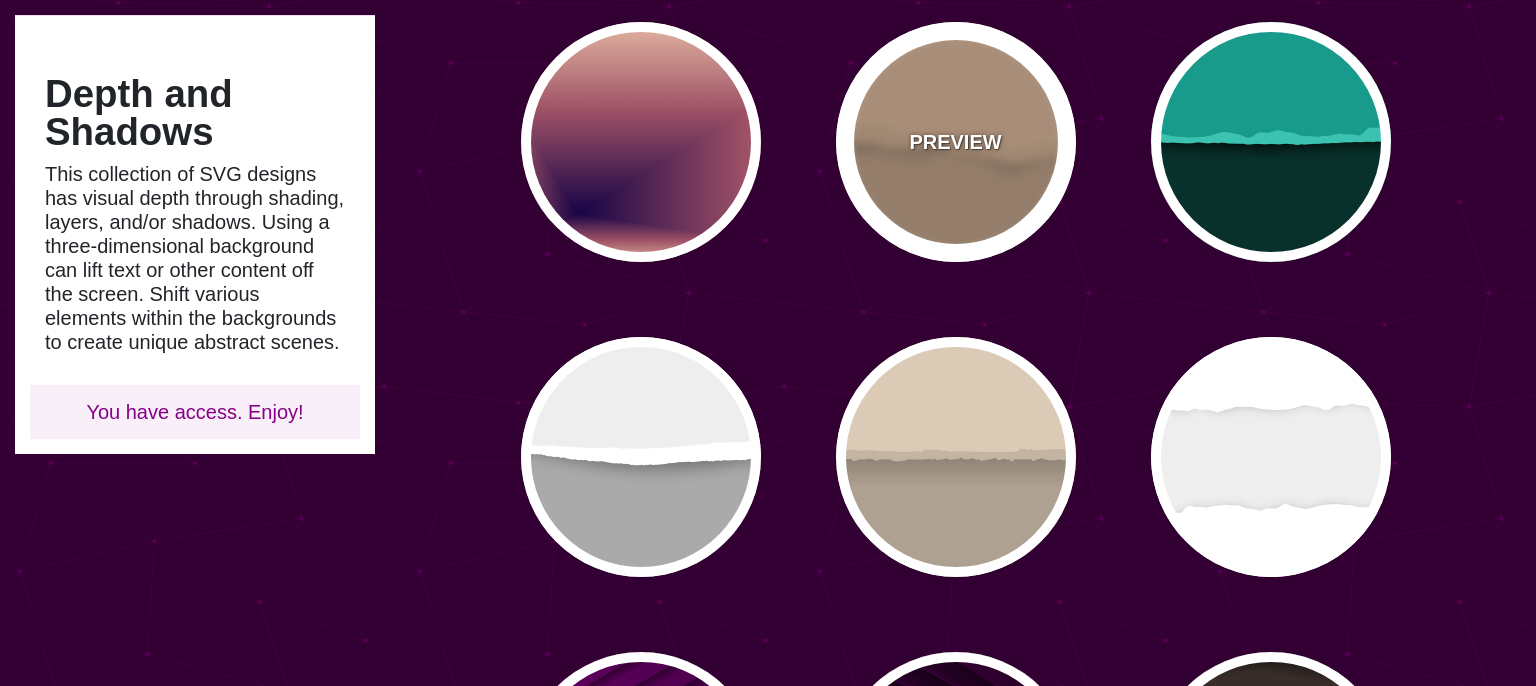 click on "PREVIEW" at bounding box center [956, 142] 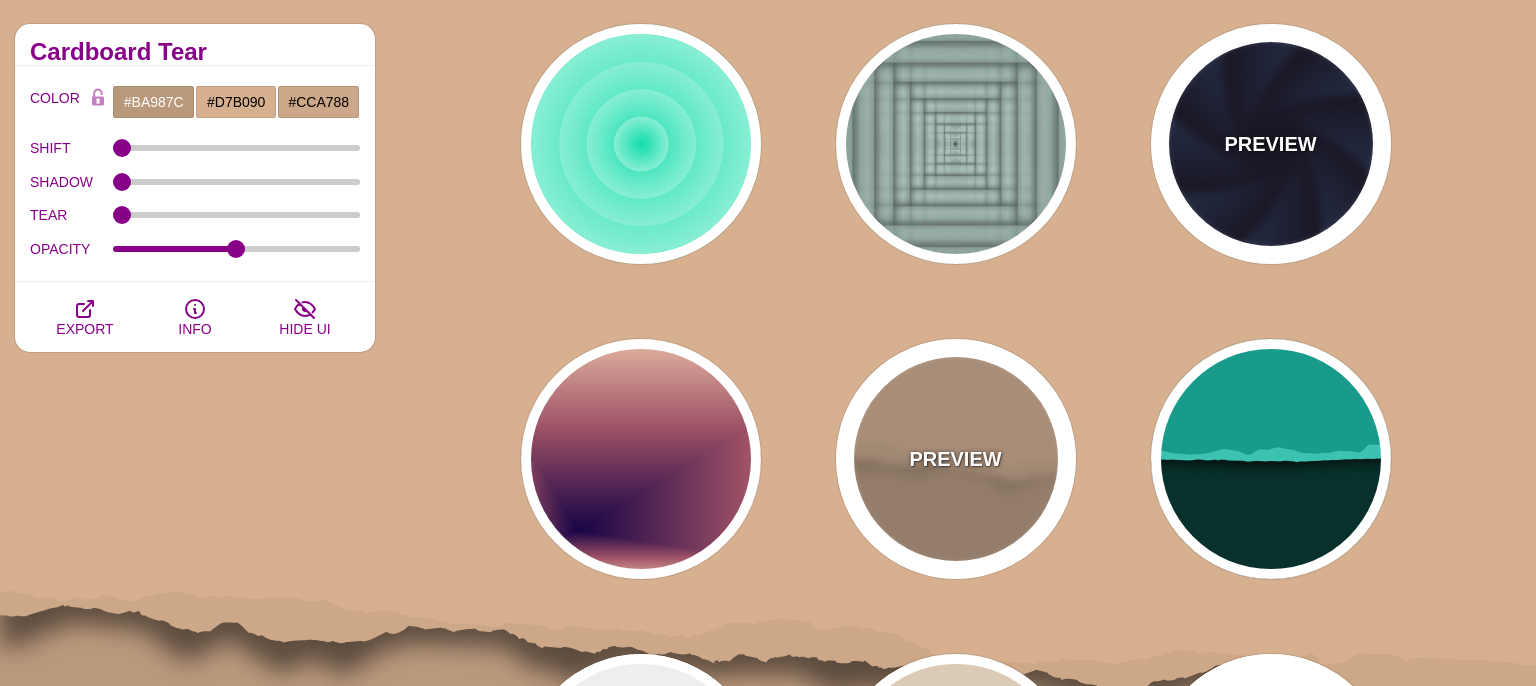 scroll, scrollTop: 0, scrollLeft: 0, axis: both 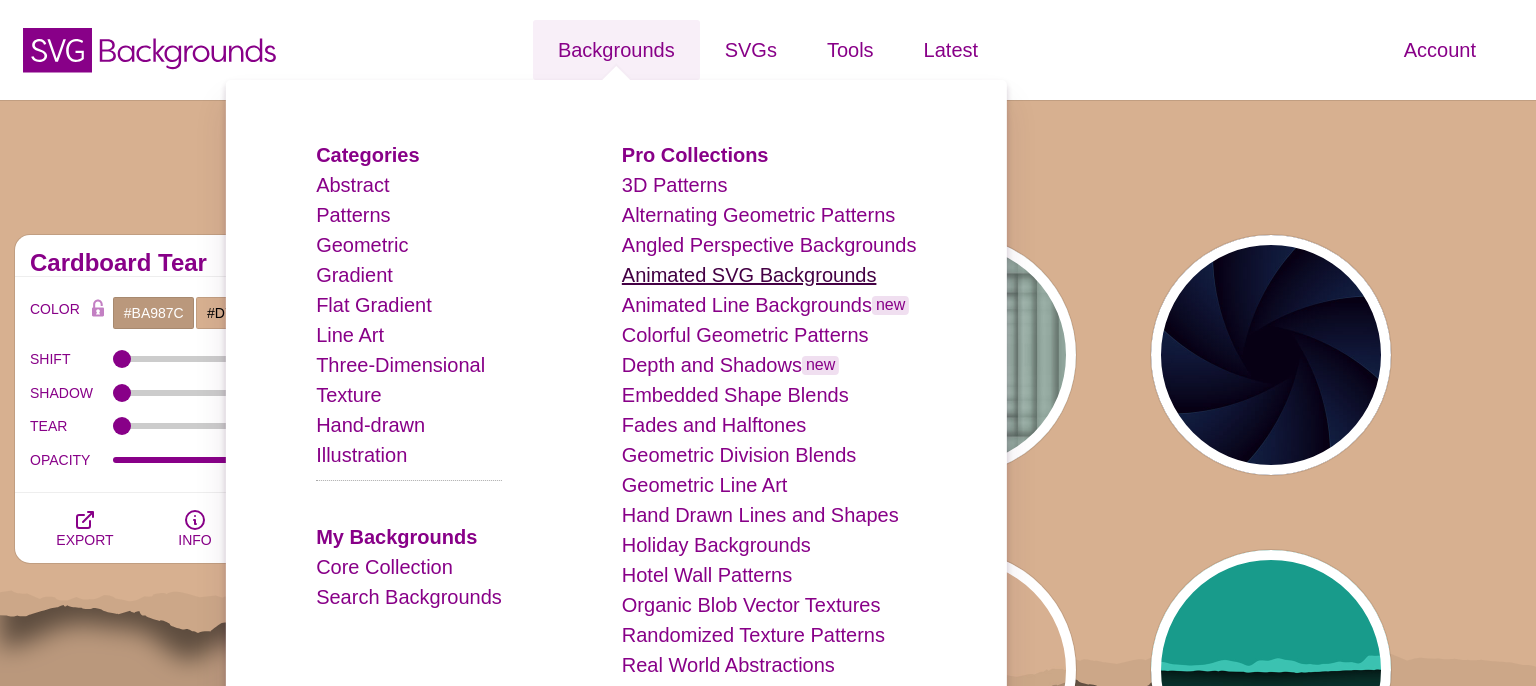 click on "Animated SVG Backgrounds" at bounding box center (749, 275) 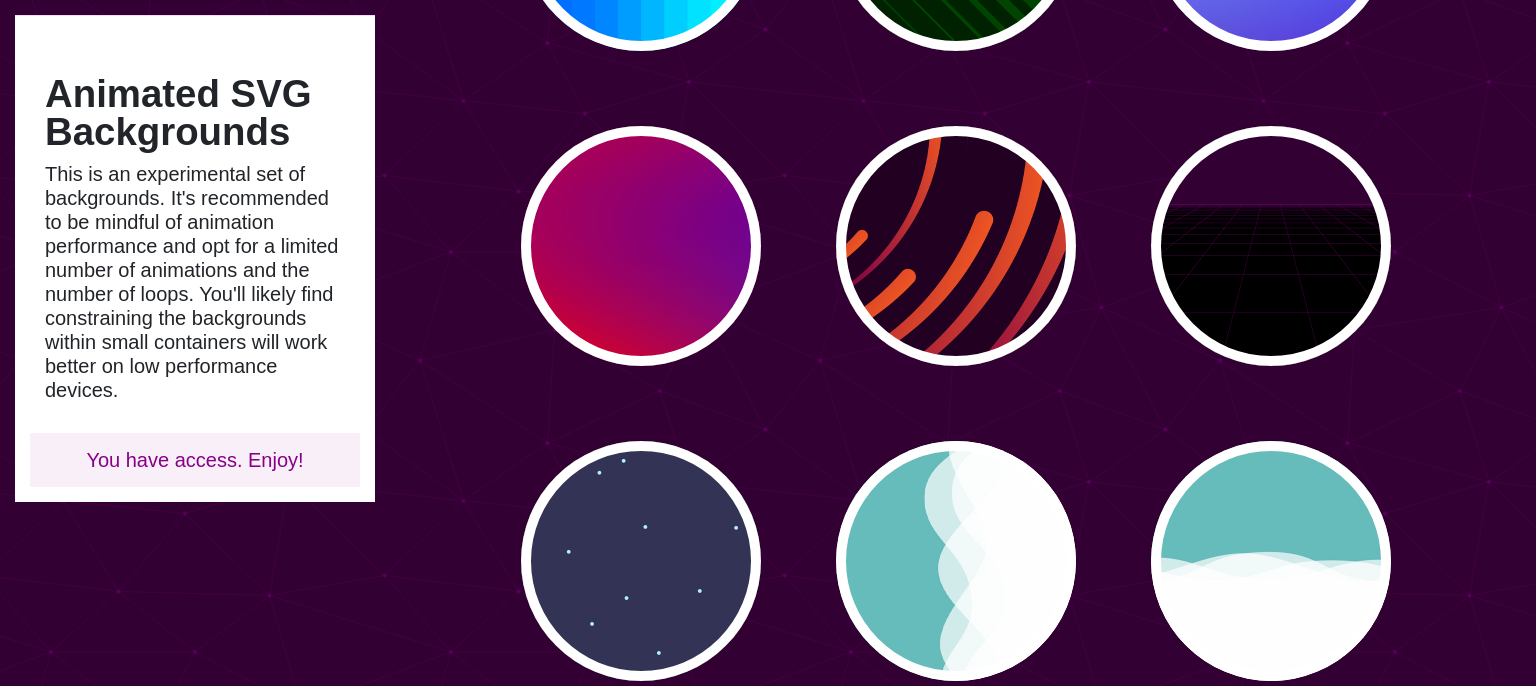 scroll, scrollTop: 1056, scrollLeft: 0, axis: vertical 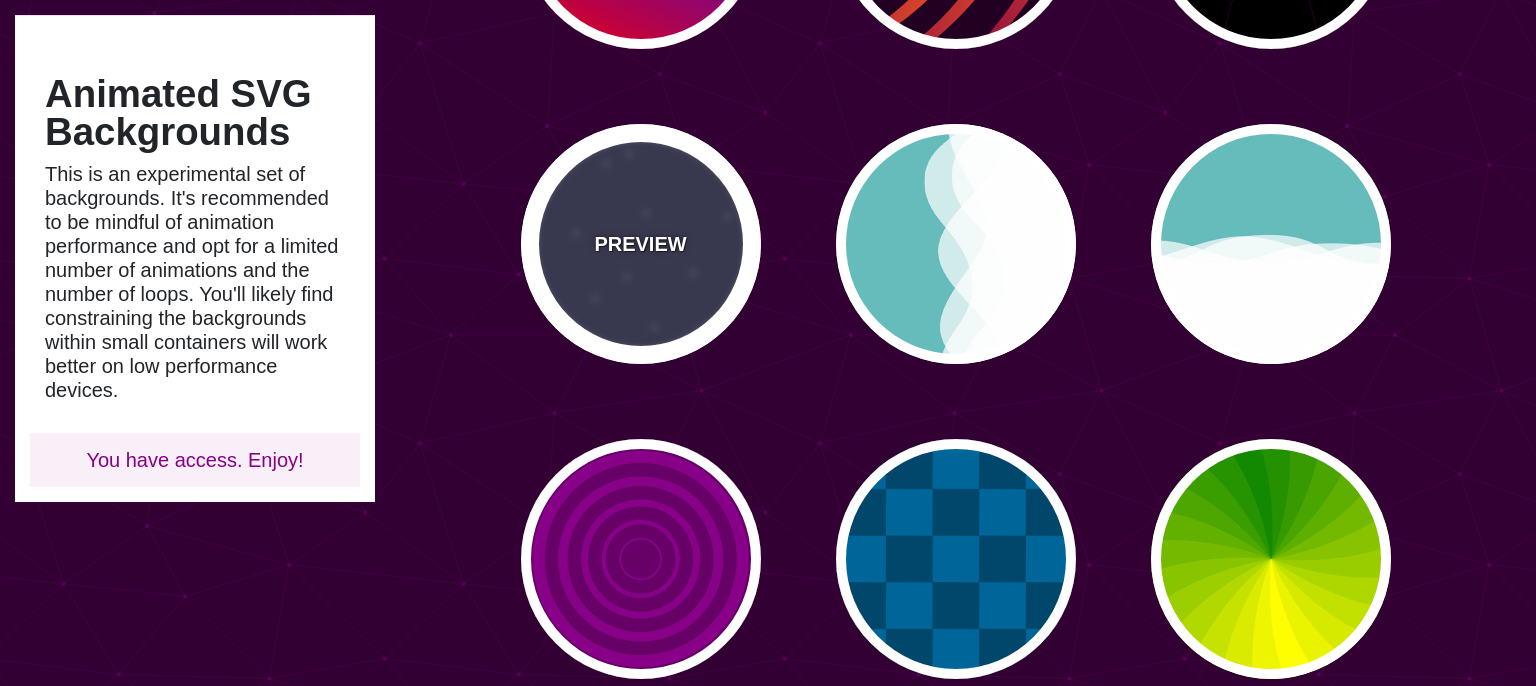click on "PREVIEW" at bounding box center [640, 244] 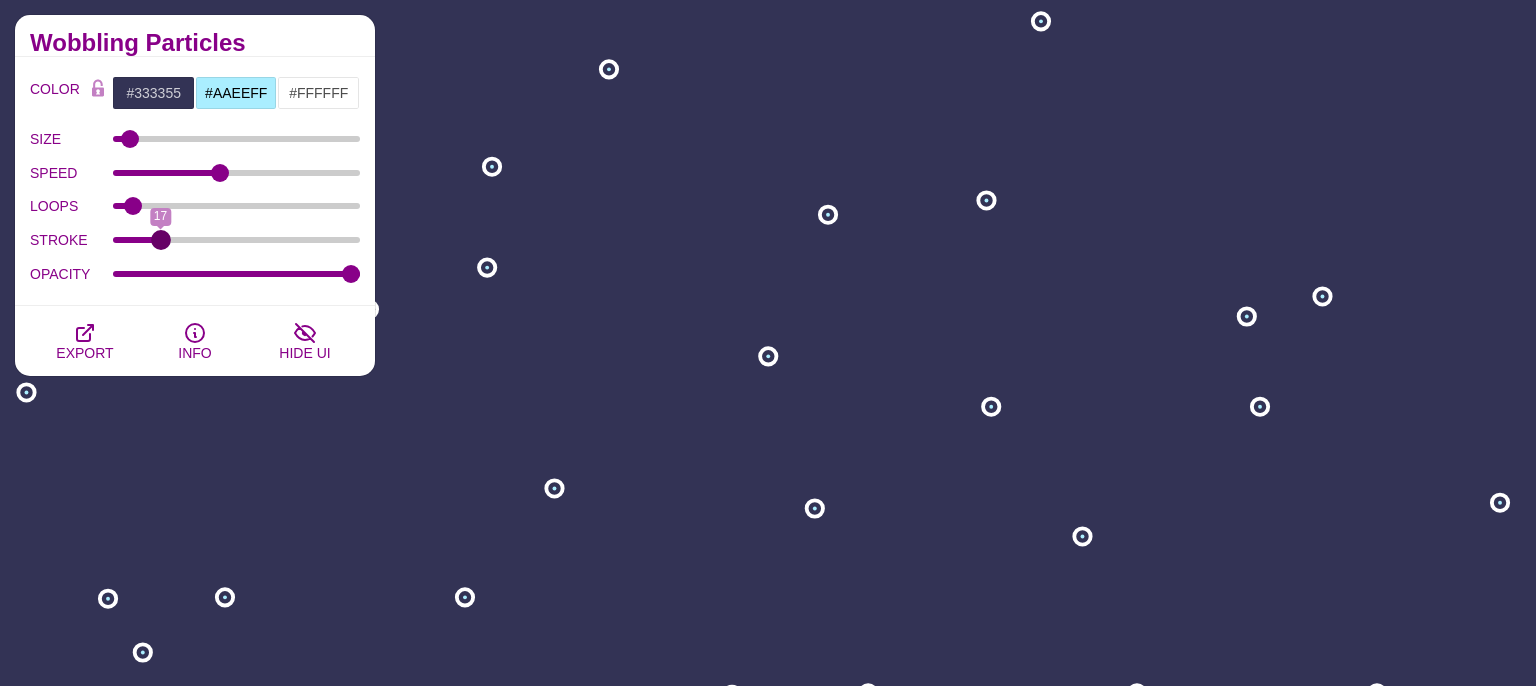 click on "STROKE" at bounding box center [237, 240] 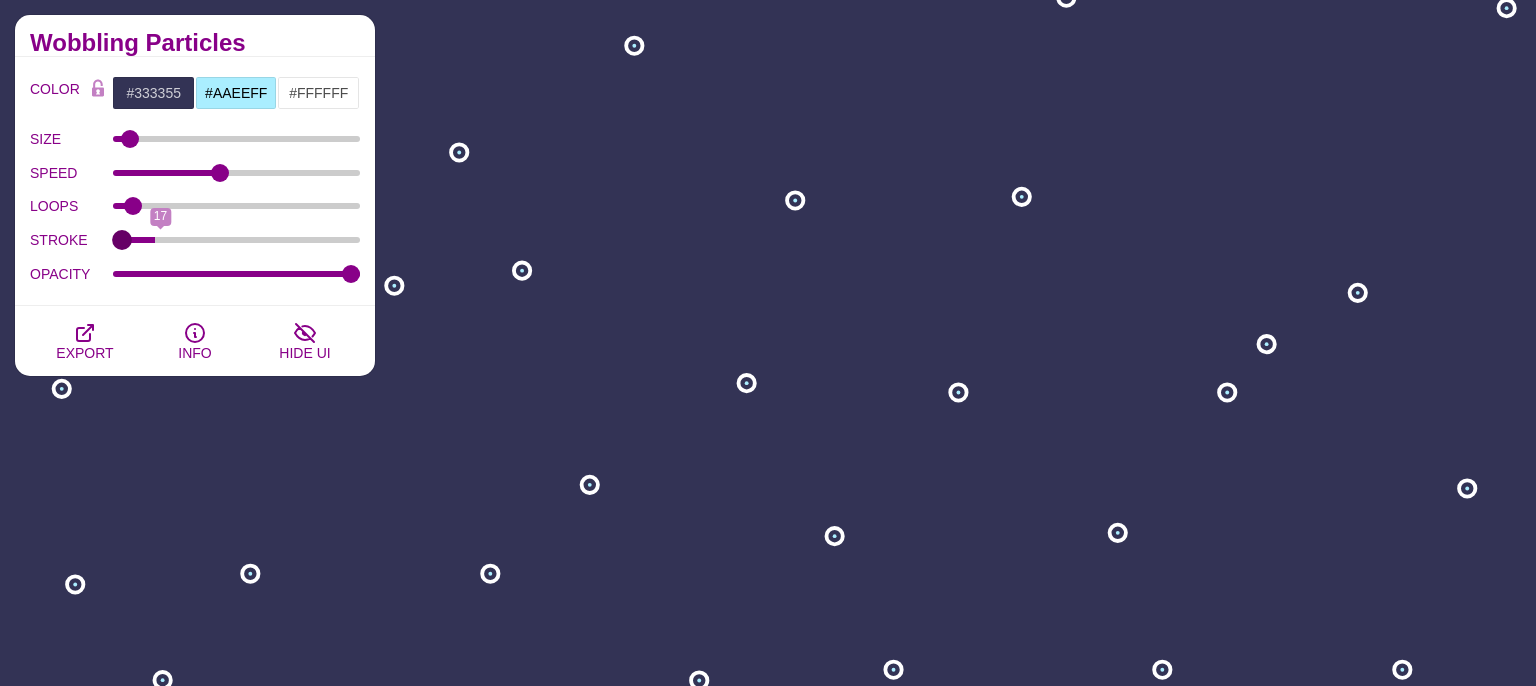 click on "STROKE" at bounding box center (237, 240) 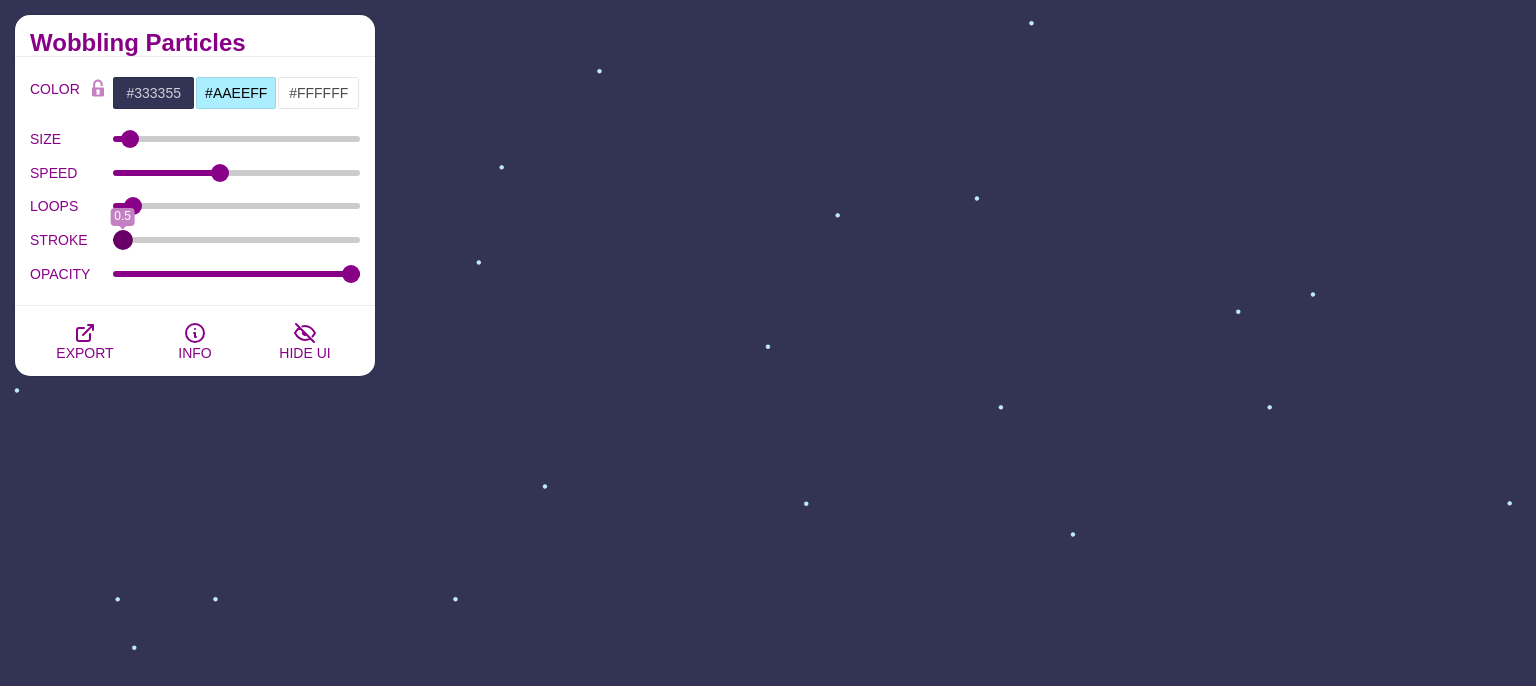 type on "0" 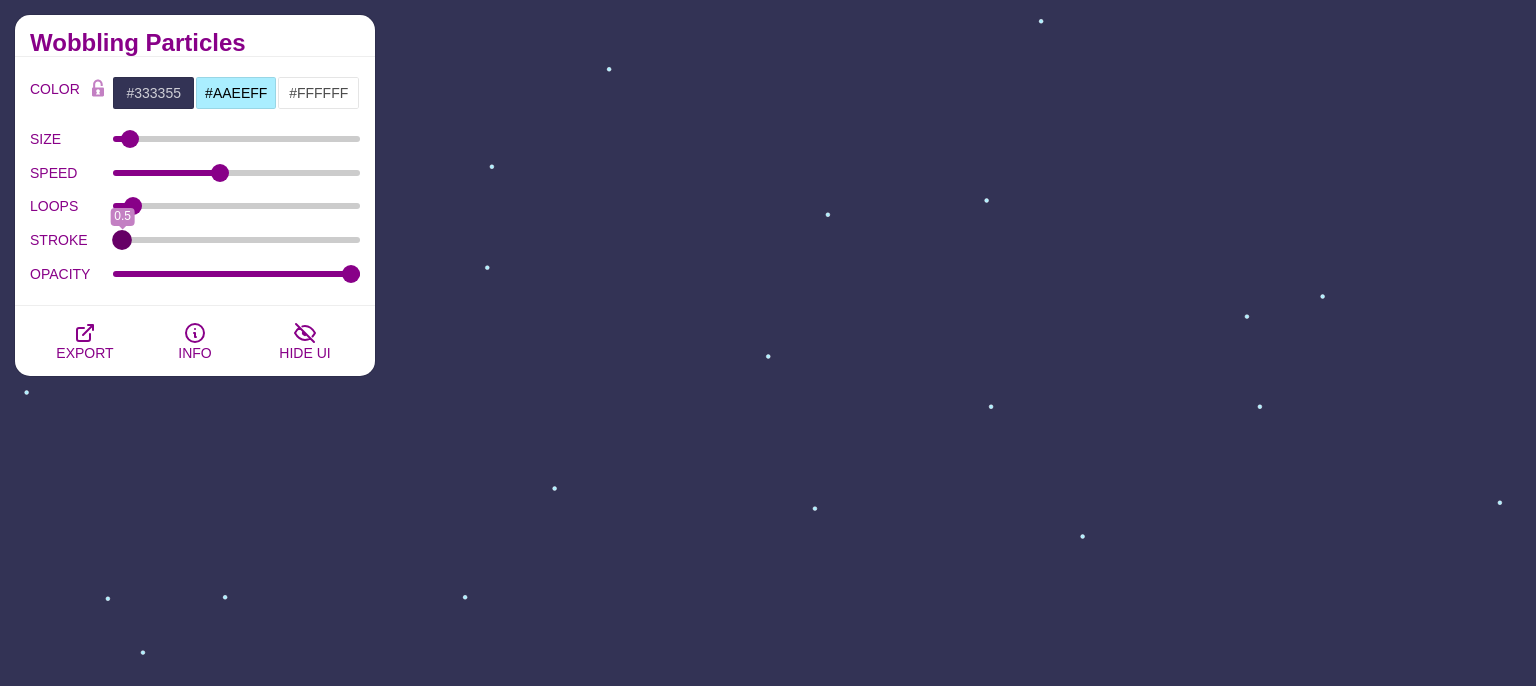 drag, startPoint x: 122, startPoint y: 238, endPoint x: 46, endPoint y: 226, distance: 76.941536 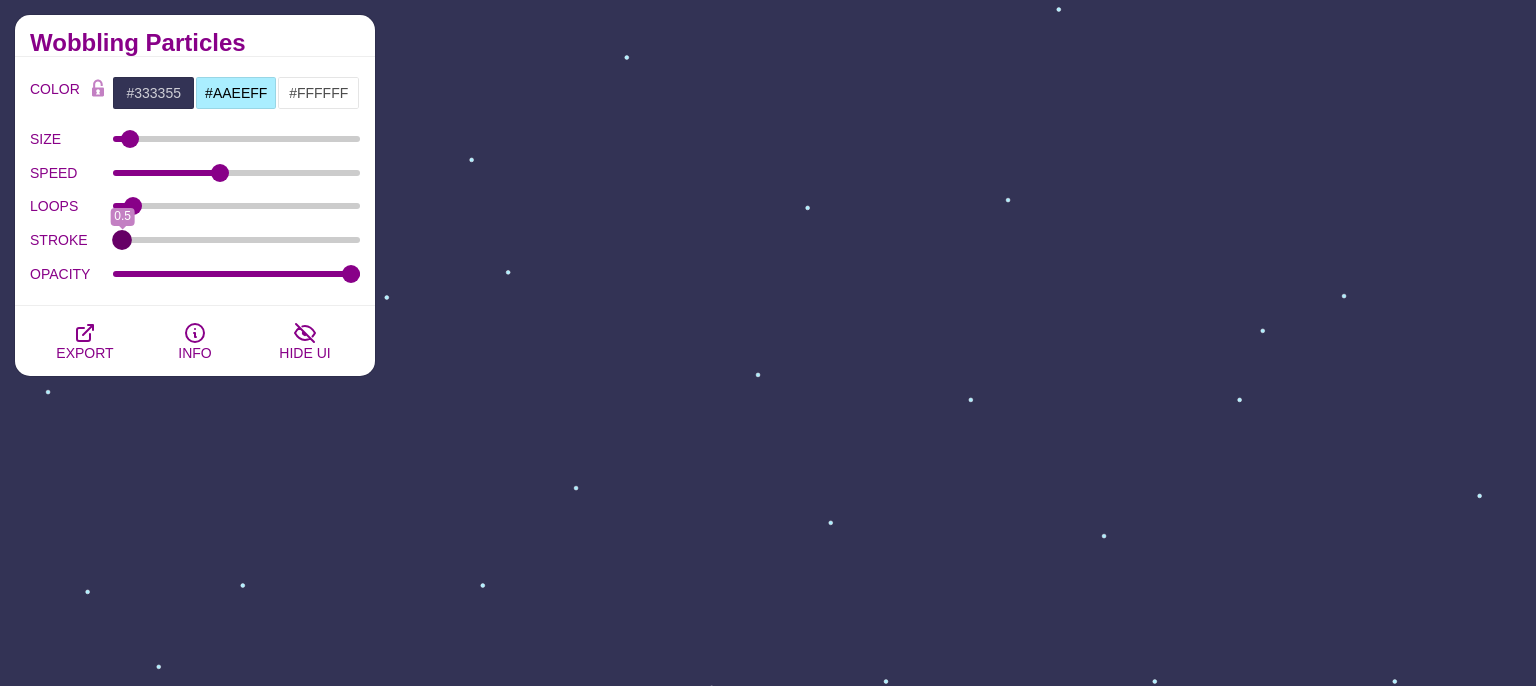click on "STROKE" at bounding box center (237, 240) 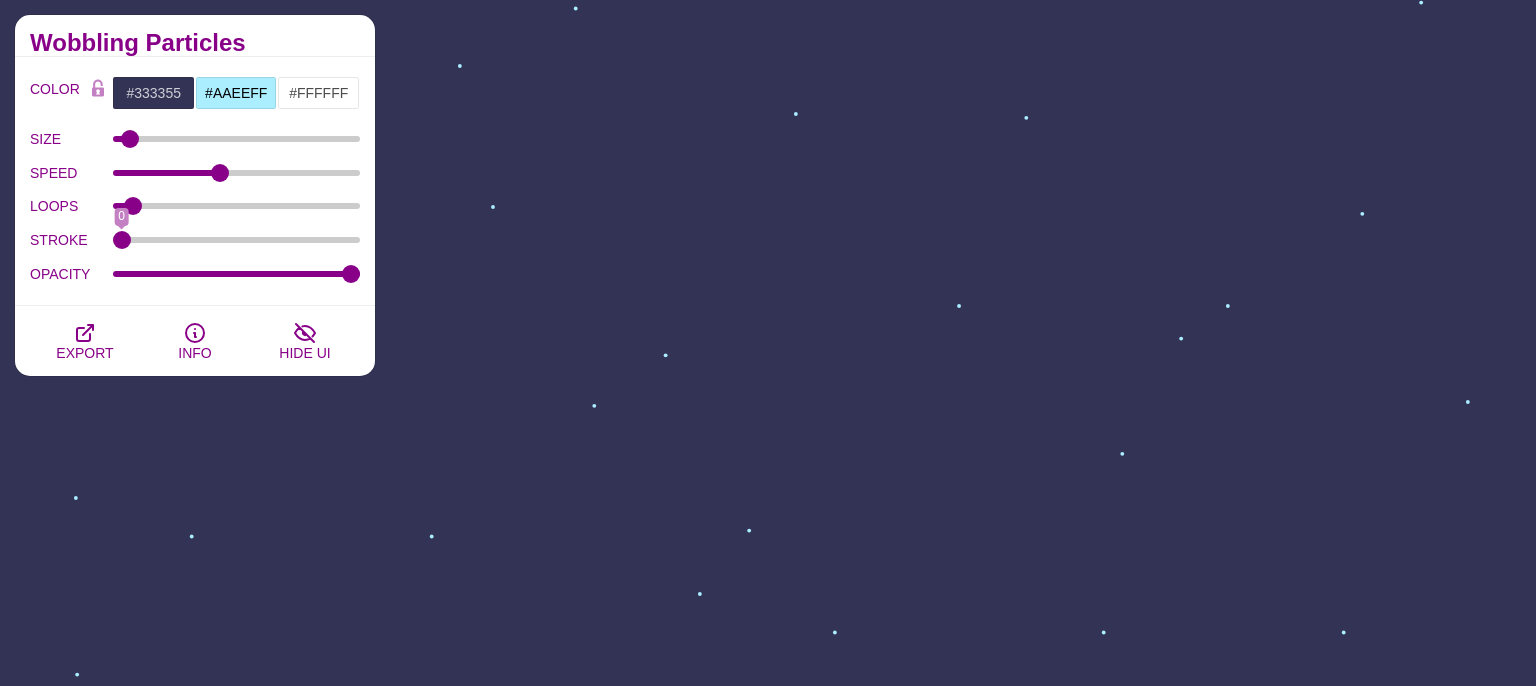click on "SIZE" at bounding box center [195, 139] 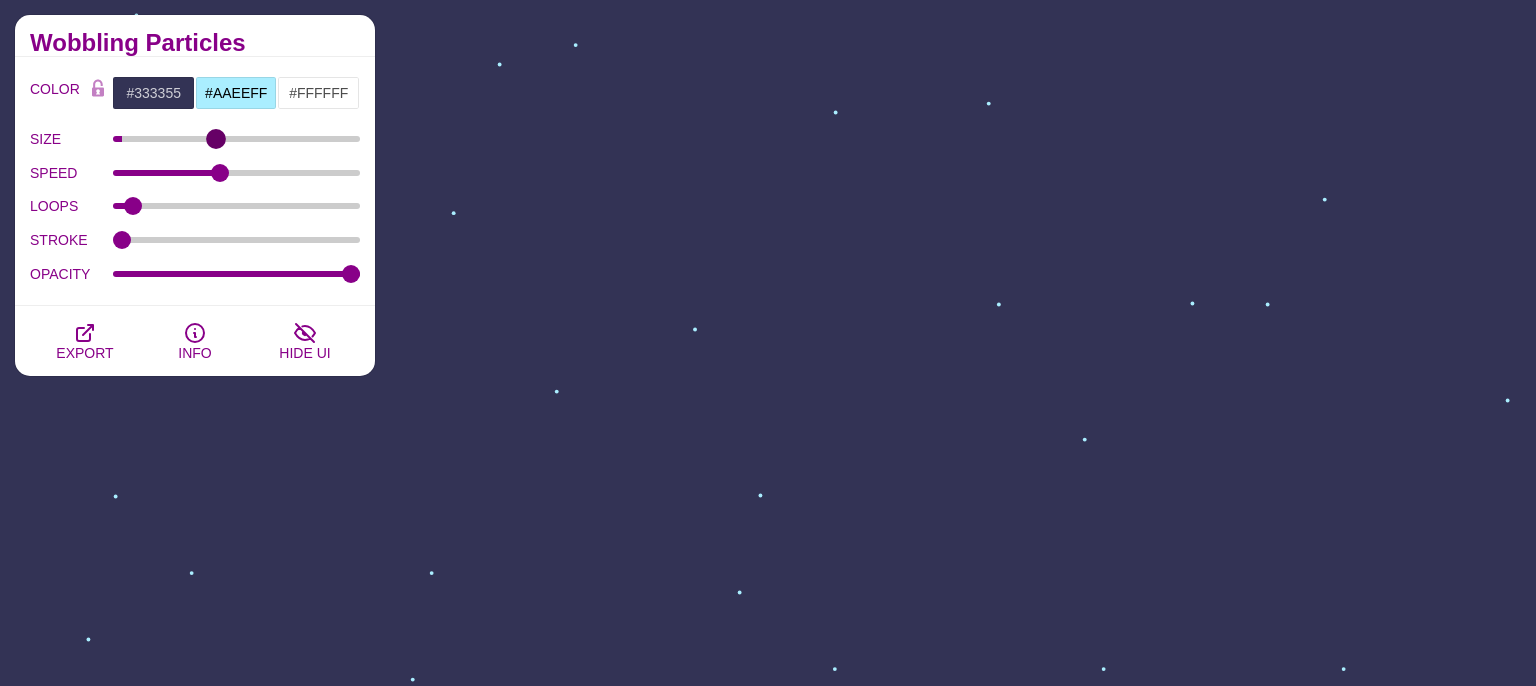 click on "SIZE" at bounding box center (237, 139) 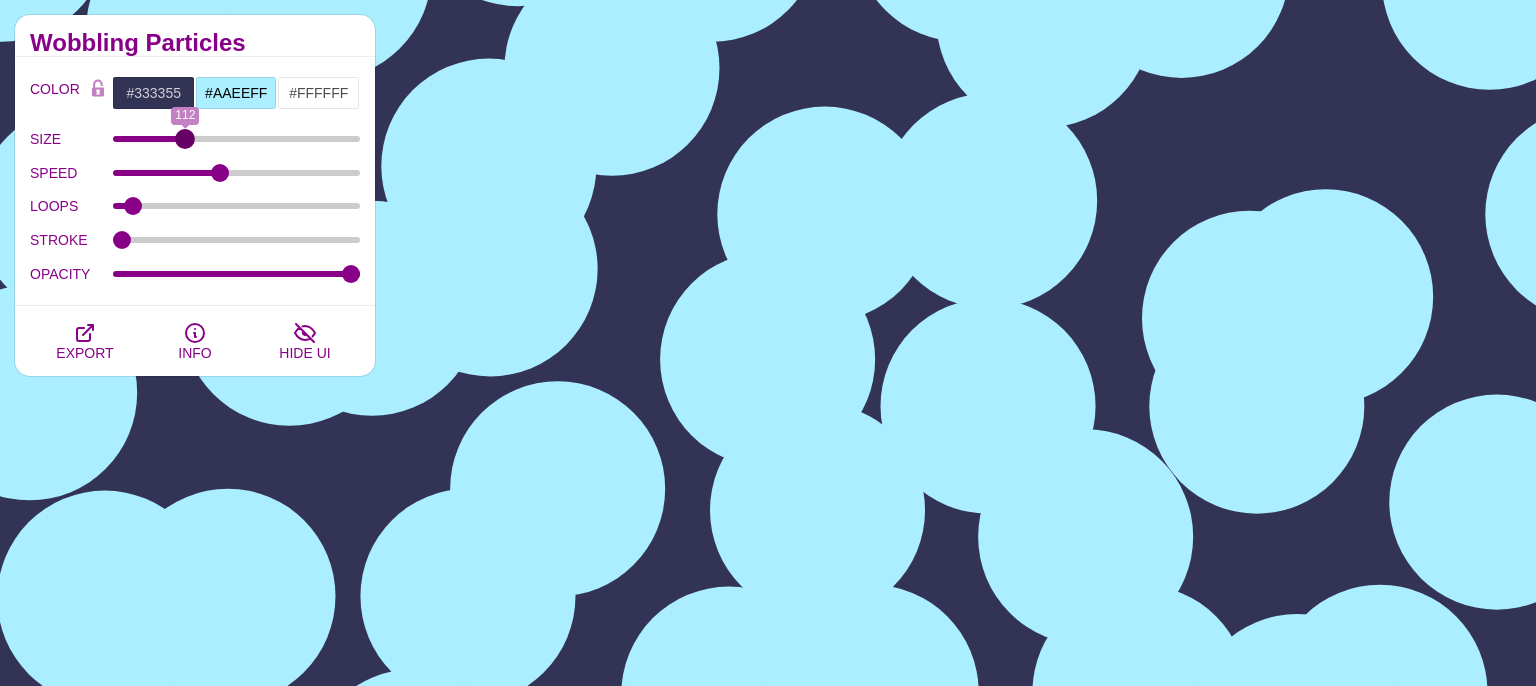 click on "SIZE" at bounding box center (237, 139) 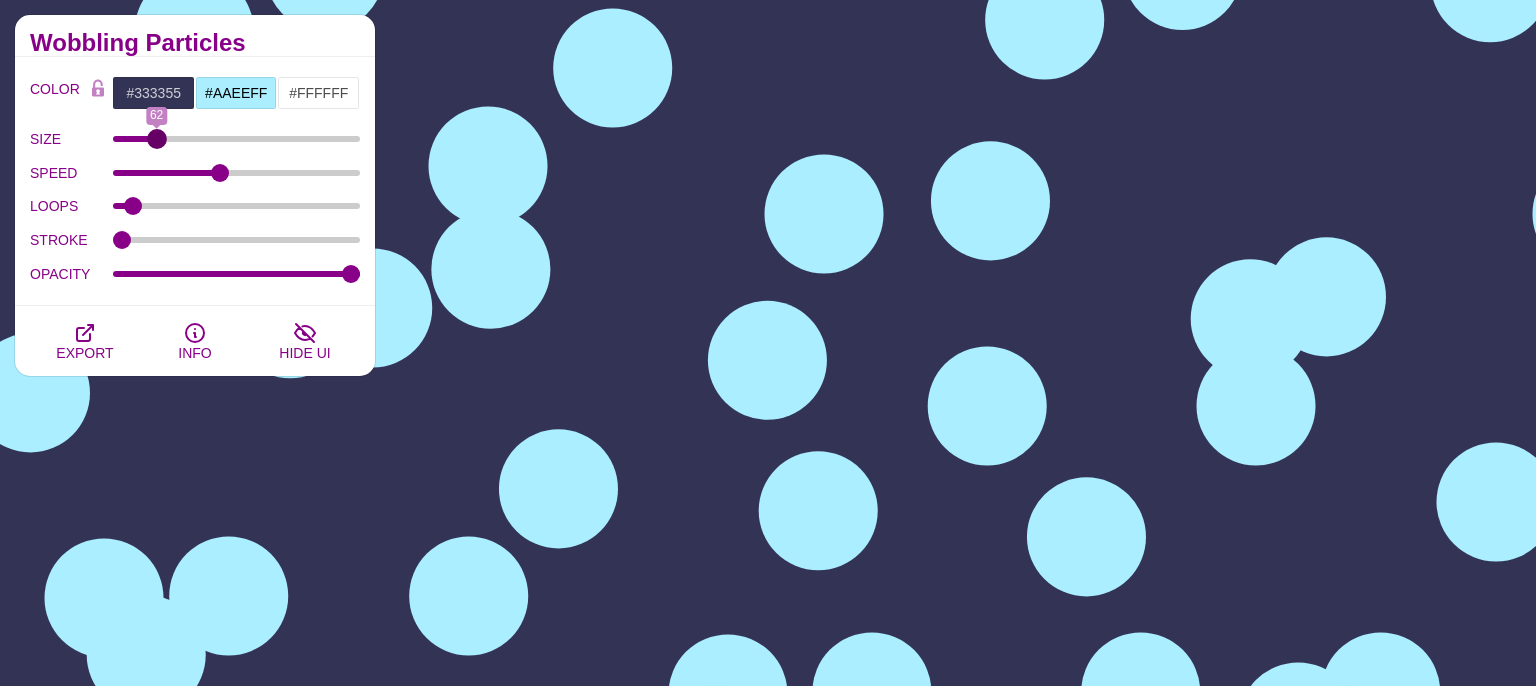 click on "SIZE" at bounding box center (237, 139) 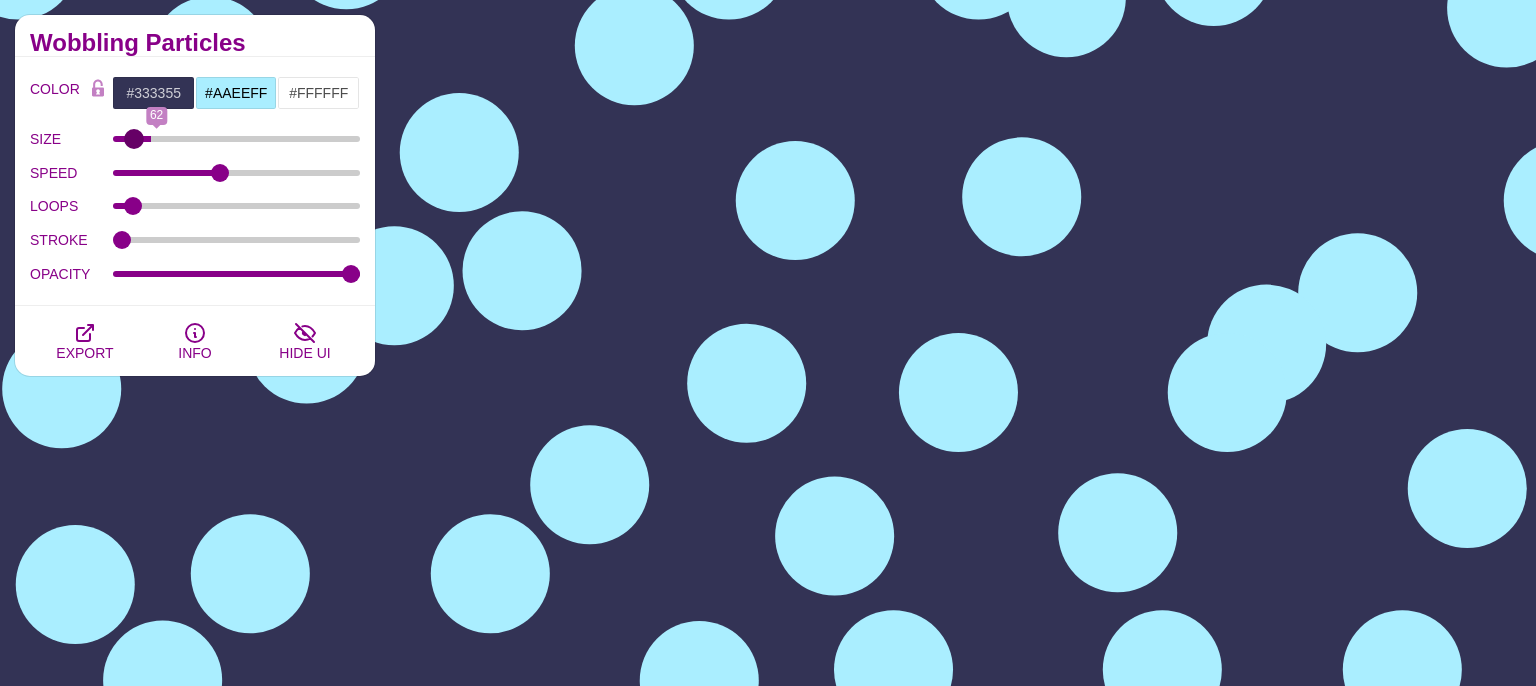 click on "SIZE" at bounding box center [237, 139] 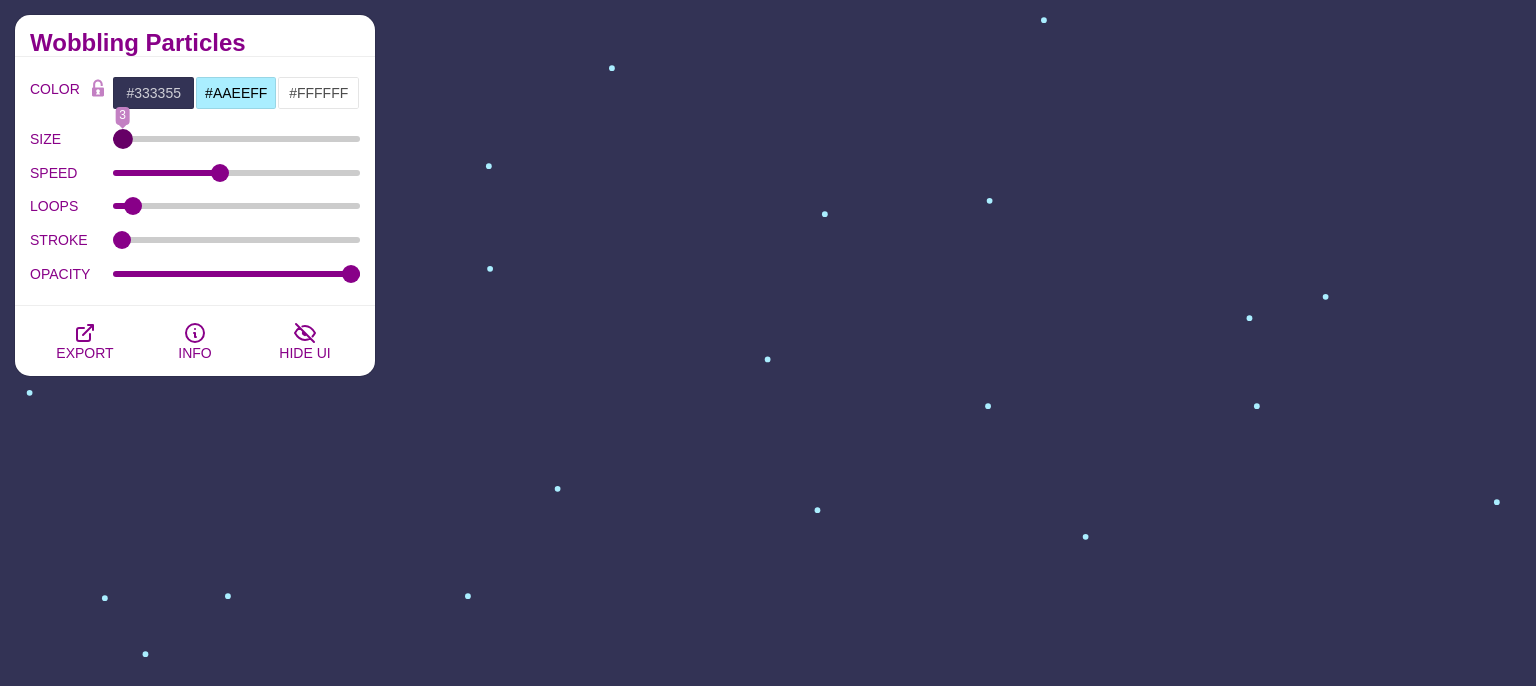 click on "SIZE" at bounding box center (237, 139) 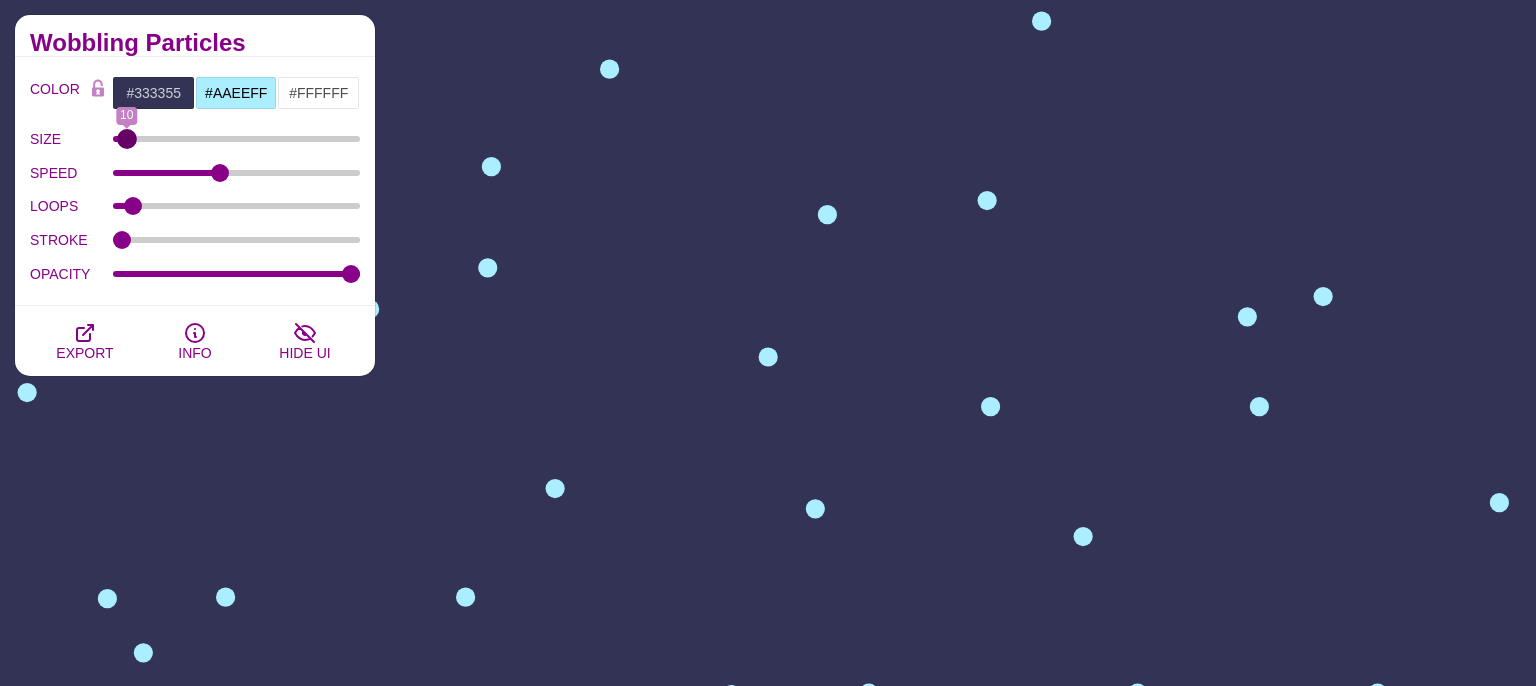 click on "SIZE" at bounding box center [237, 139] 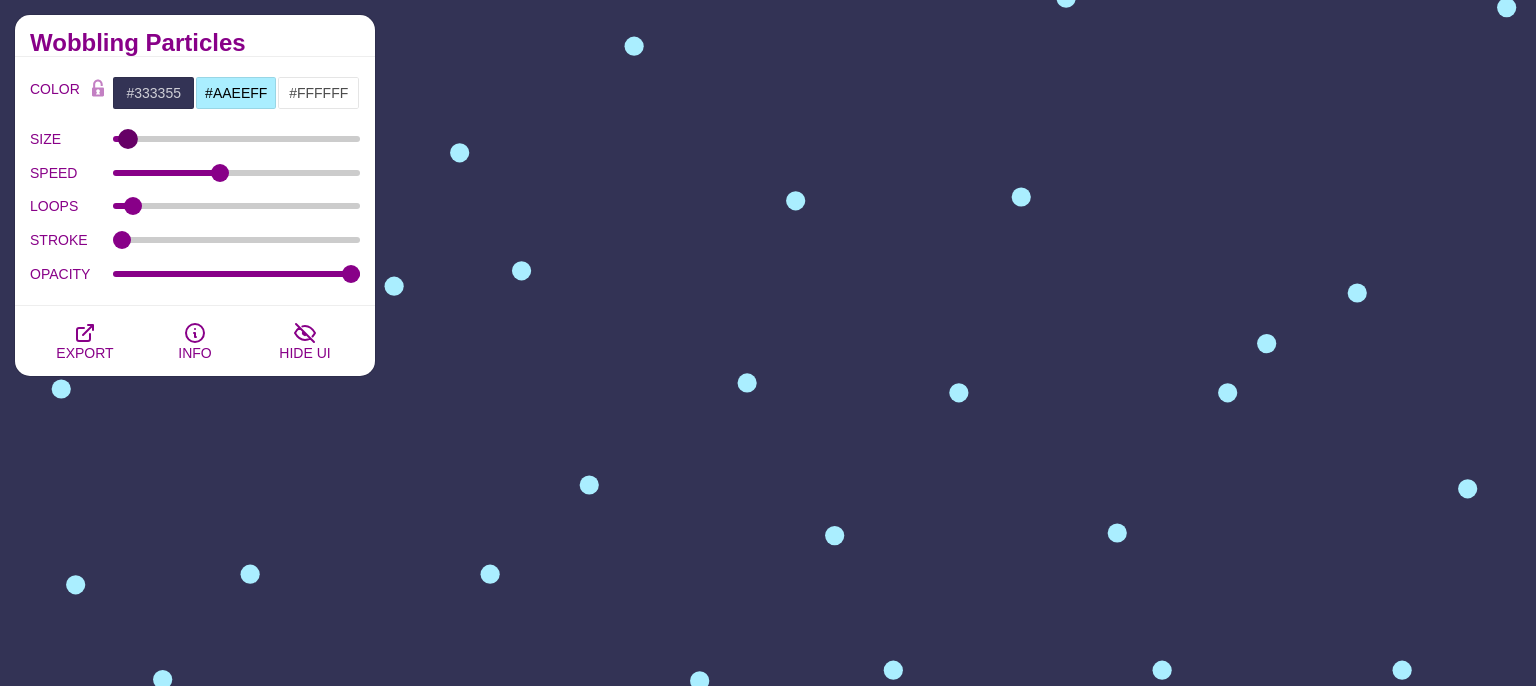 type on "12" 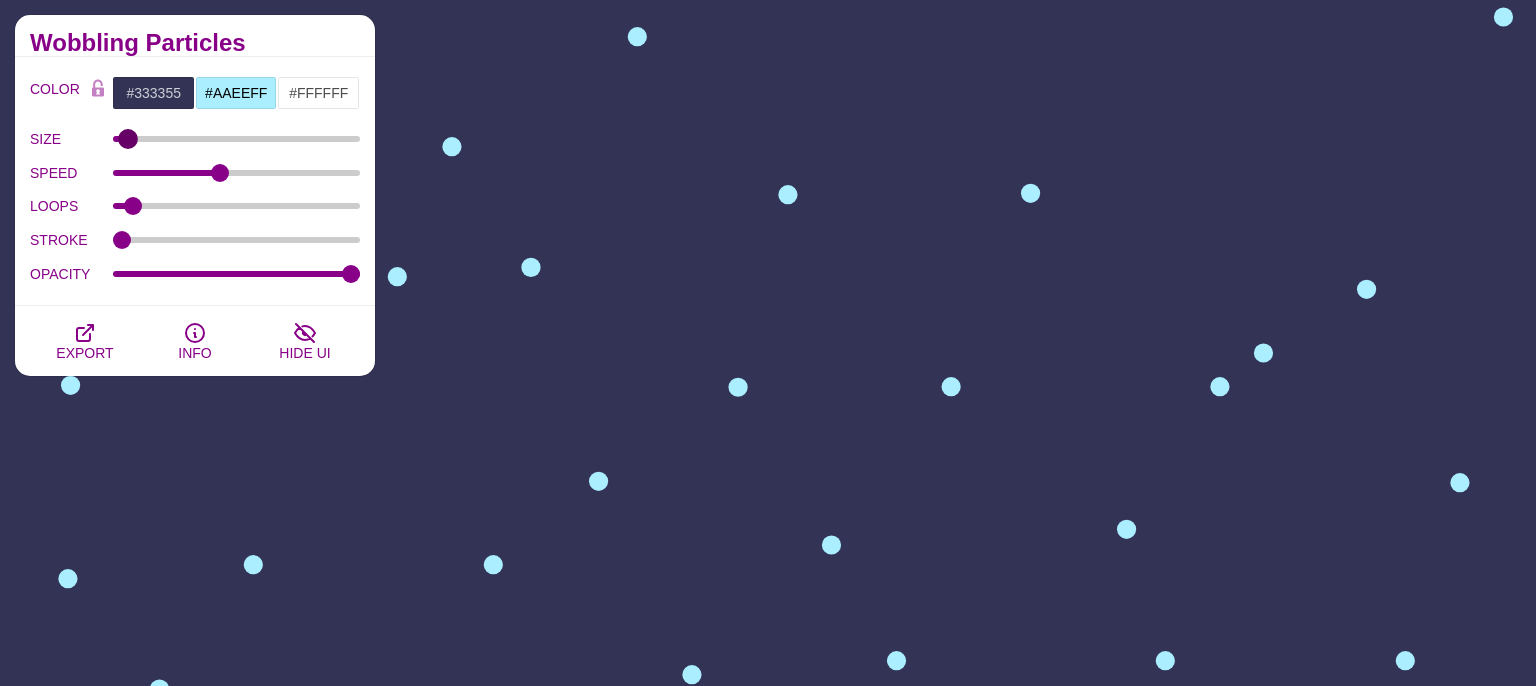 click on "SIZE" at bounding box center (237, 139) 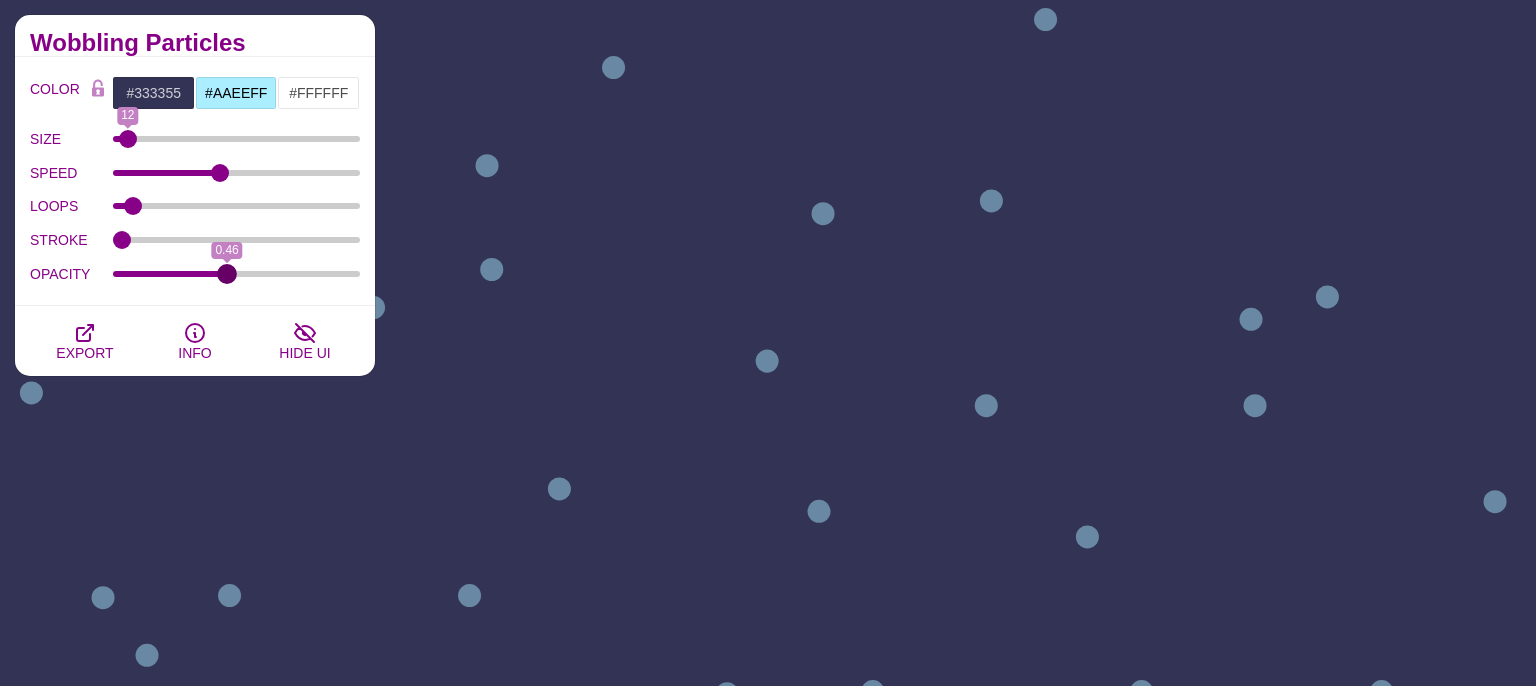 click on "OPACITY" at bounding box center (237, 274) 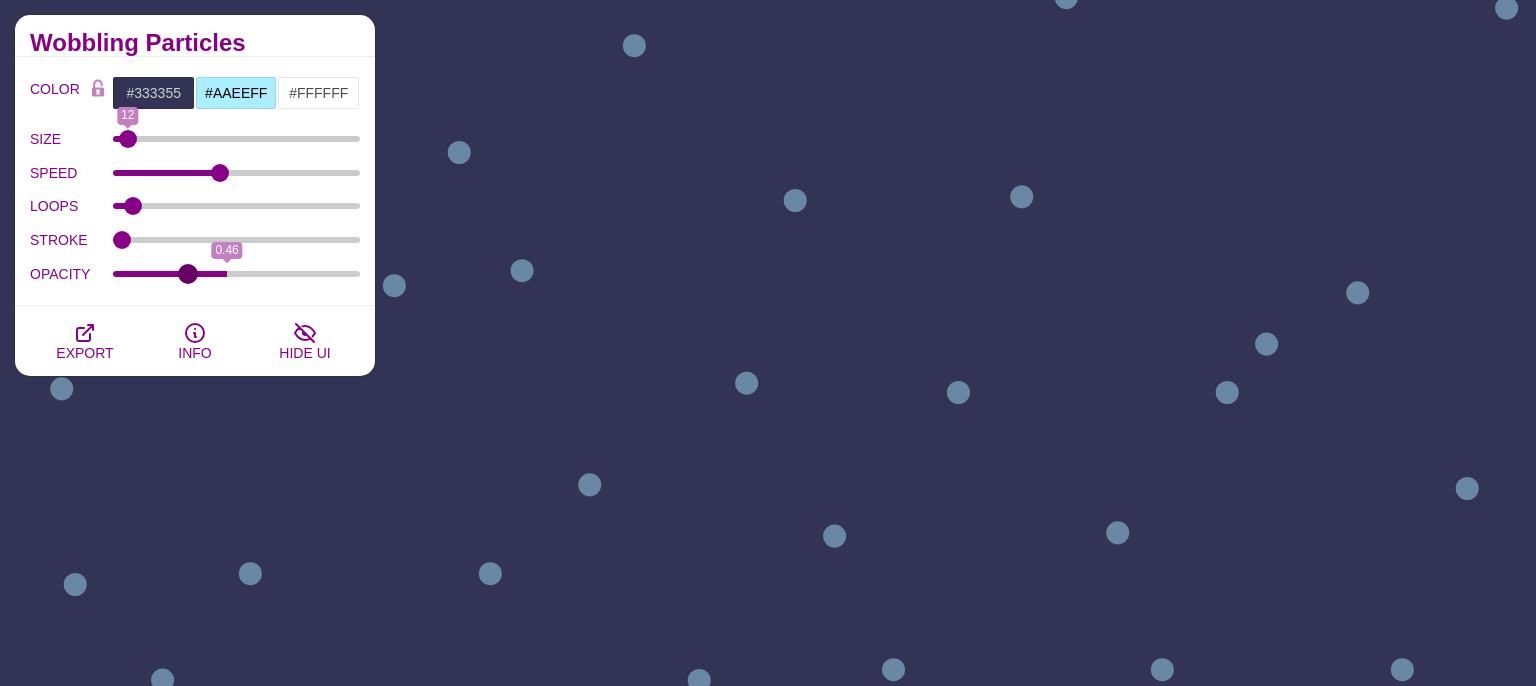 click on "OPACITY" at bounding box center (237, 274) 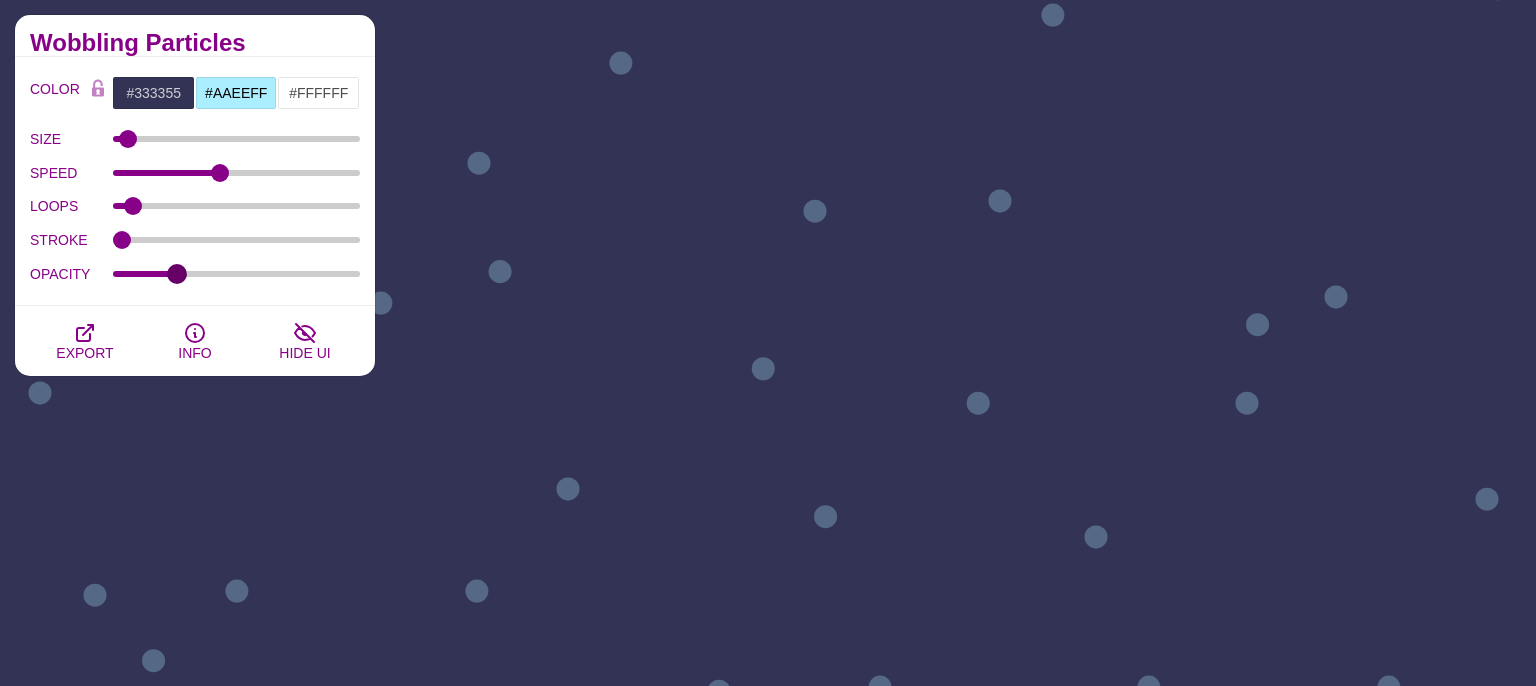 type on "0.24" 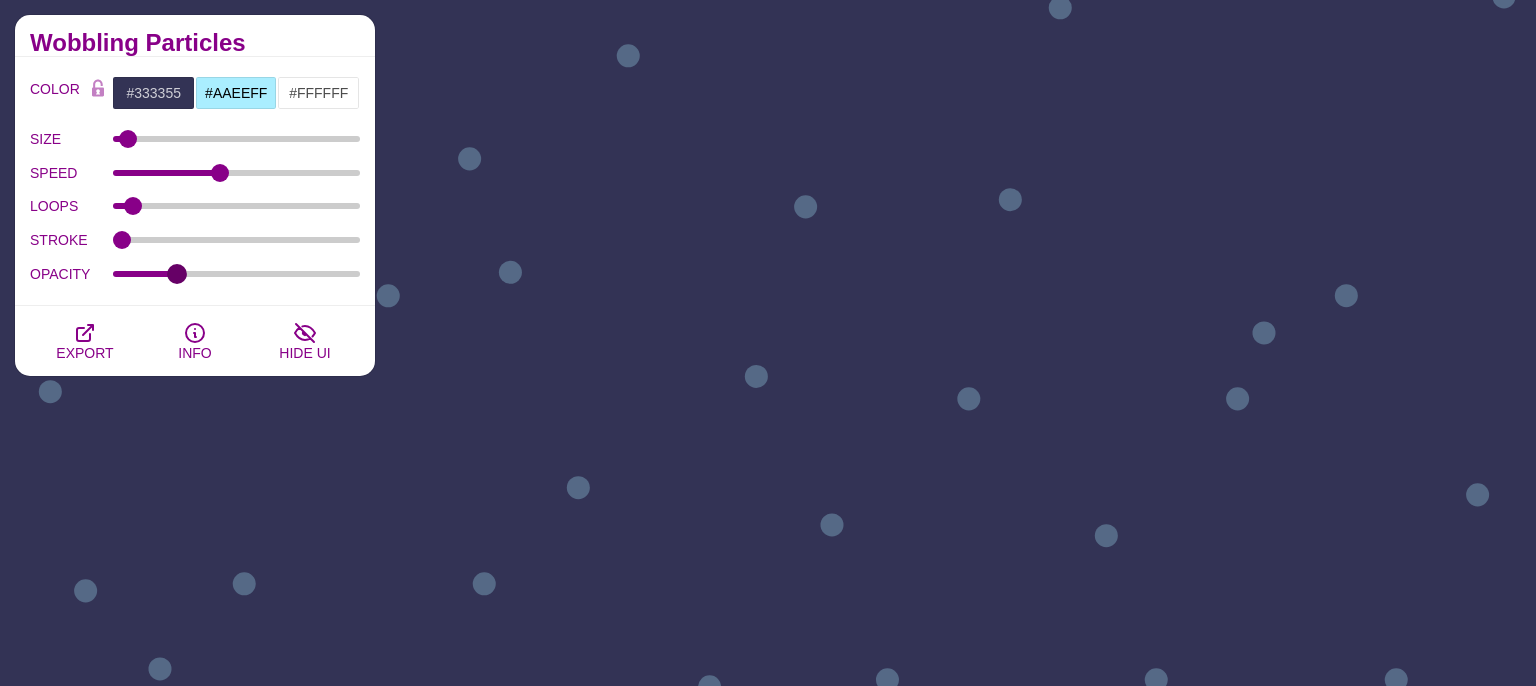 click on "OPACITY" at bounding box center (237, 274) 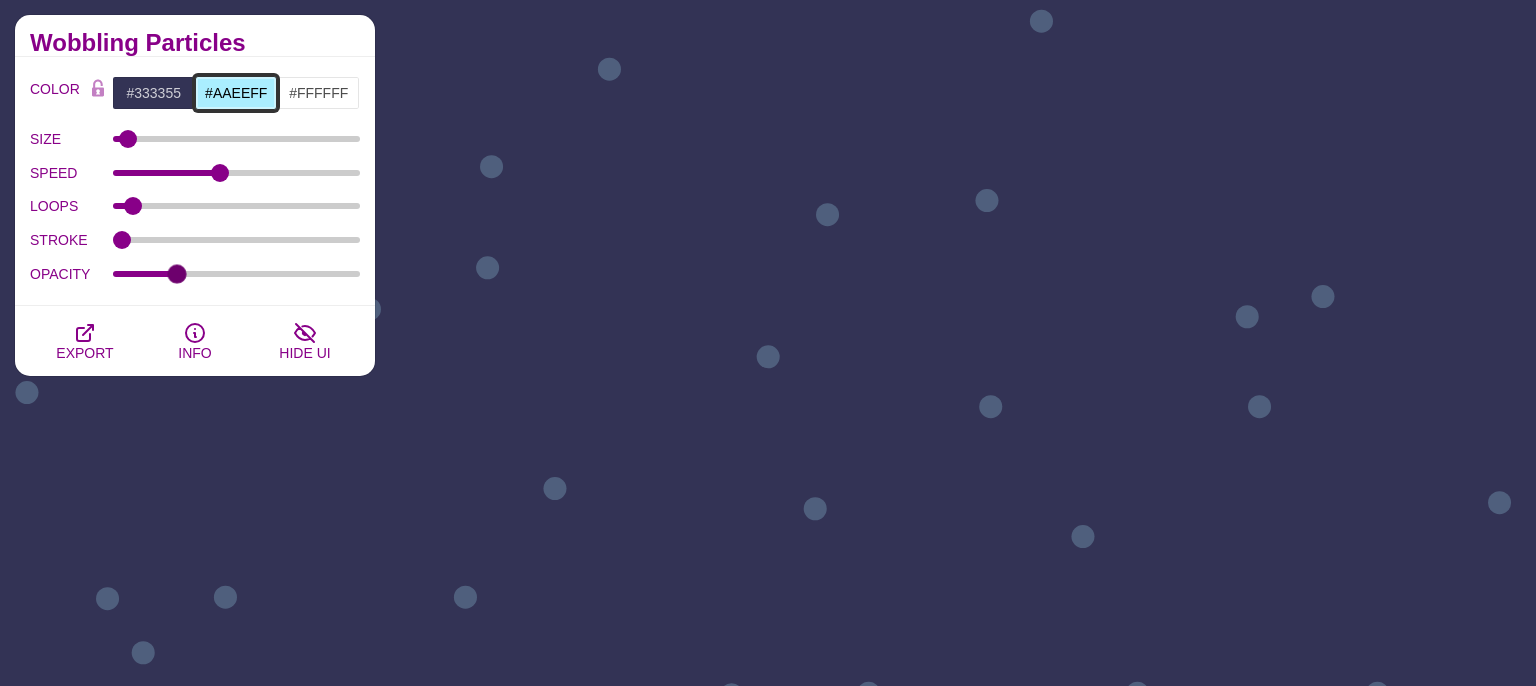 click on "#AAEEFF" at bounding box center (236, 93) 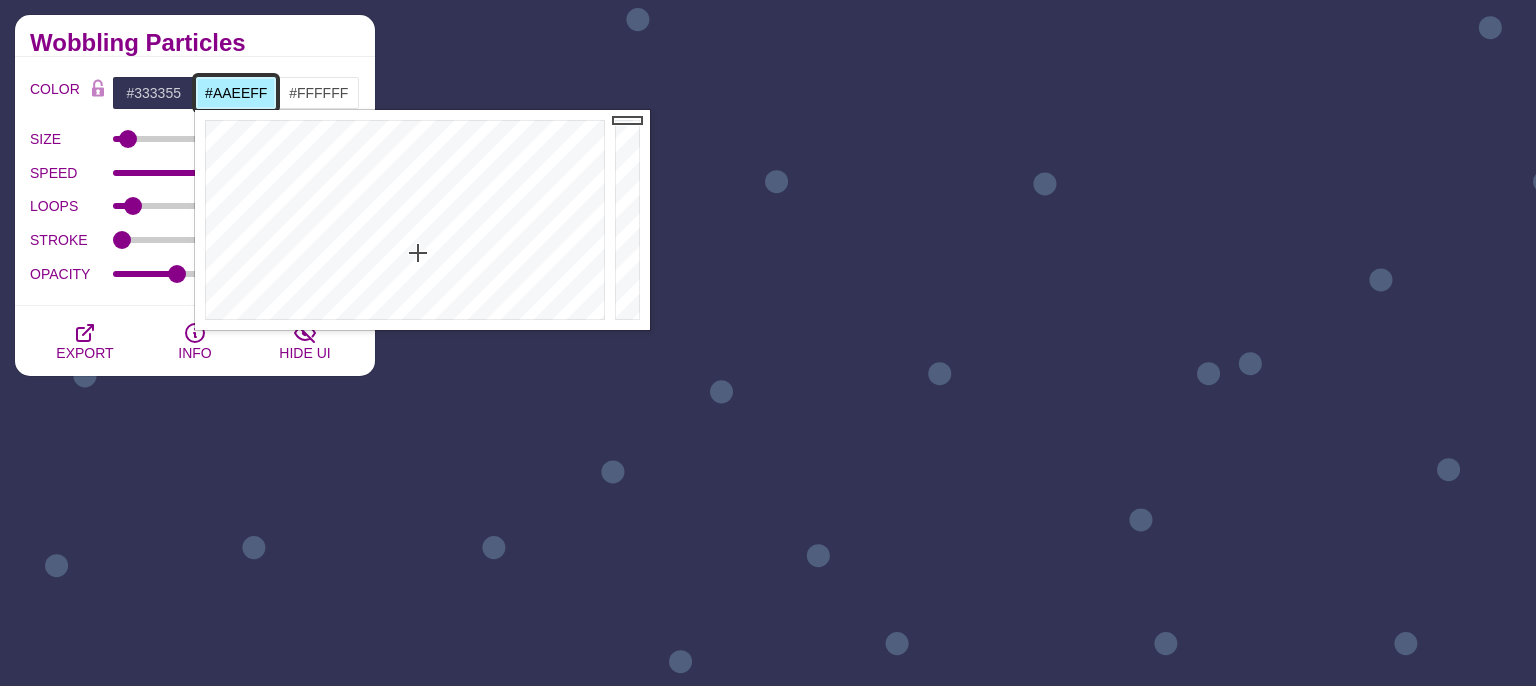 drag, startPoint x: 266, startPoint y: 90, endPoint x: 172, endPoint y: 88, distance: 94.02127 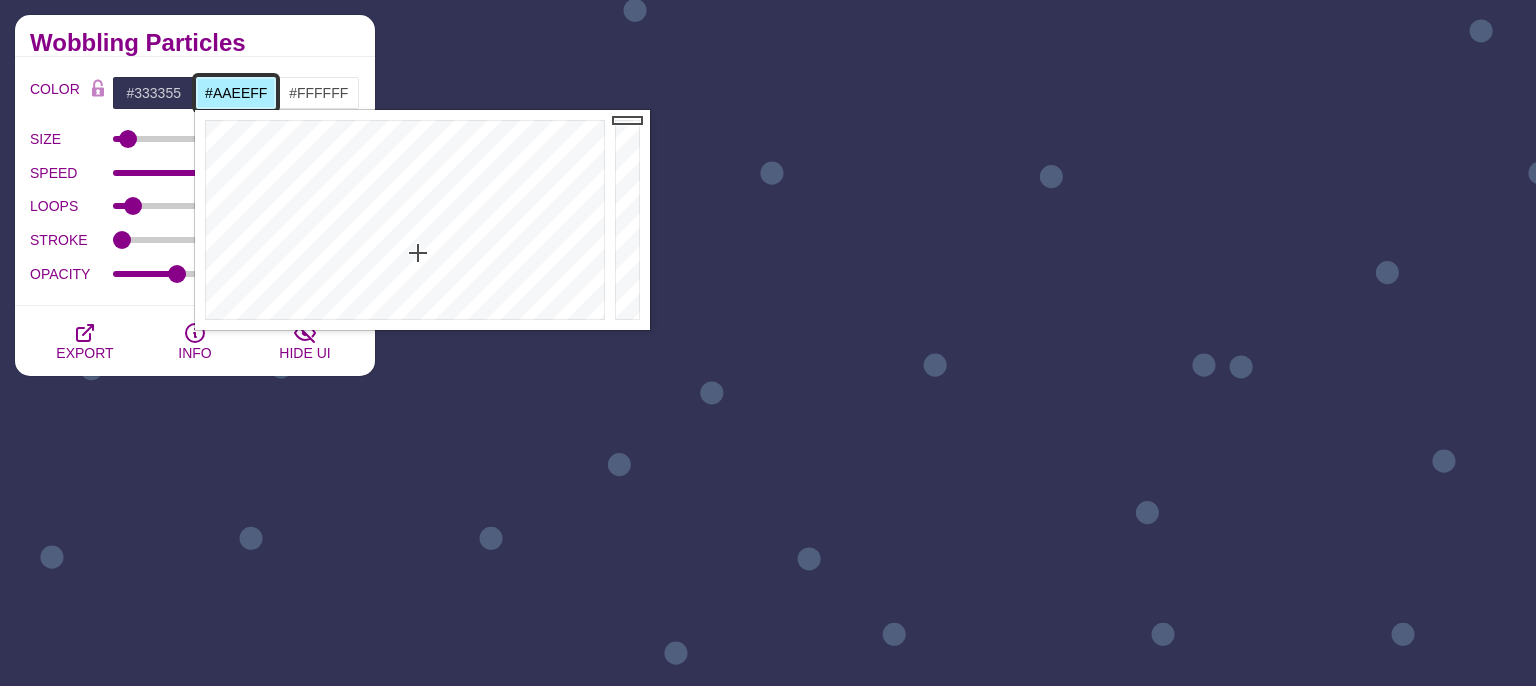 click on "#AAEEFF" at bounding box center (236, 93) 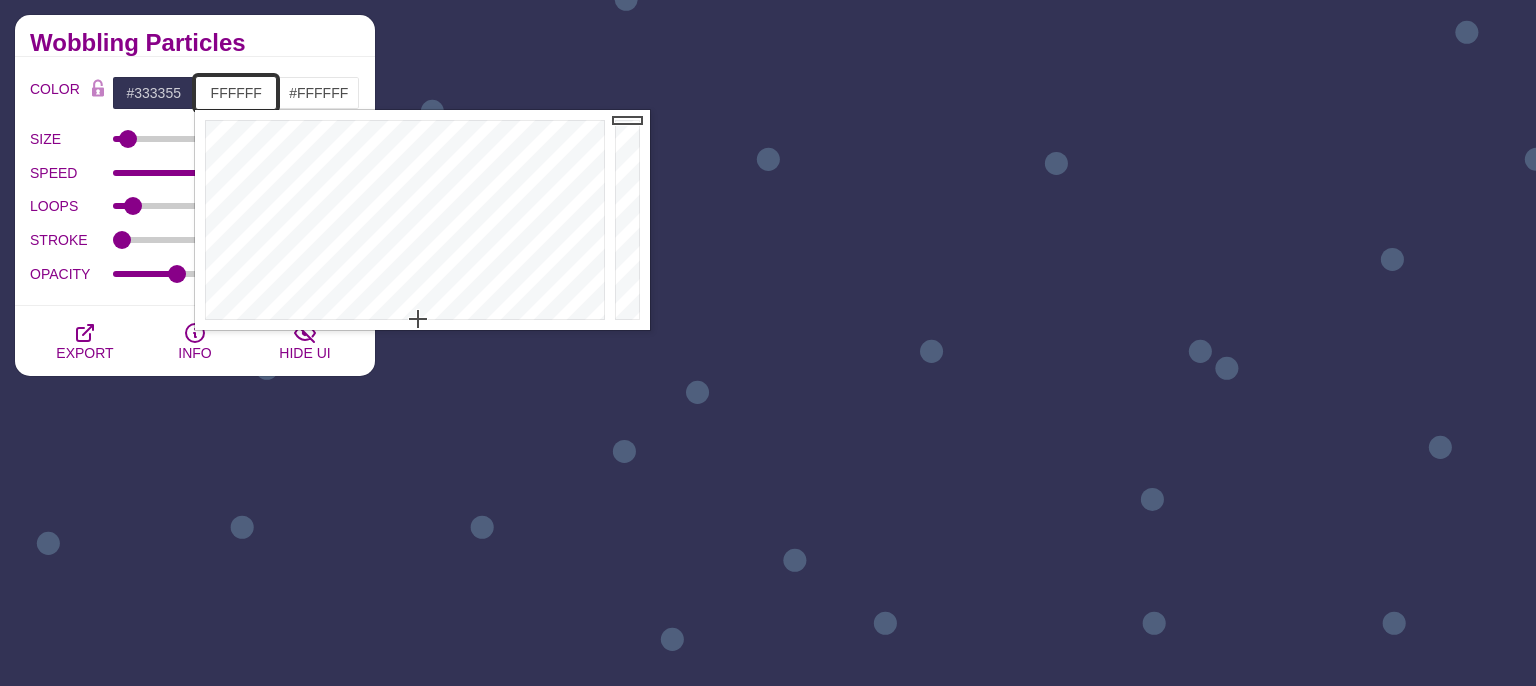 type on "#FFFFFF" 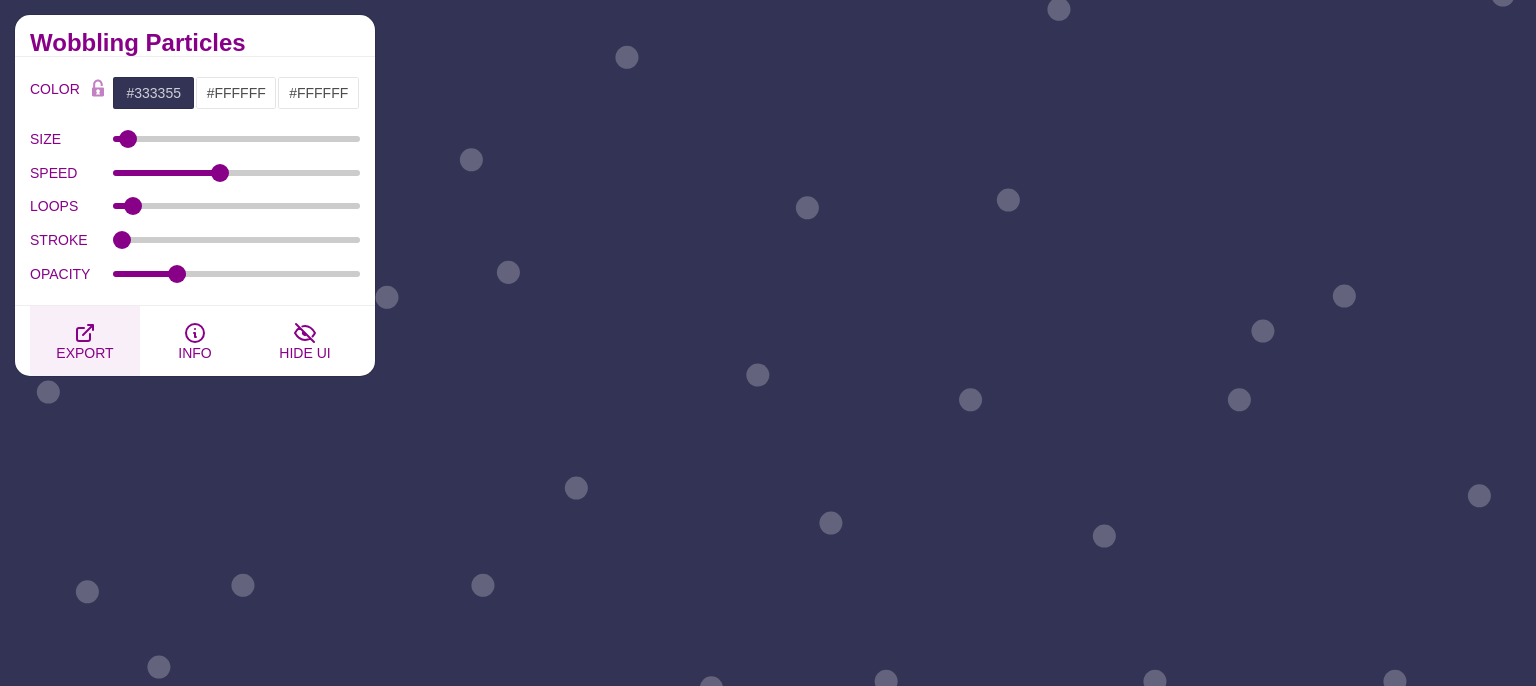 click on "EXPORT" at bounding box center [85, 341] 